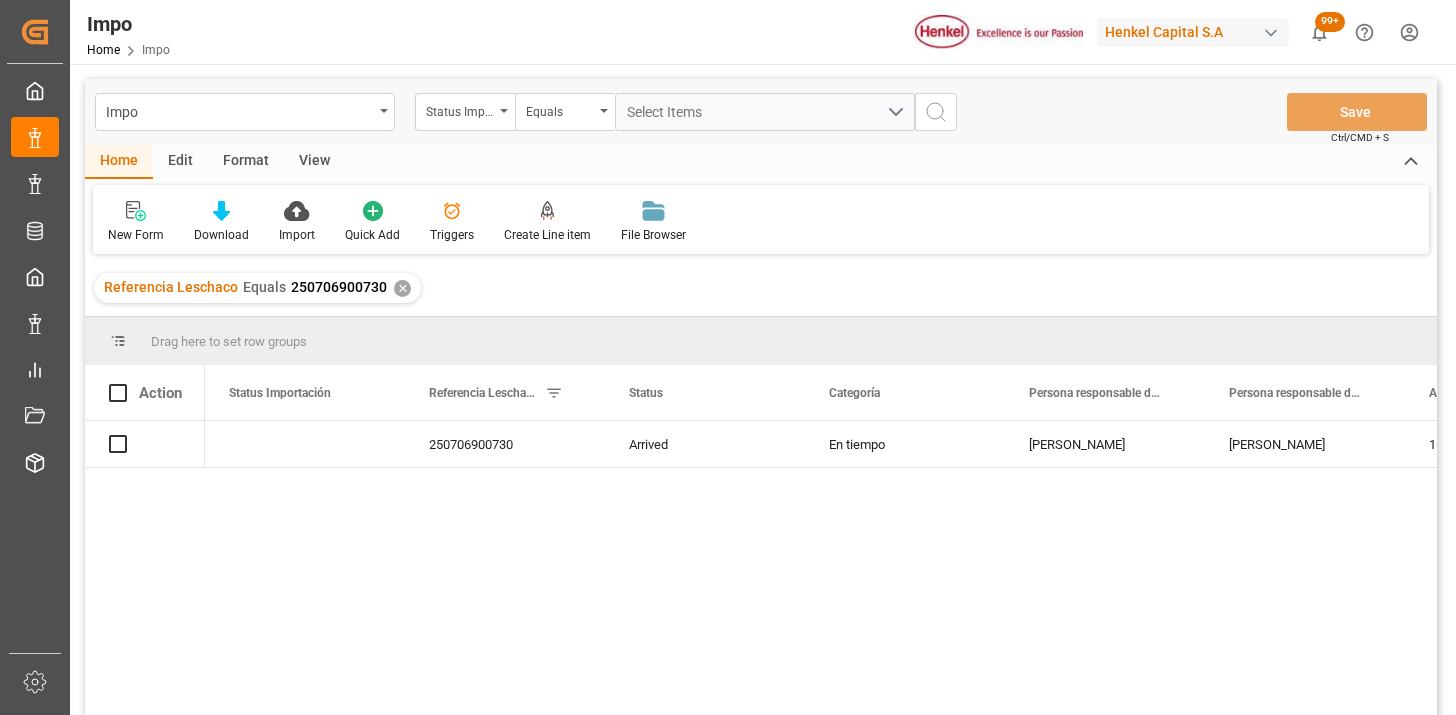 scroll, scrollTop: 0, scrollLeft: 0, axis: both 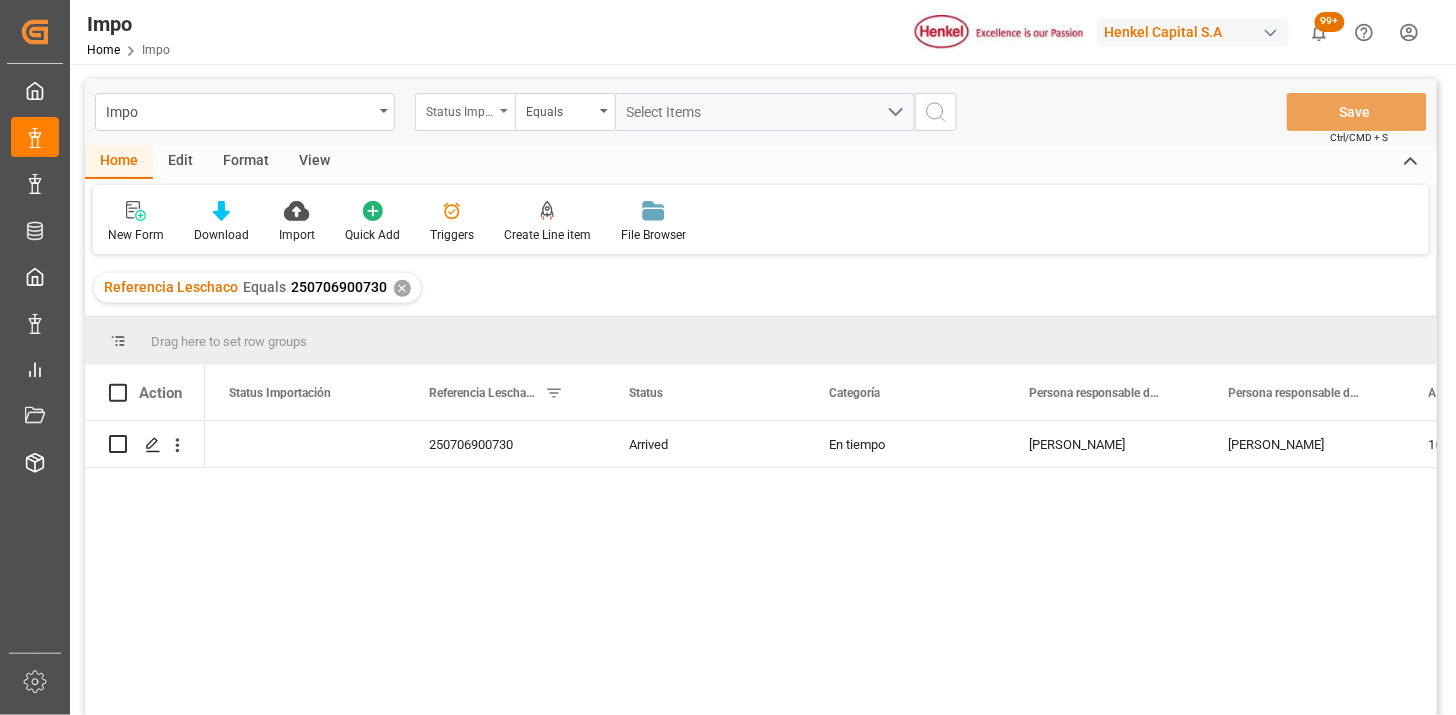 click on "Status Importación" at bounding box center [460, 109] 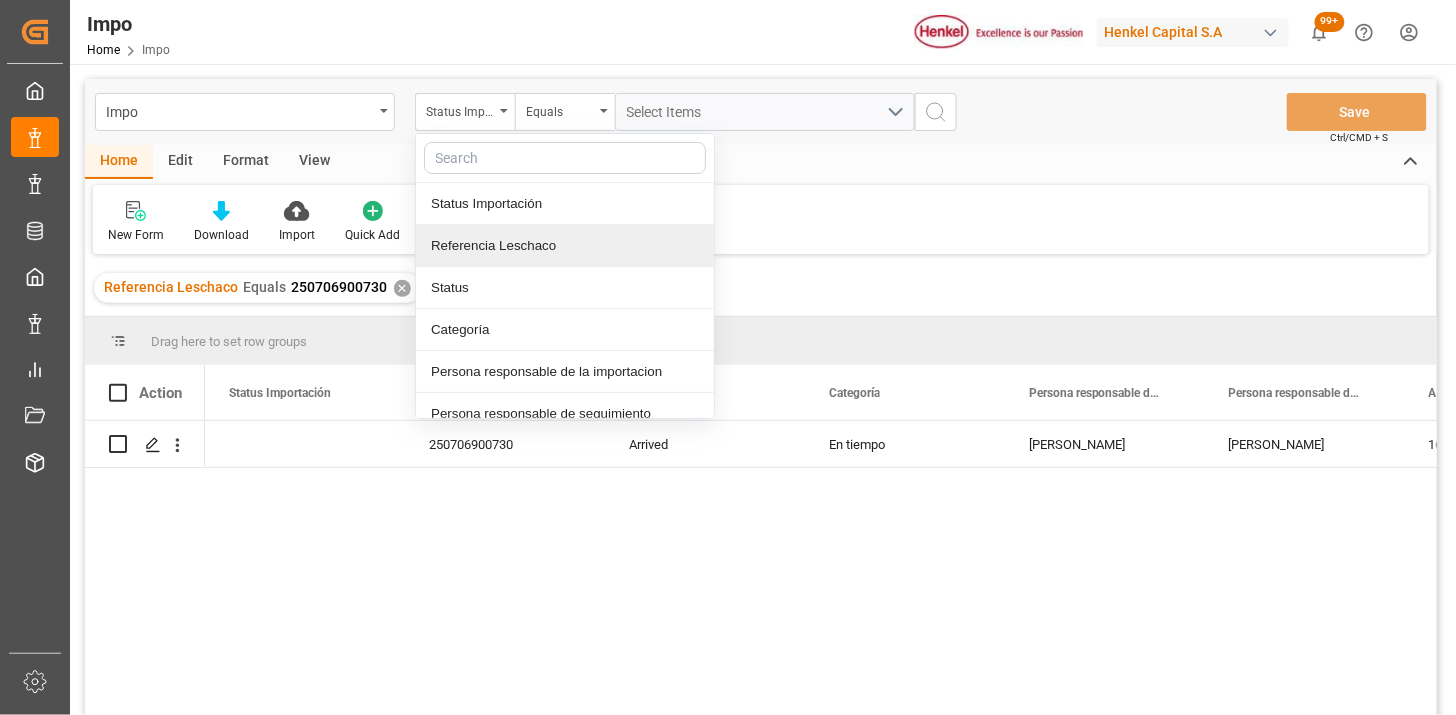 drag, startPoint x: 518, startPoint y: 238, endPoint x: 565, endPoint y: 222, distance: 49.648766 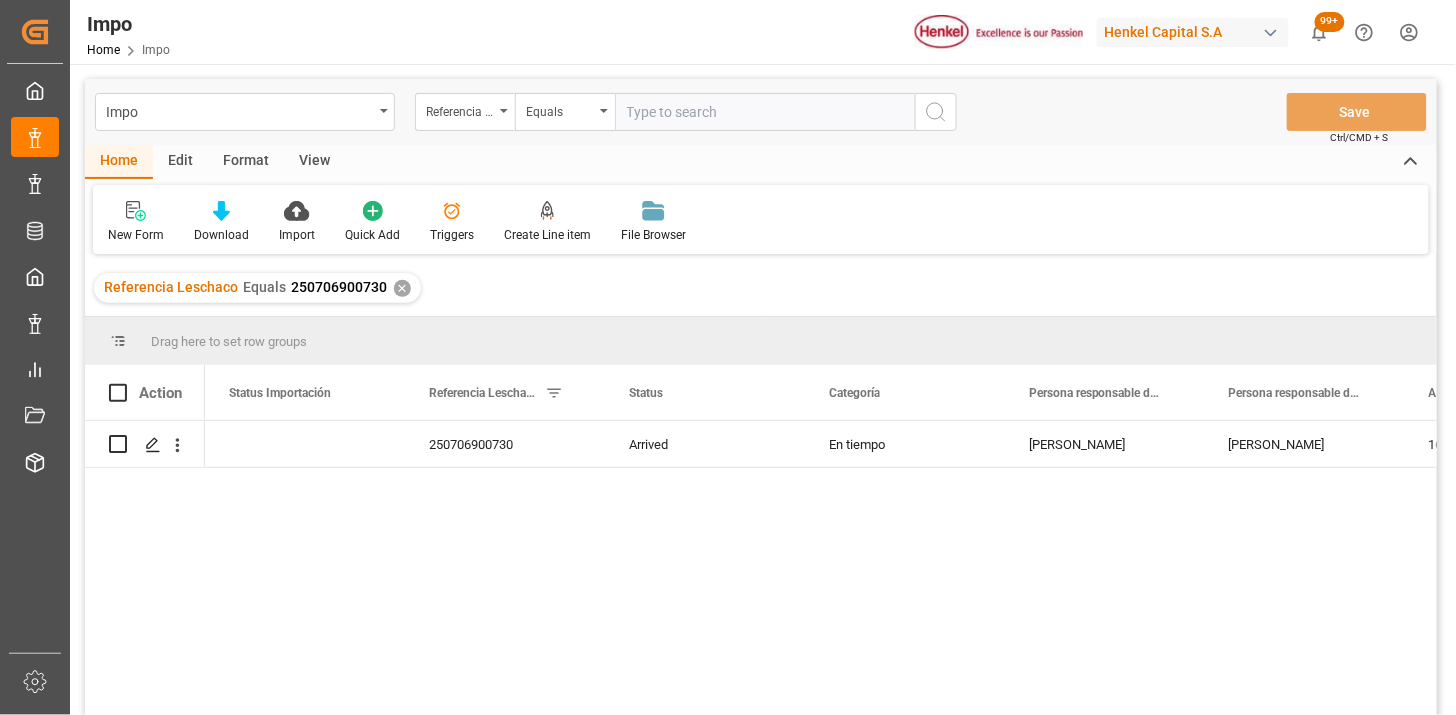 type on "250706900692" 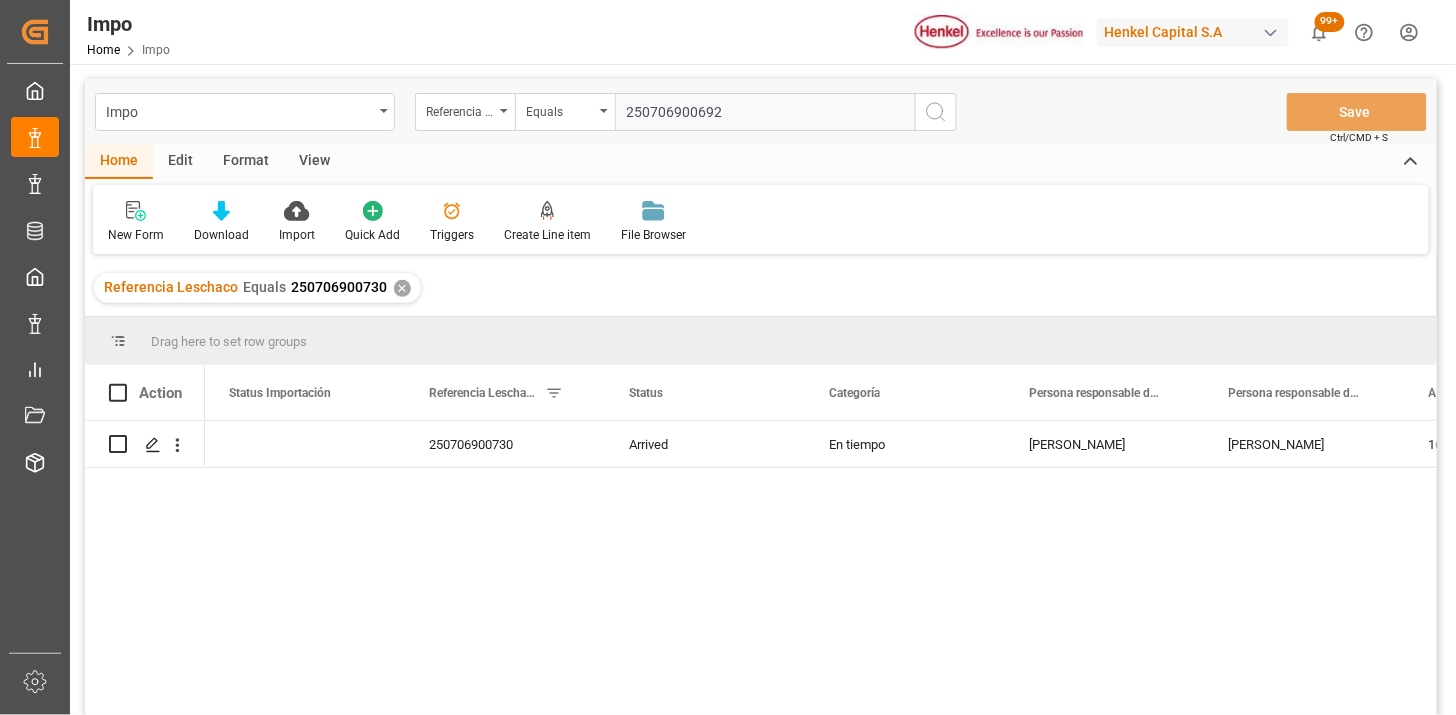 type 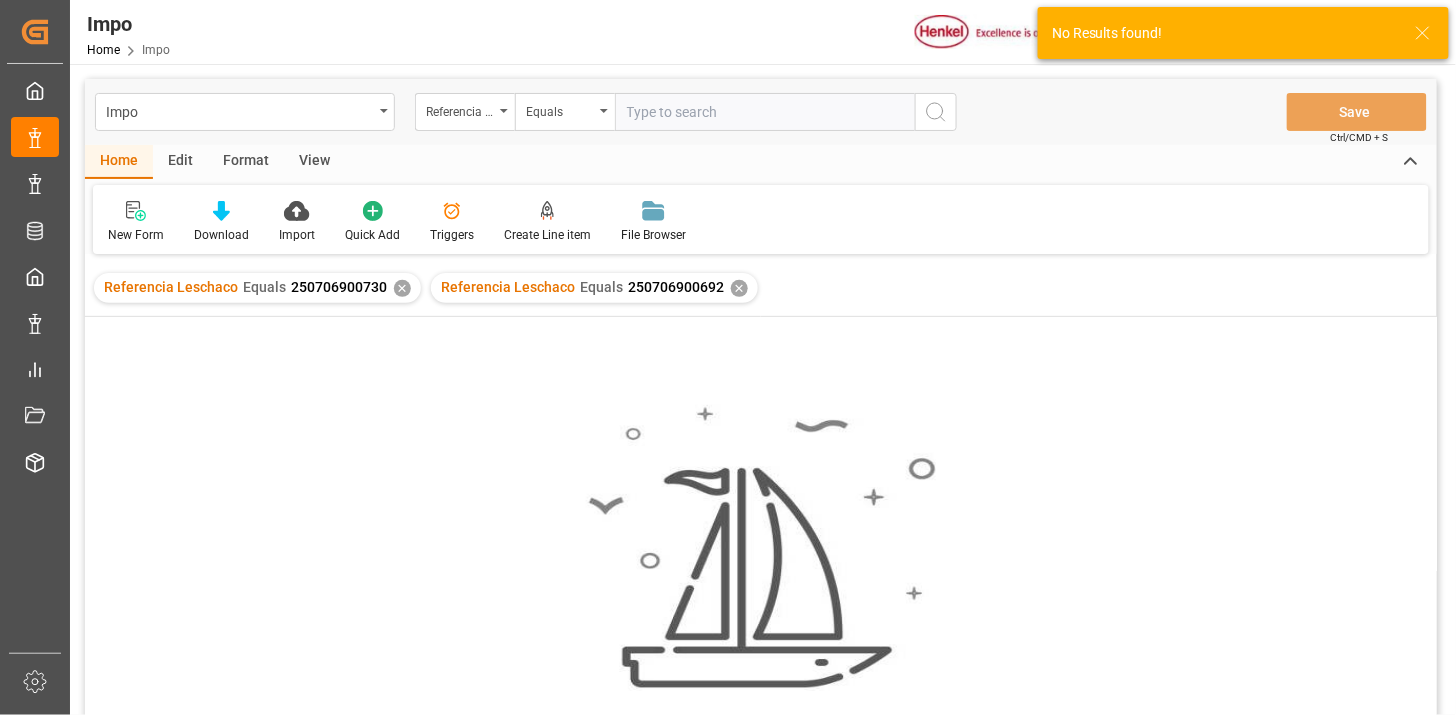 click on "✕" at bounding box center [402, 288] 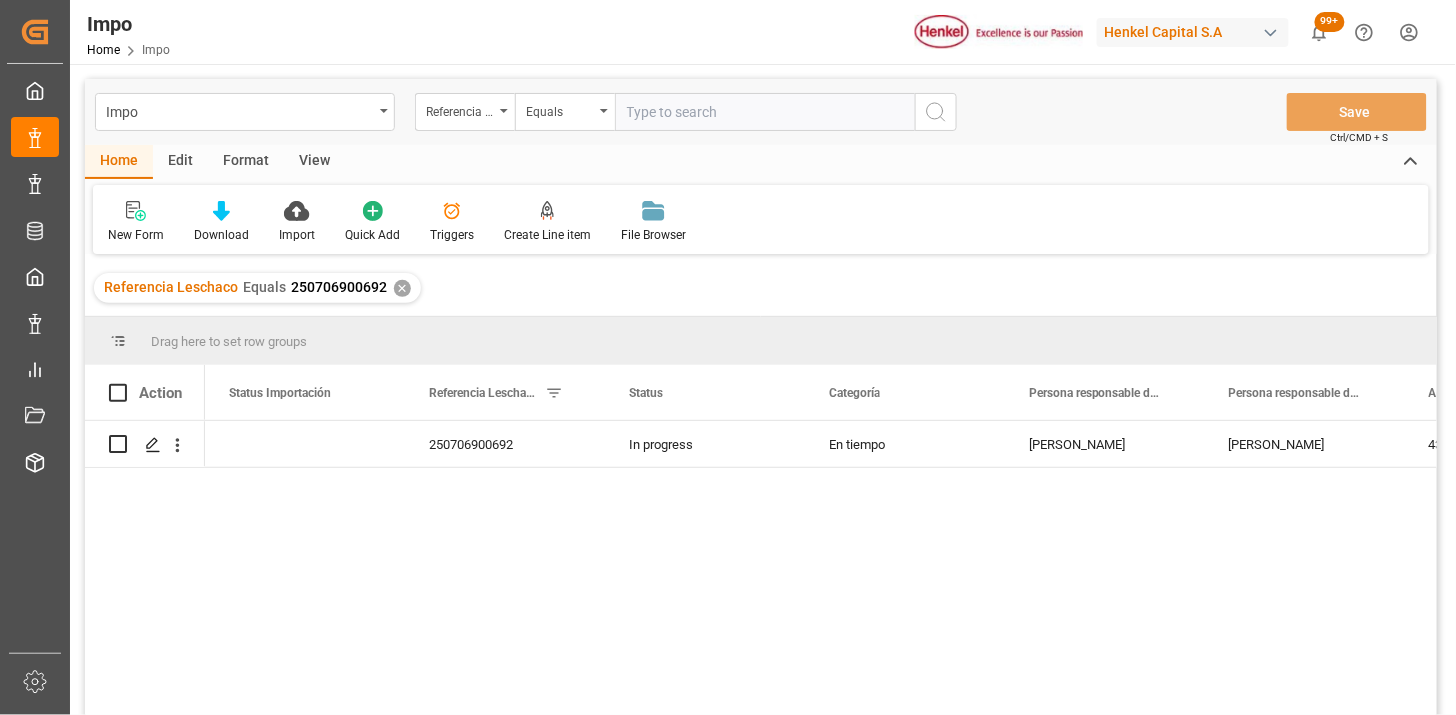 click on "View" at bounding box center [314, 162] 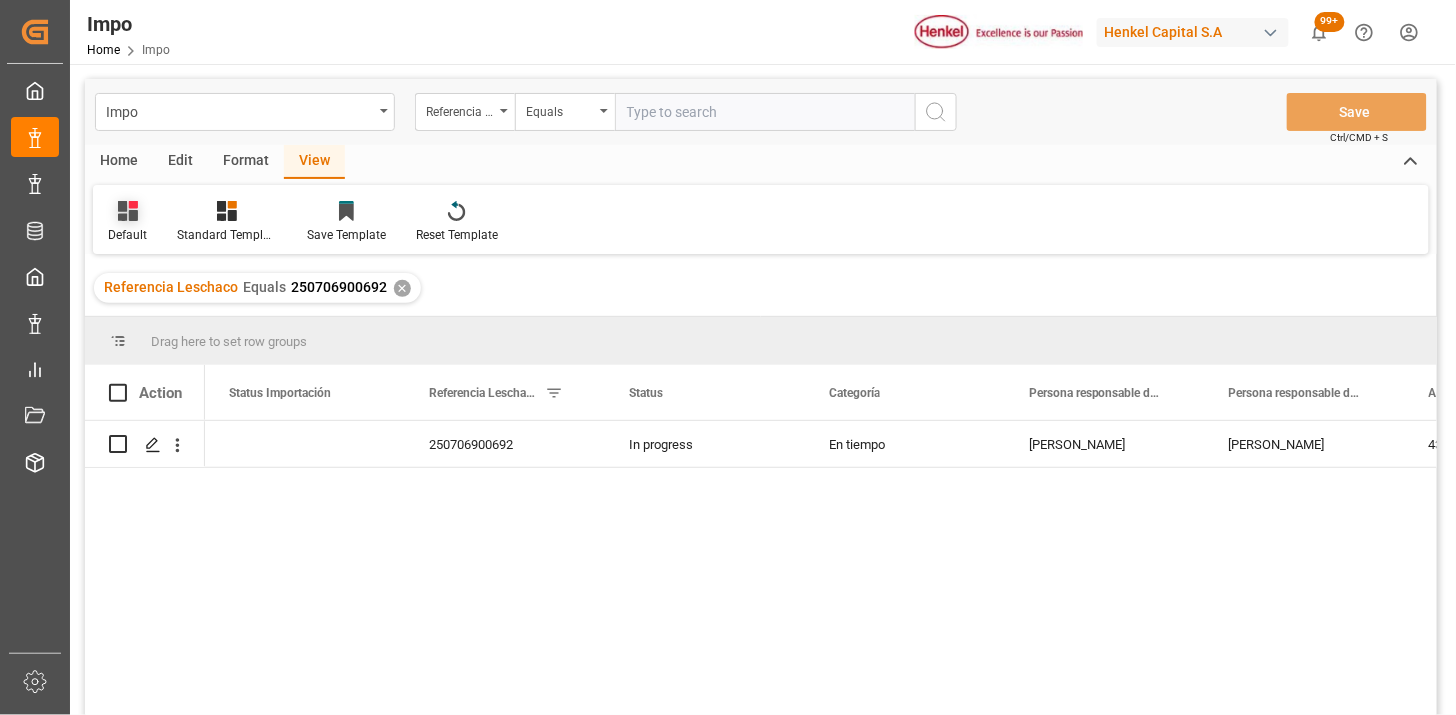 click on "Default" at bounding box center [127, 235] 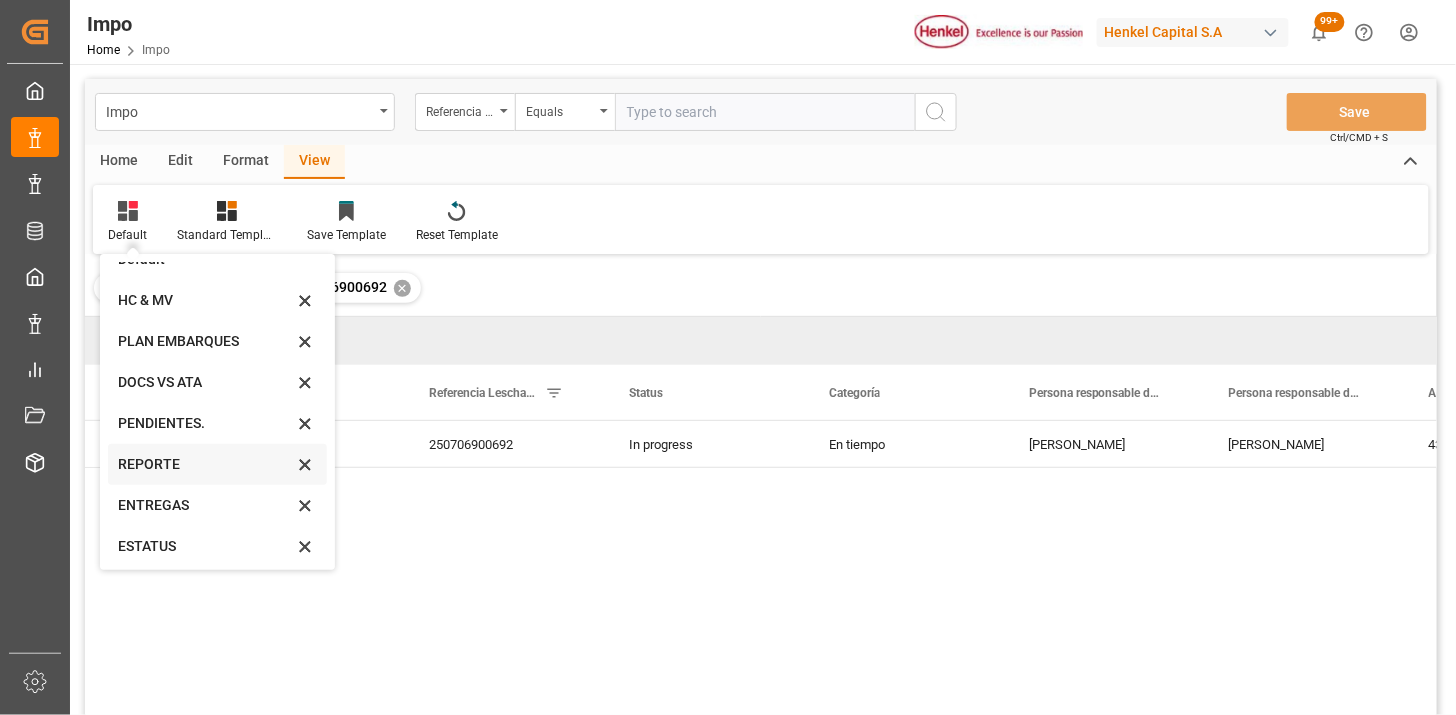 scroll, scrollTop: 27, scrollLeft: 0, axis: vertical 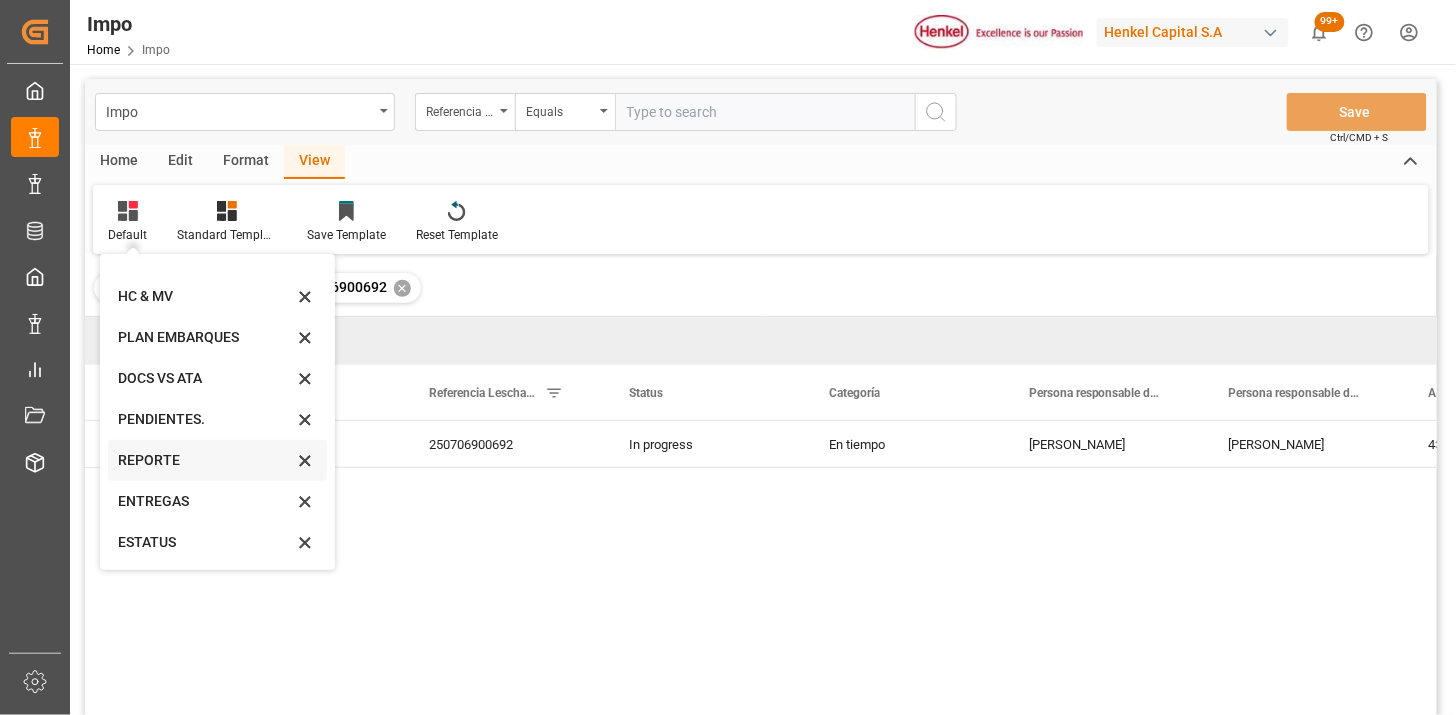 click on "REPORTE" at bounding box center [205, 460] 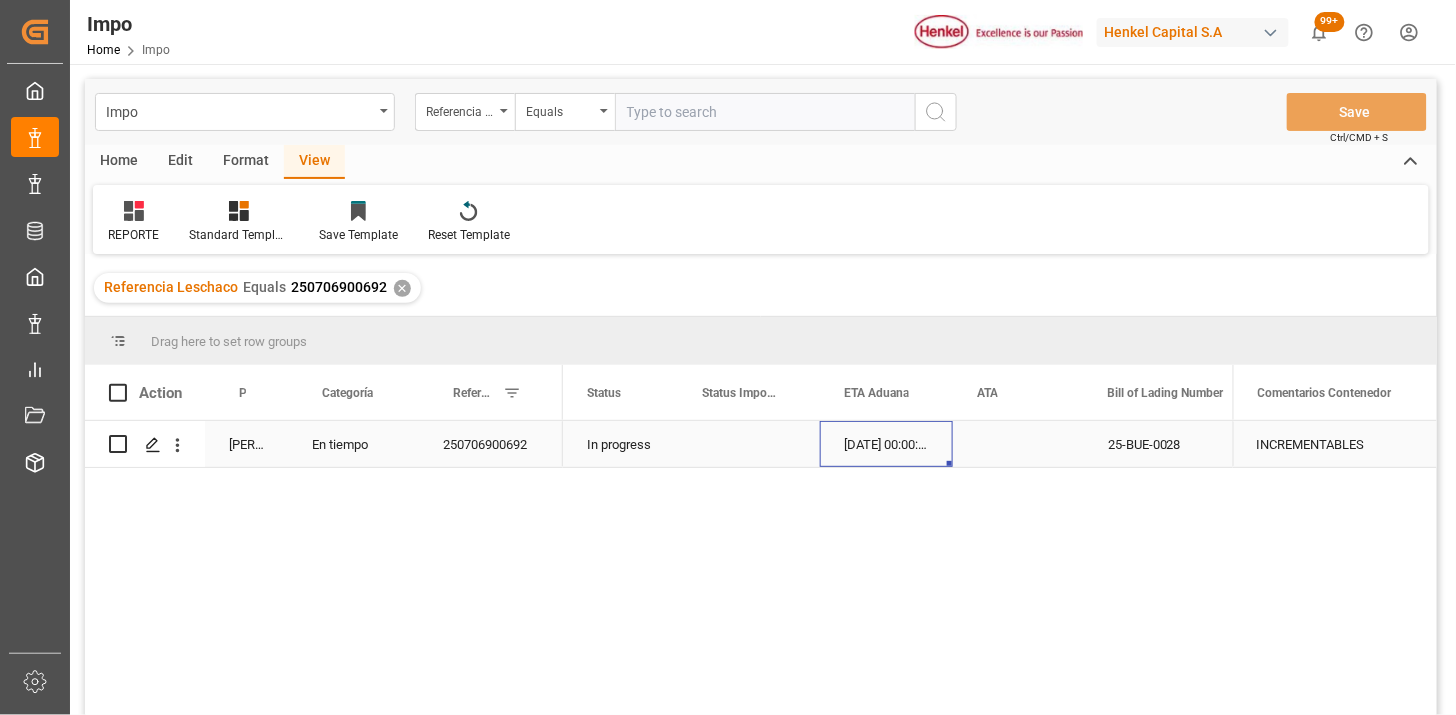 click on "[DATE] 00:00:00" at bounding box center (886, 444) 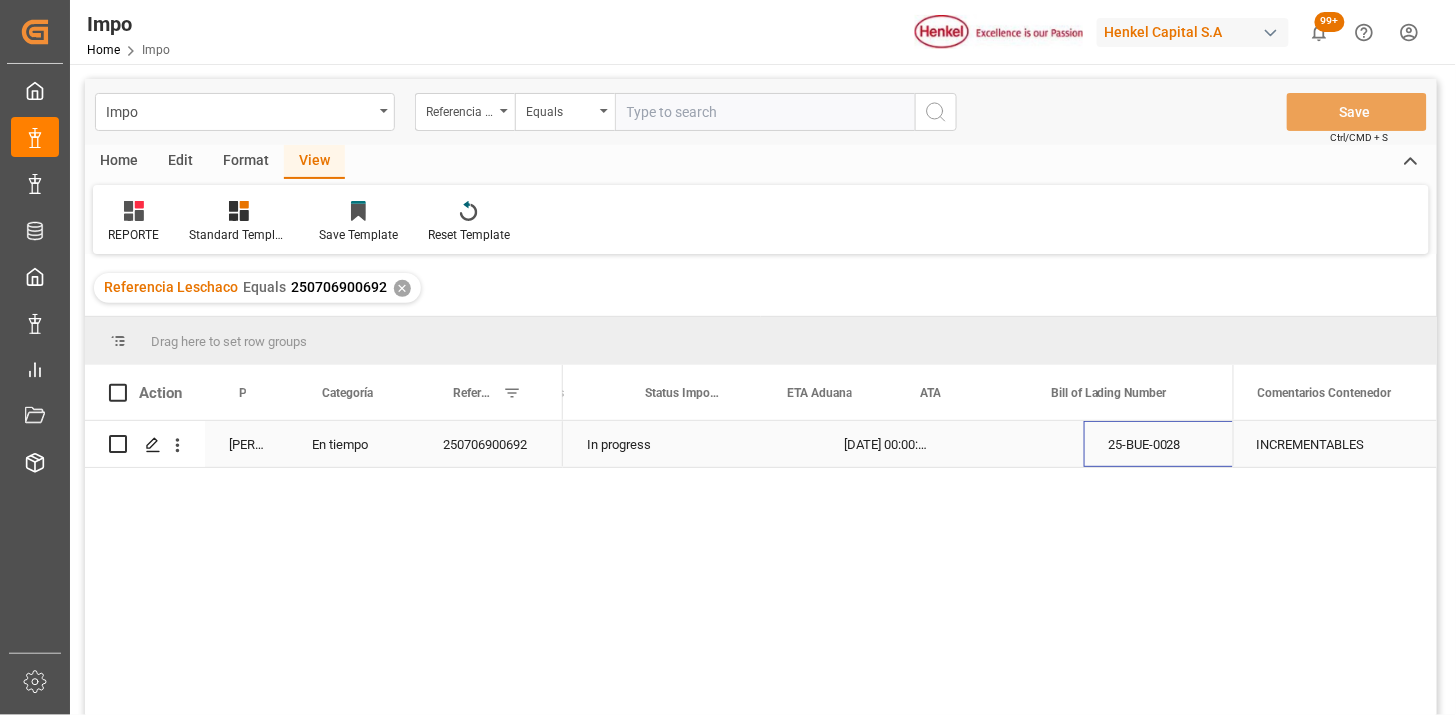 scroll, scrollTop: 0, scrollLeft: 56, axis: horizontal 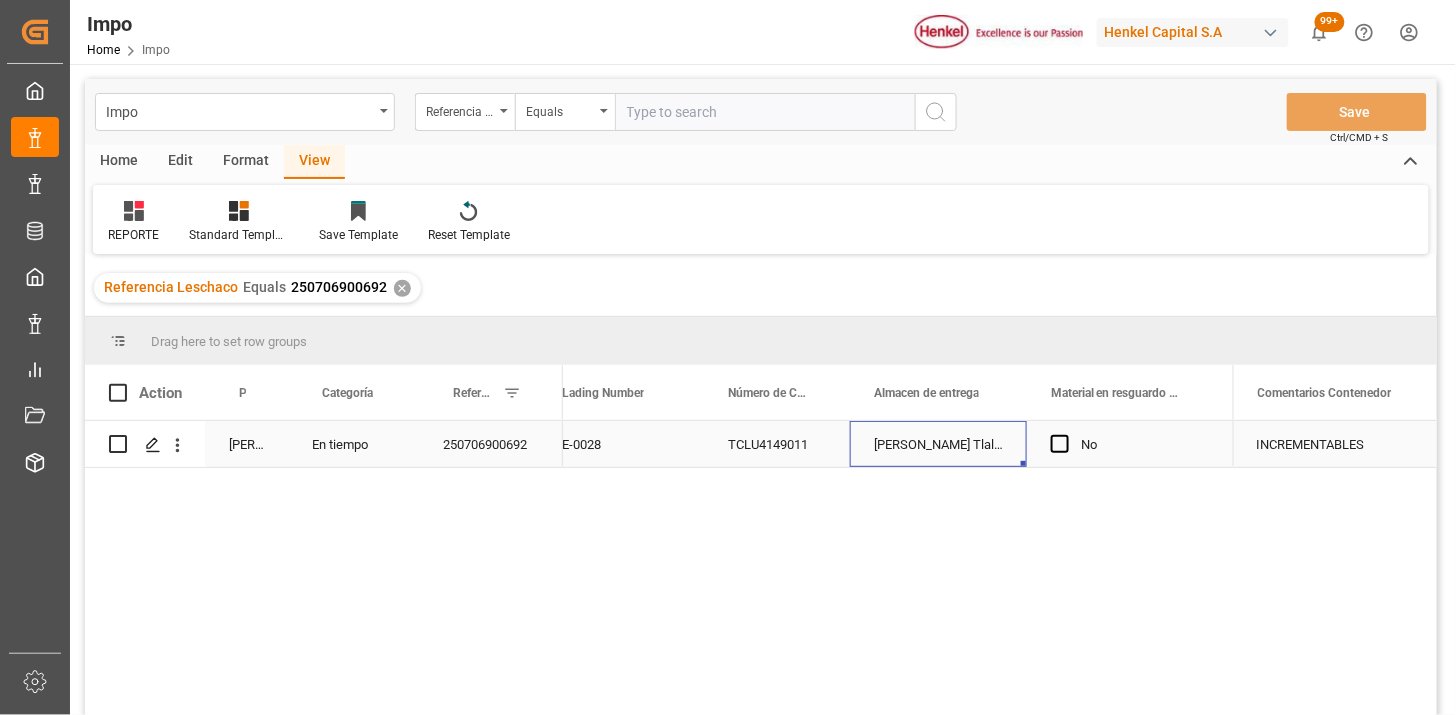 click on "[PERSON_NAME] Tlalnepantla" at bounding box center [938, 444] 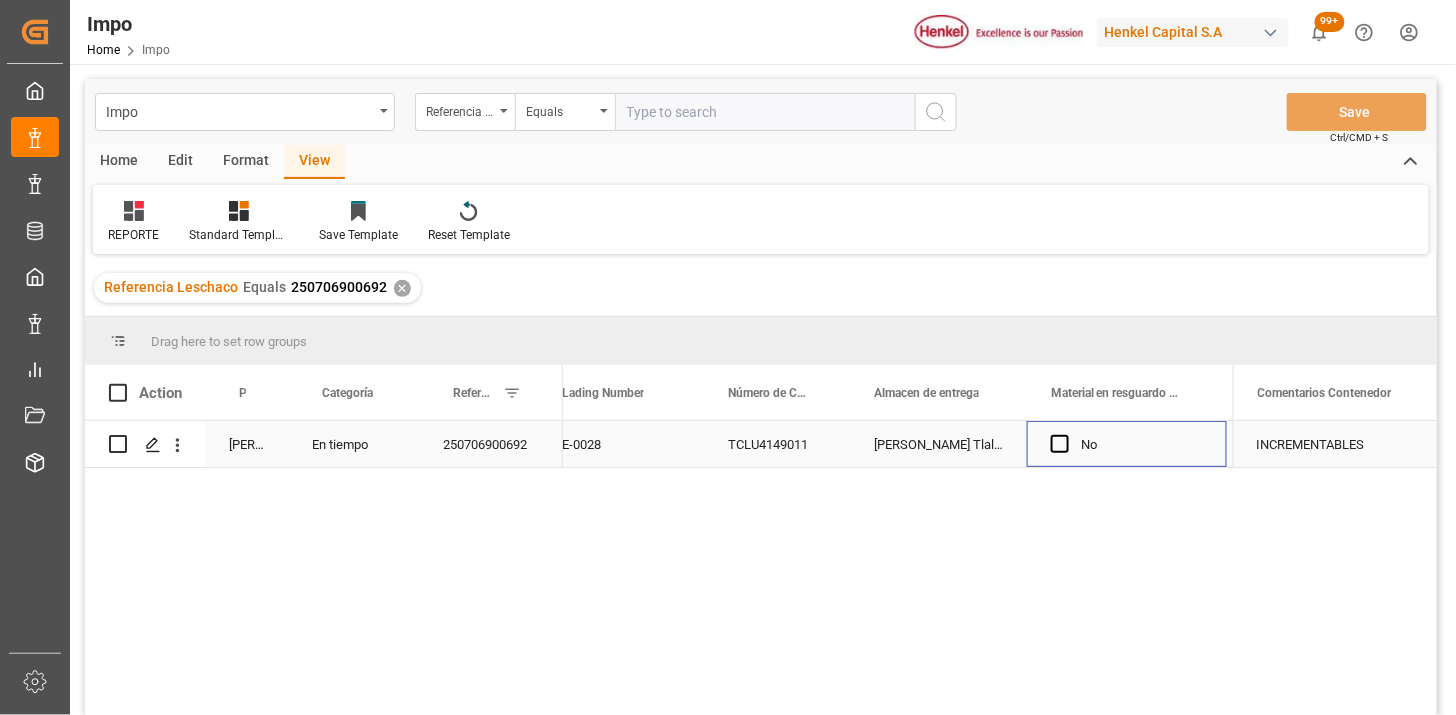 scroll, scrollTop: 0, scrollLeft: 773, axis: horizontal 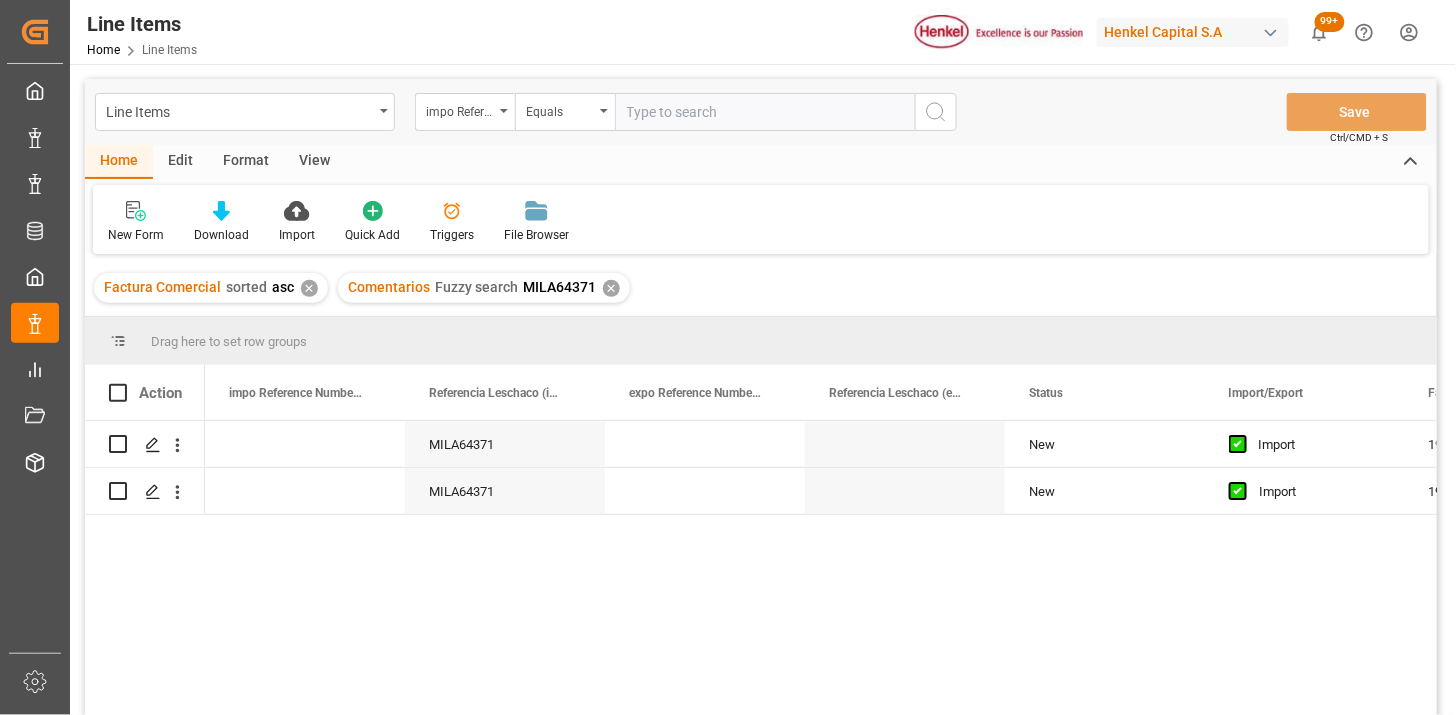 click on "Line Items impo Reference Number WF Equals Save Ctrl/CMD + S Home Edit Format View New Form Download Import Quick Add Triggers File Browser Factura Comercial sorted asc ✕ Comentarios Fuzzy search MILA64371 ✕
Drag here to set row groups Drag here to set column labels
Action
impo Reference Number WF" at bounding box center (761, 423) 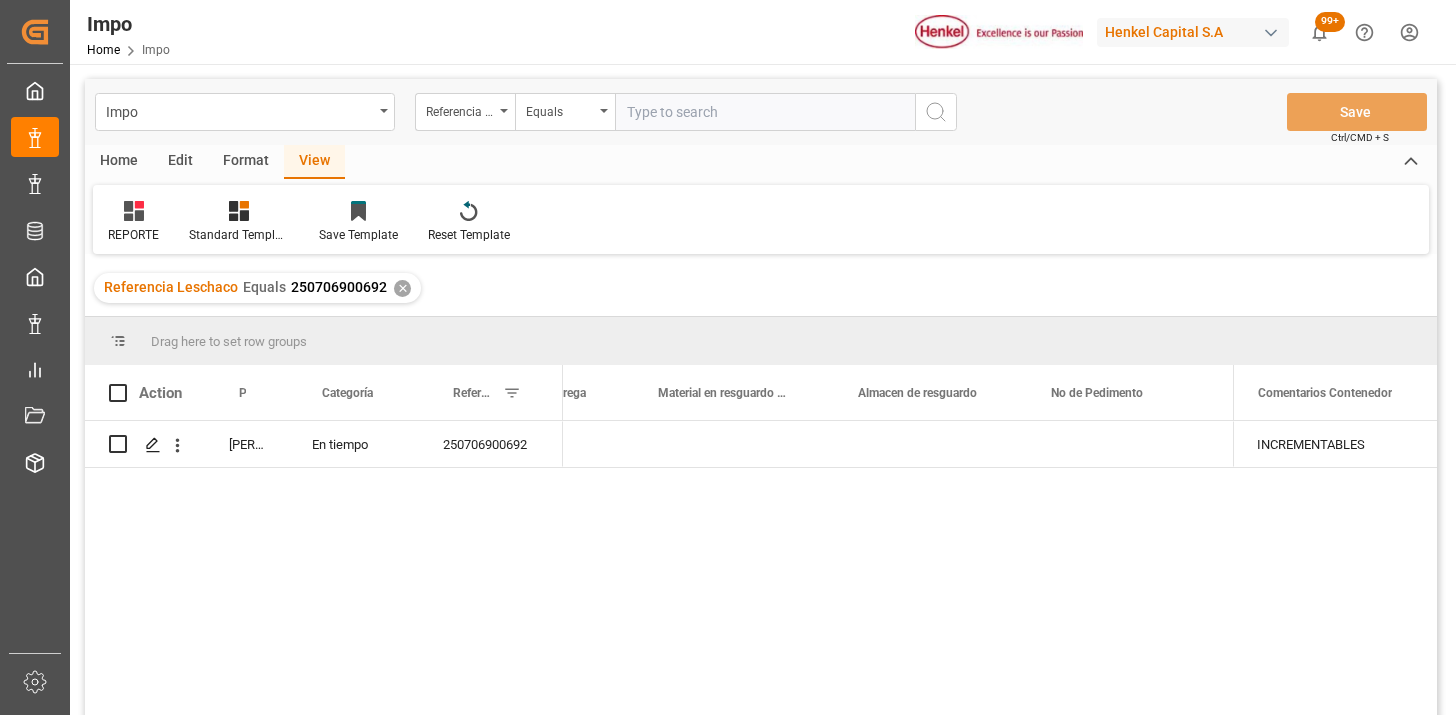 scroll, scrollTop: 0, scrollLeft: 0, axis: both 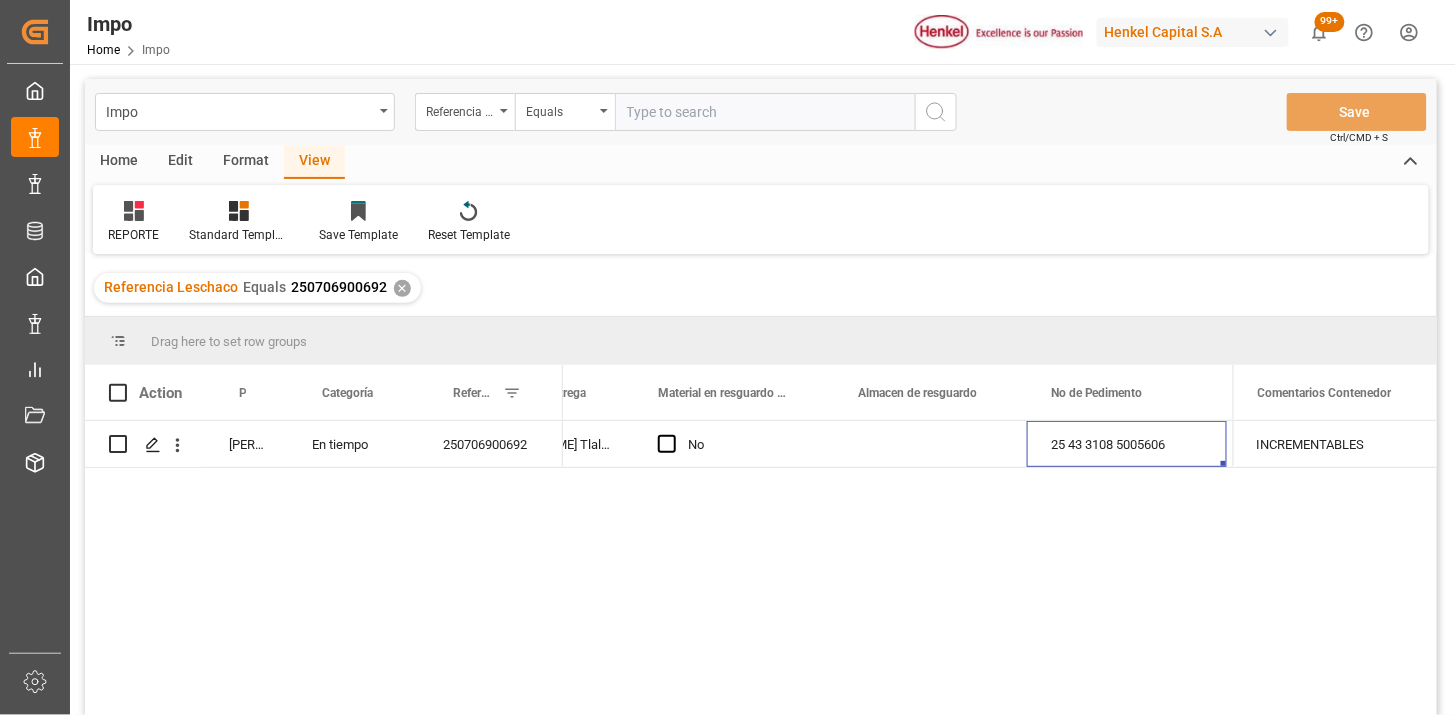 click at bounding box center [765, 112] 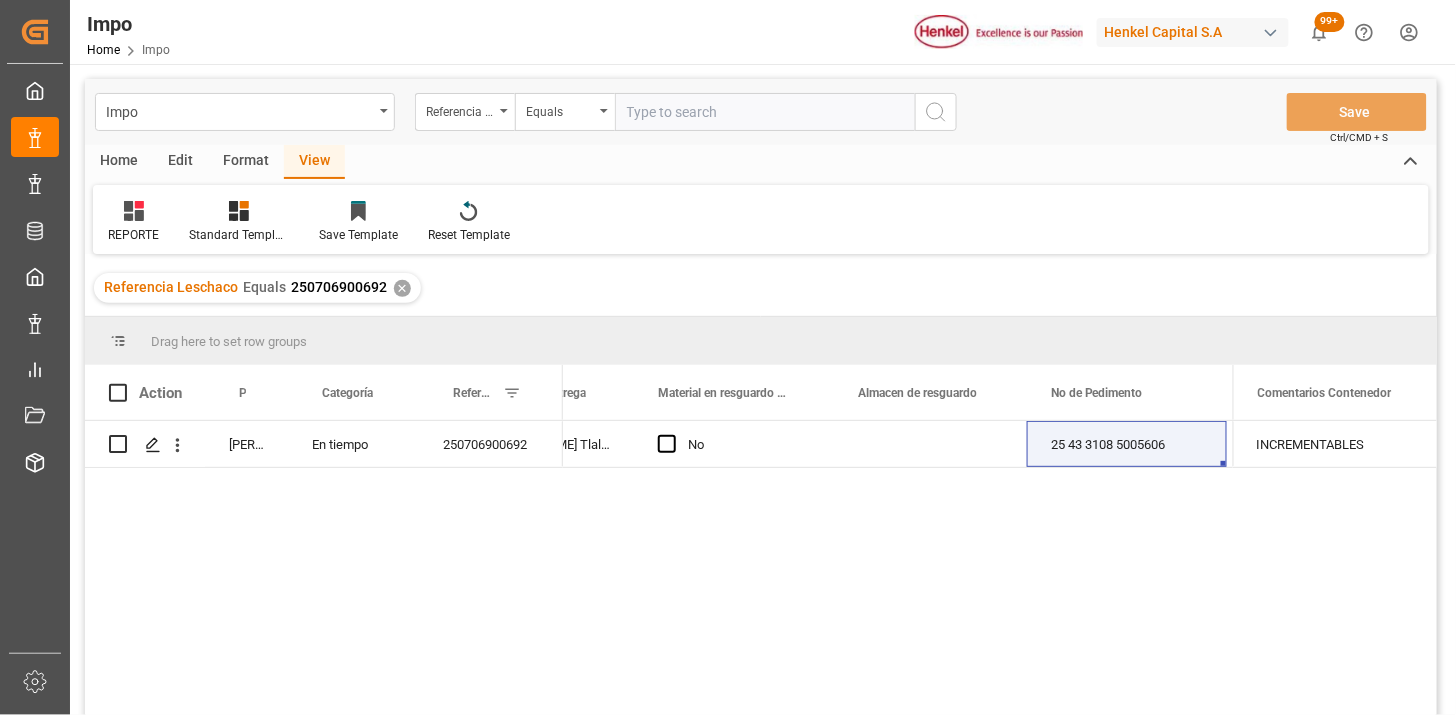 paste on "250706900621" 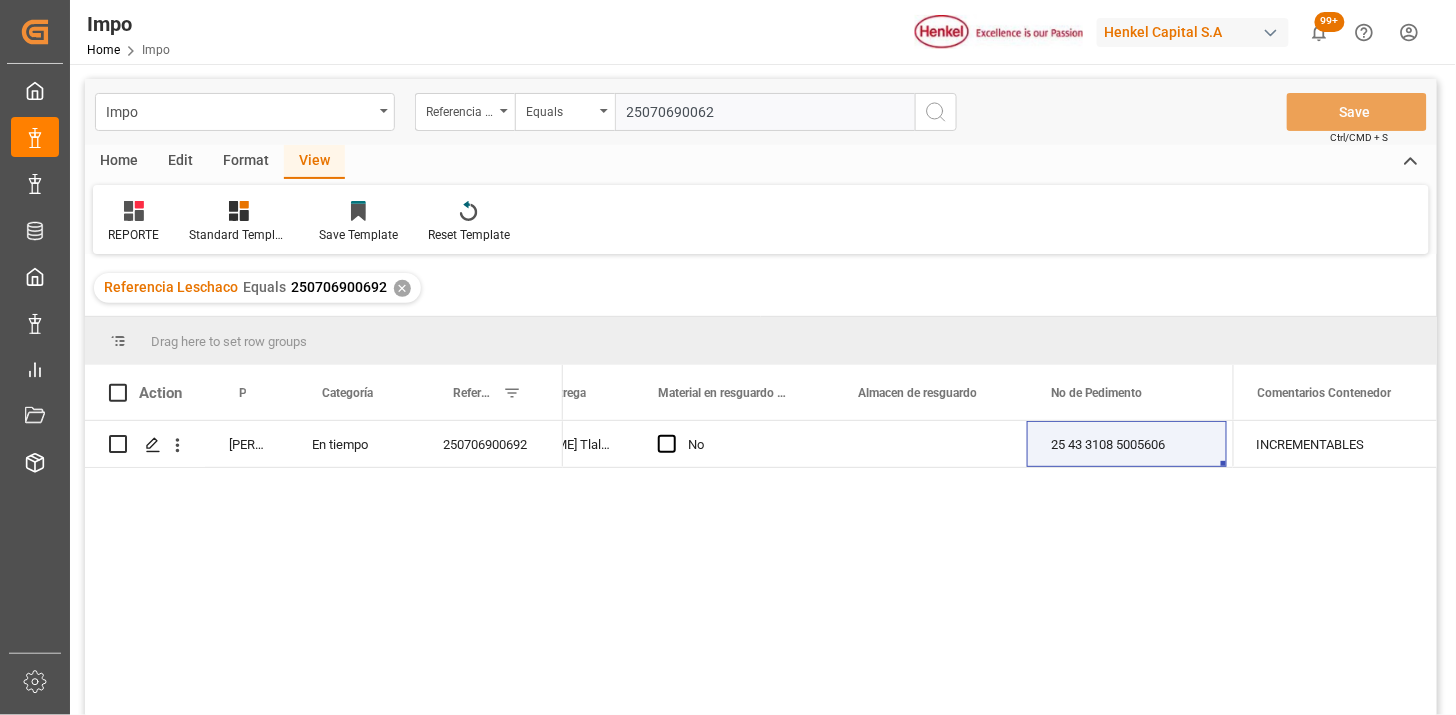 type on "250706900621" 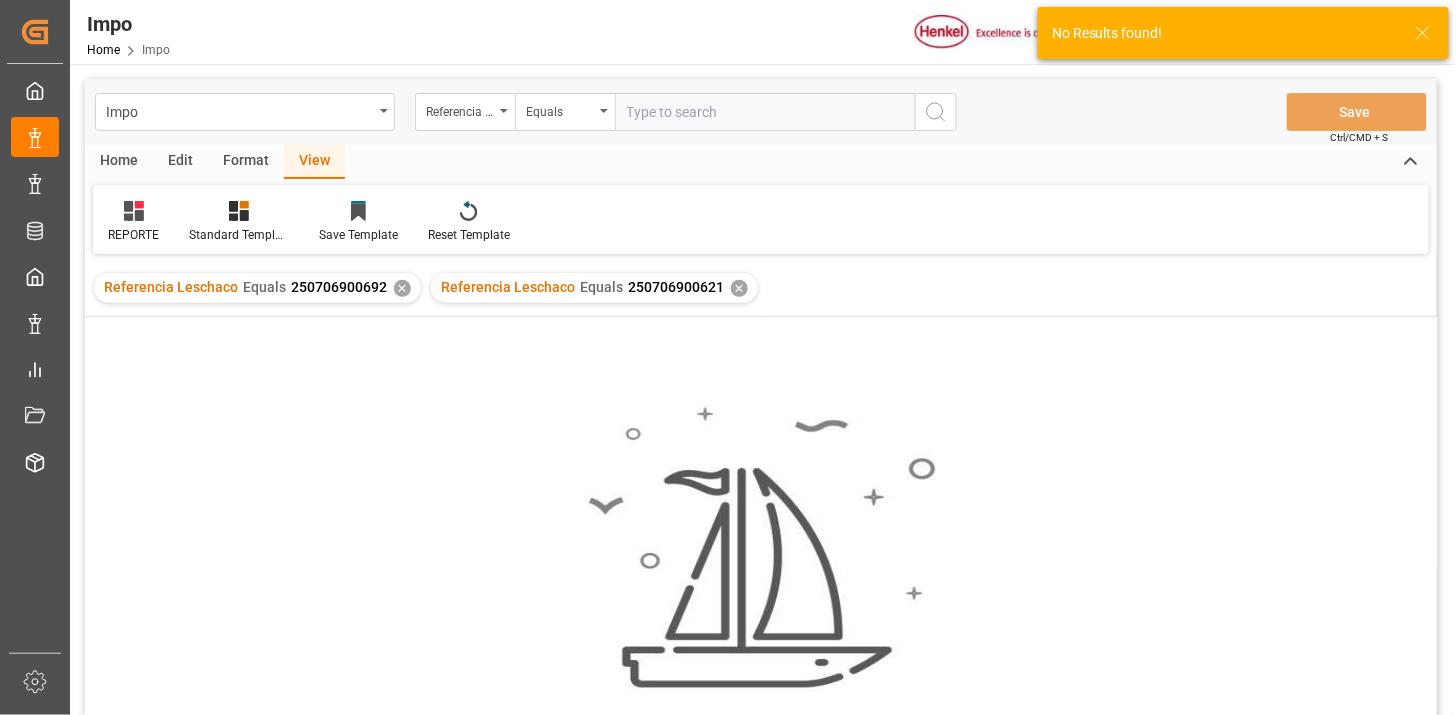 click on "✕" at bounding box center (402, 288) 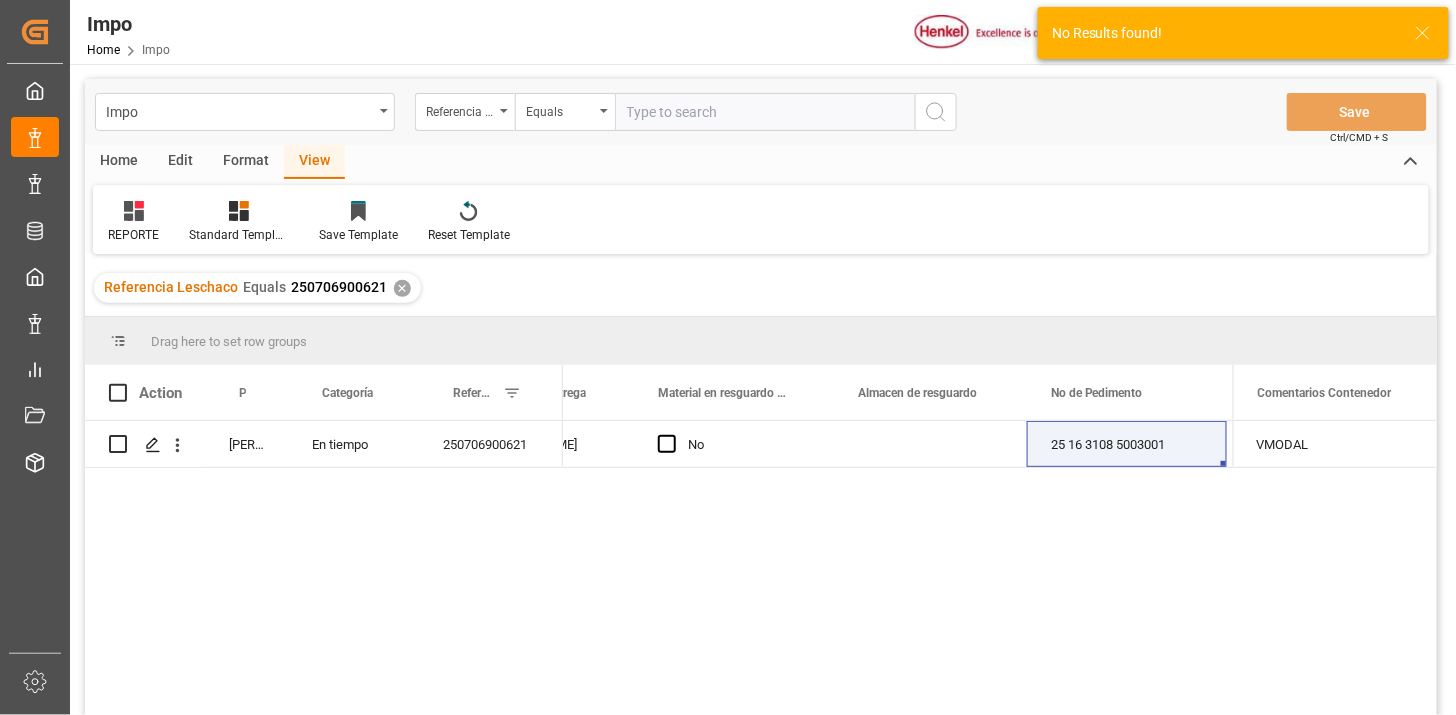 scroll, scrollTop: 111, scrollLeft: 0, axis: vertical 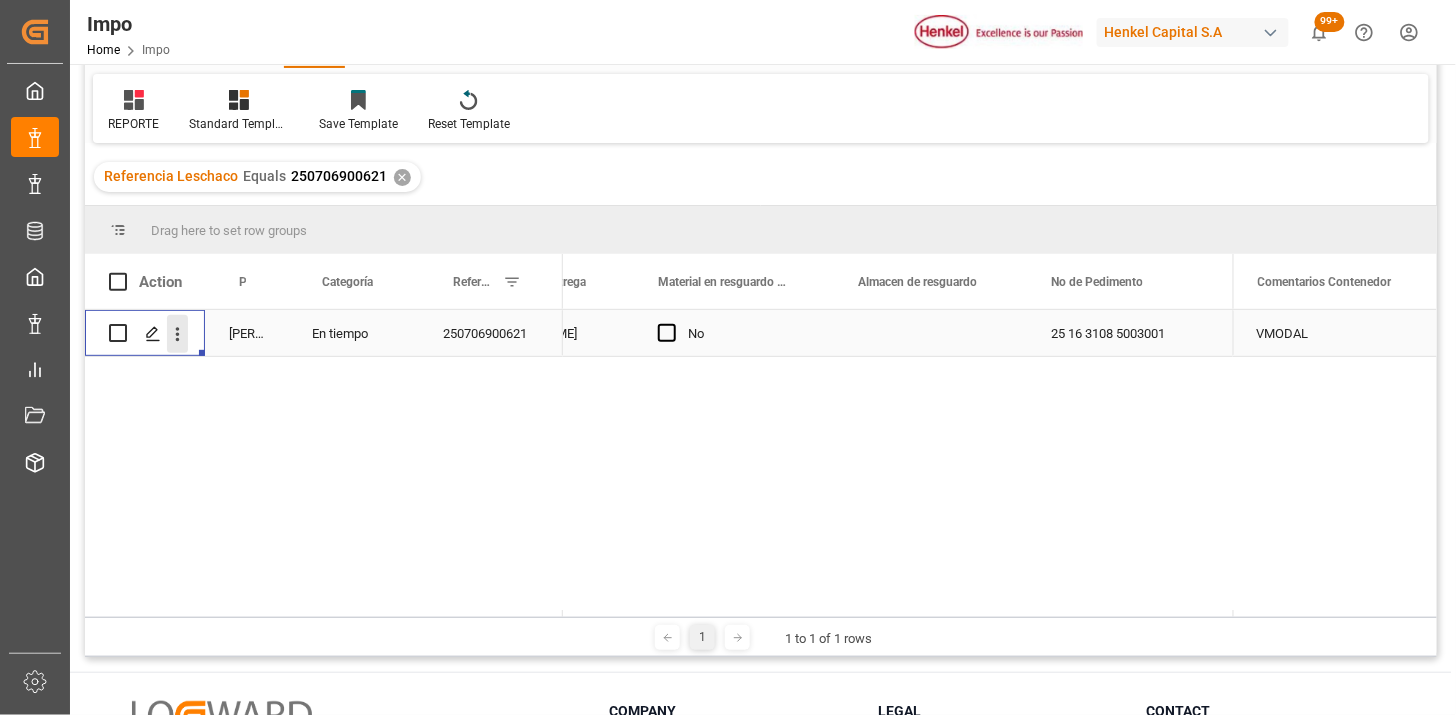 click 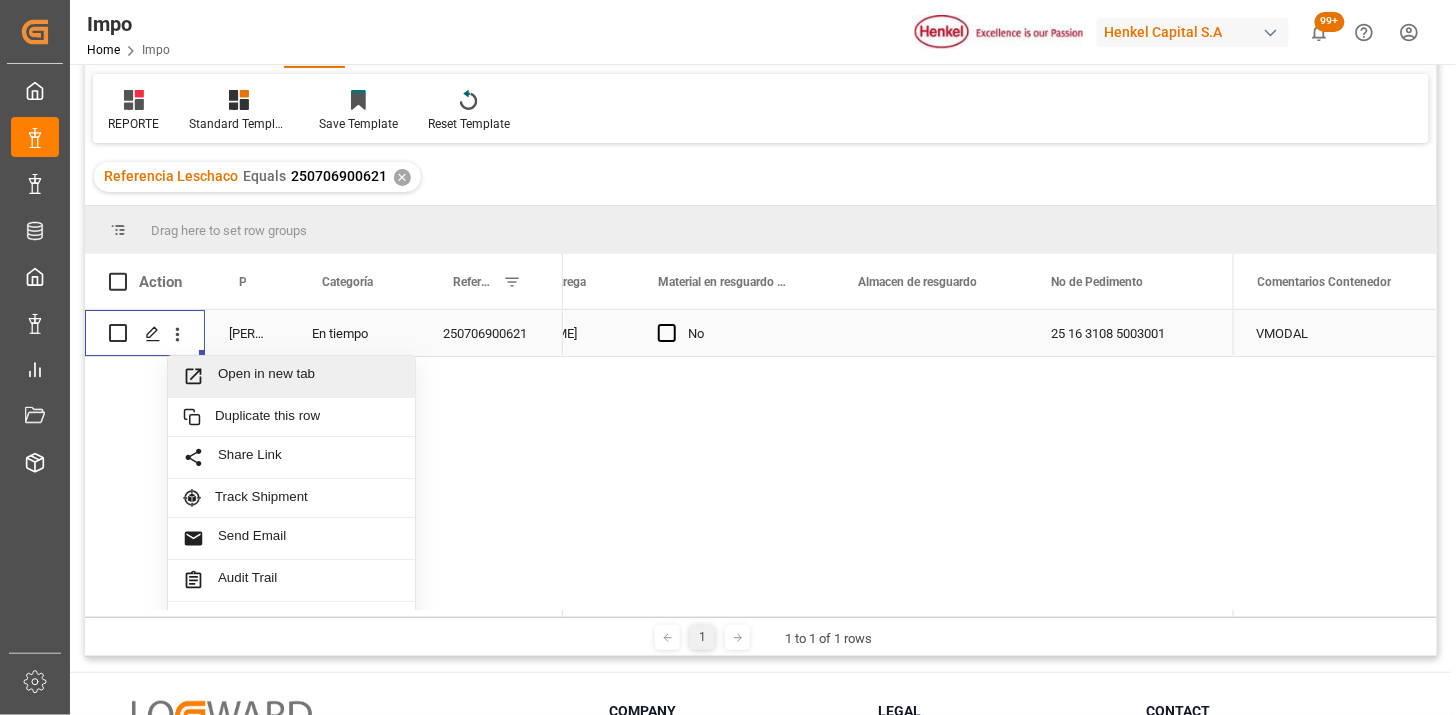 click on "Open in new tab" at bounding box center [309, 376] 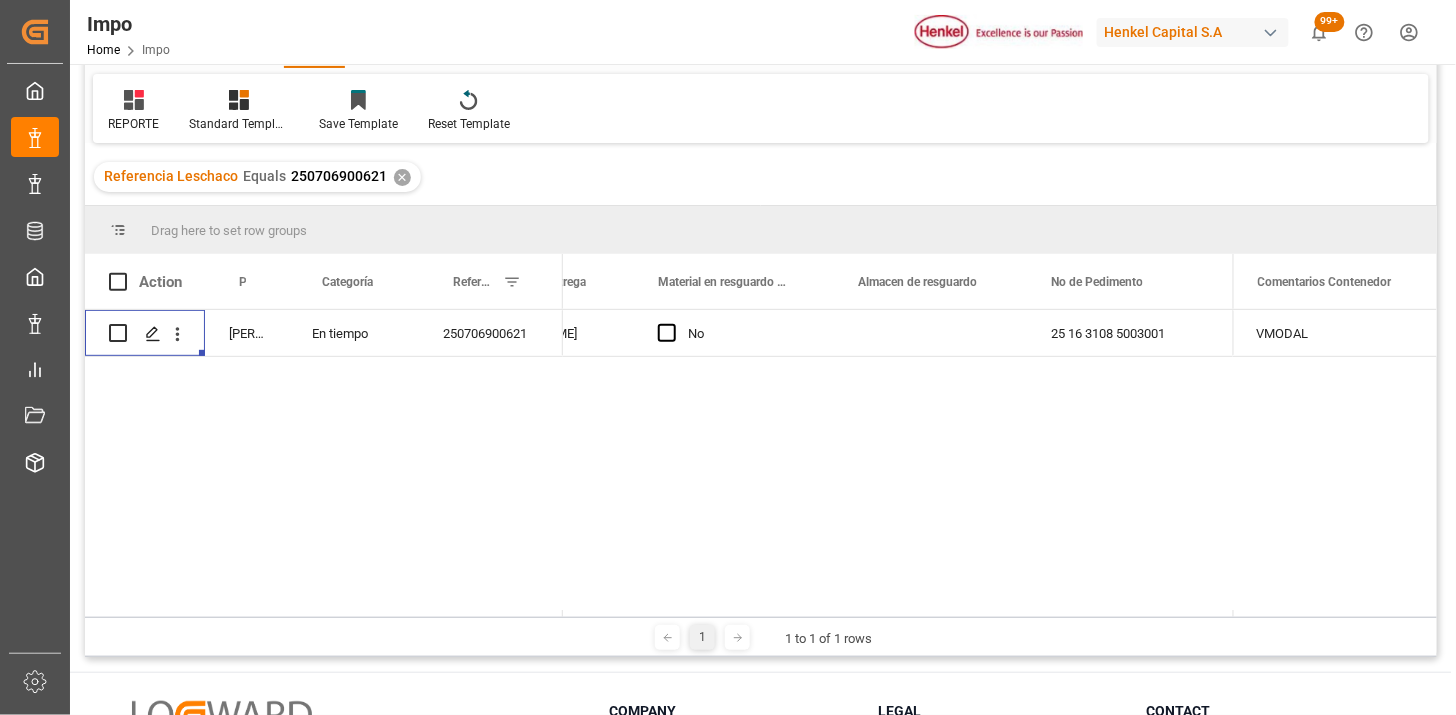 scroll, scrollTop: 0, scrollLeft: 0, axis: both 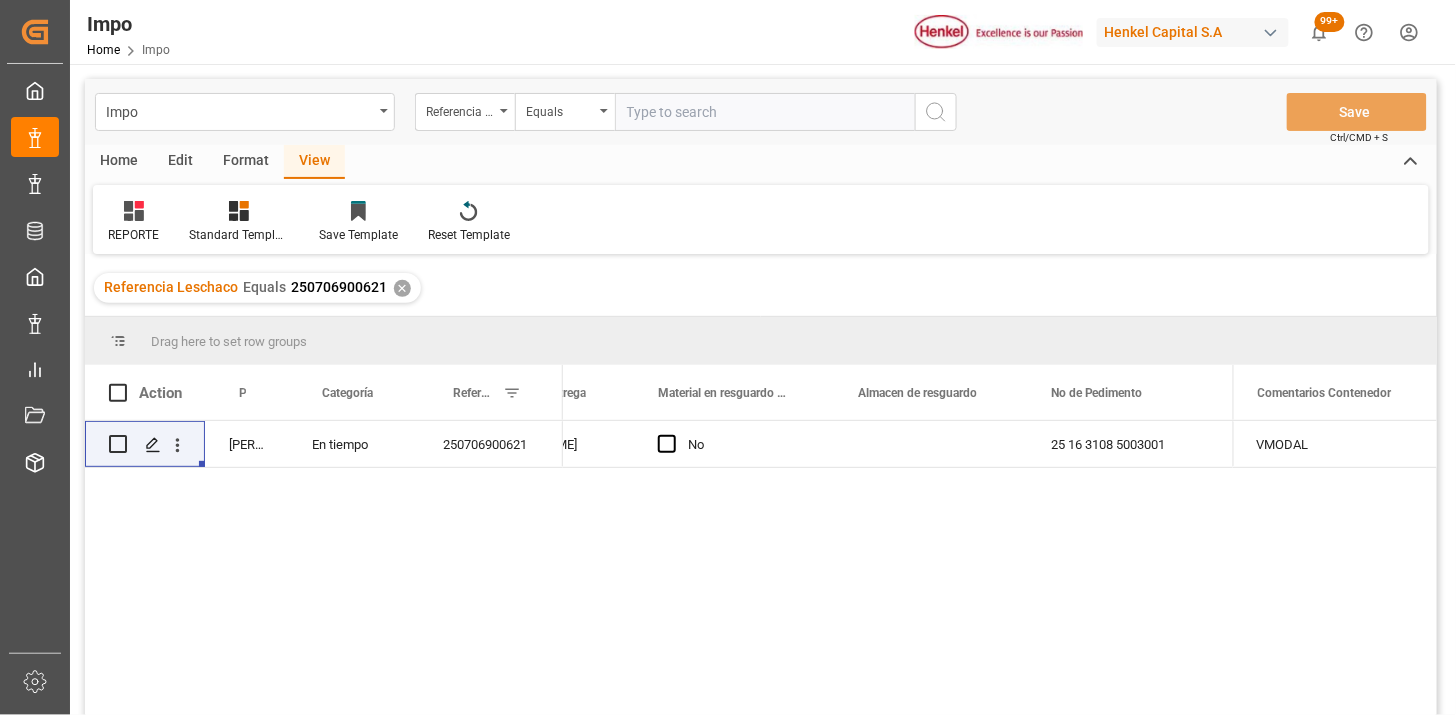 click at bounding box center (765, 112) 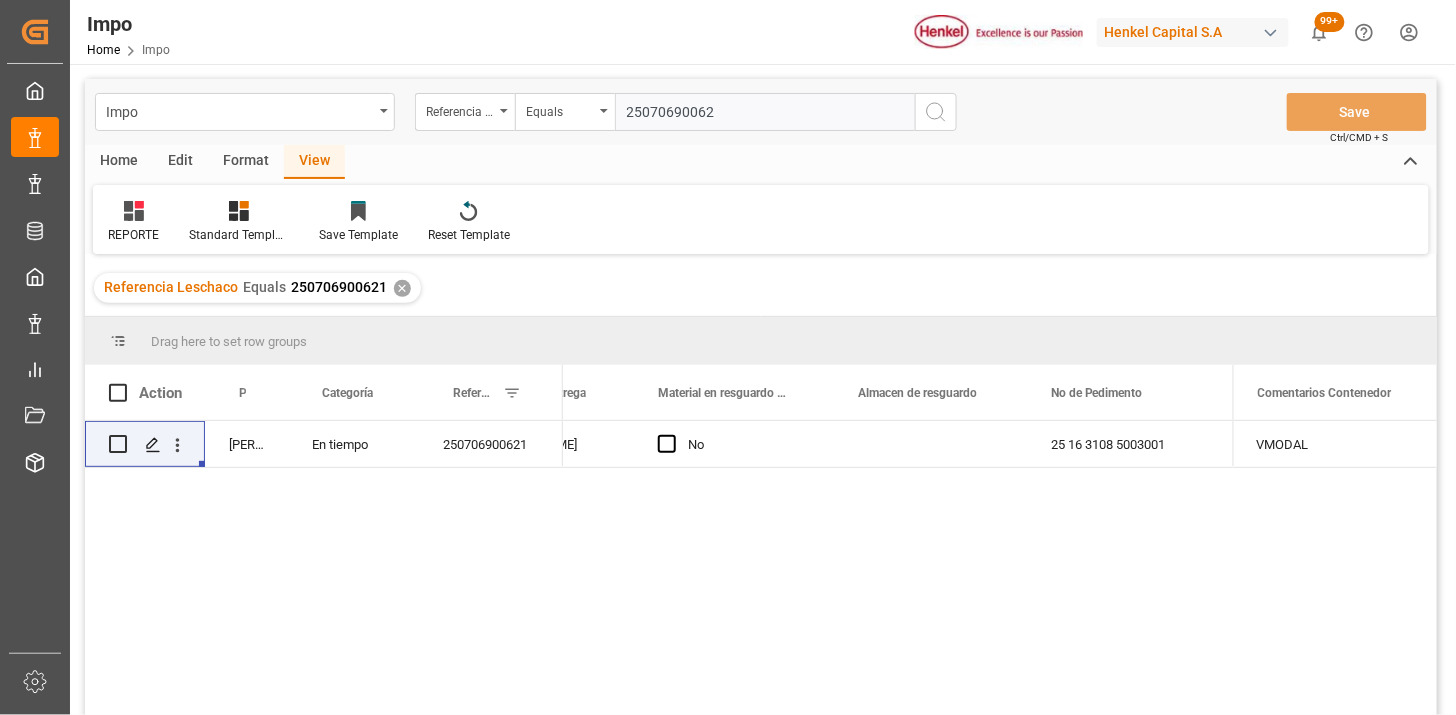 type on "250706900620" 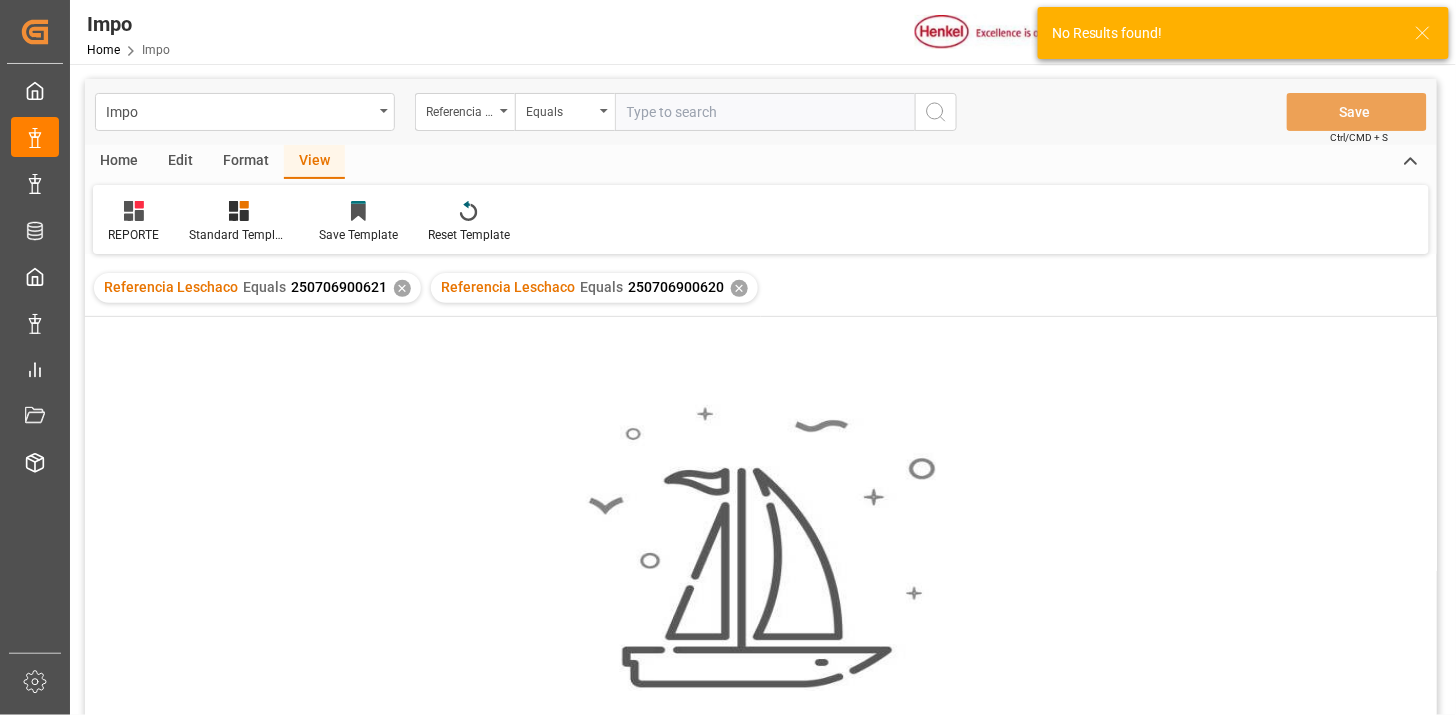 click on "✕" at bounding box center [402, 288] 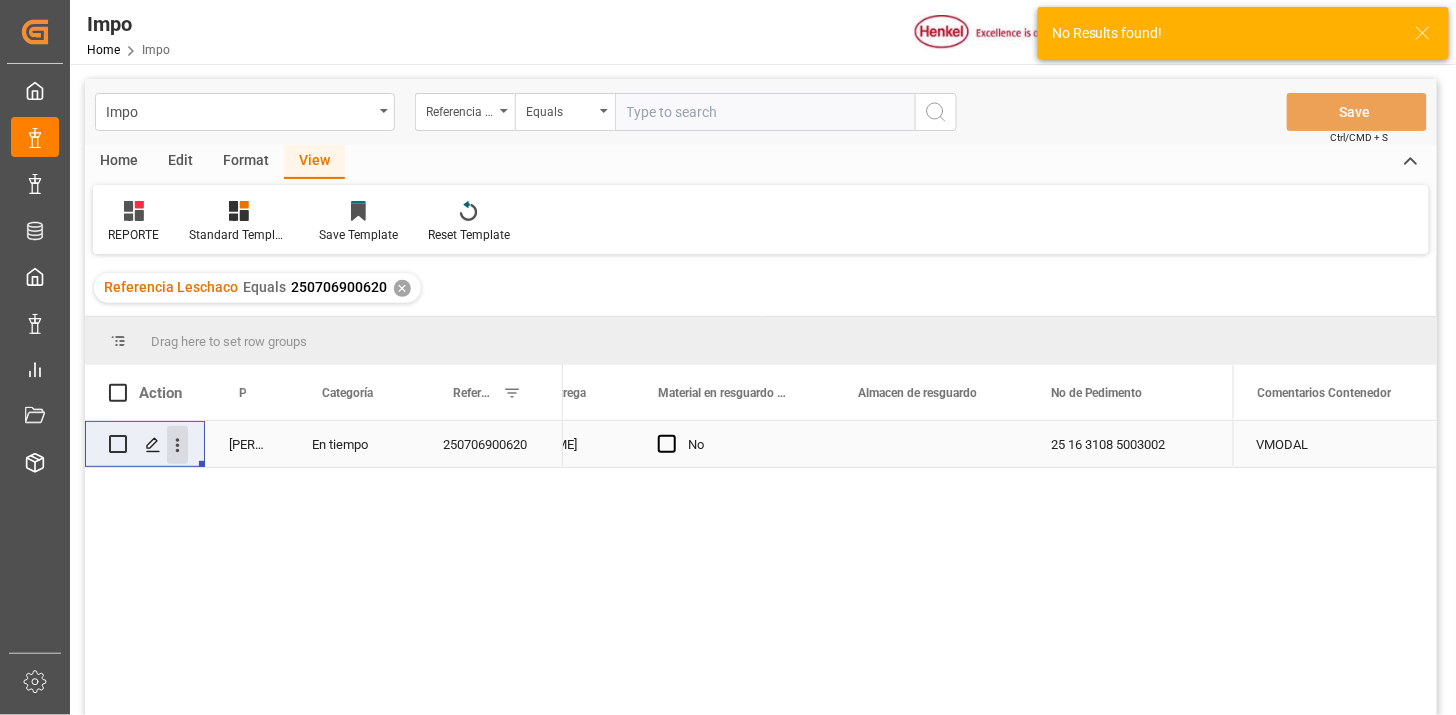 click 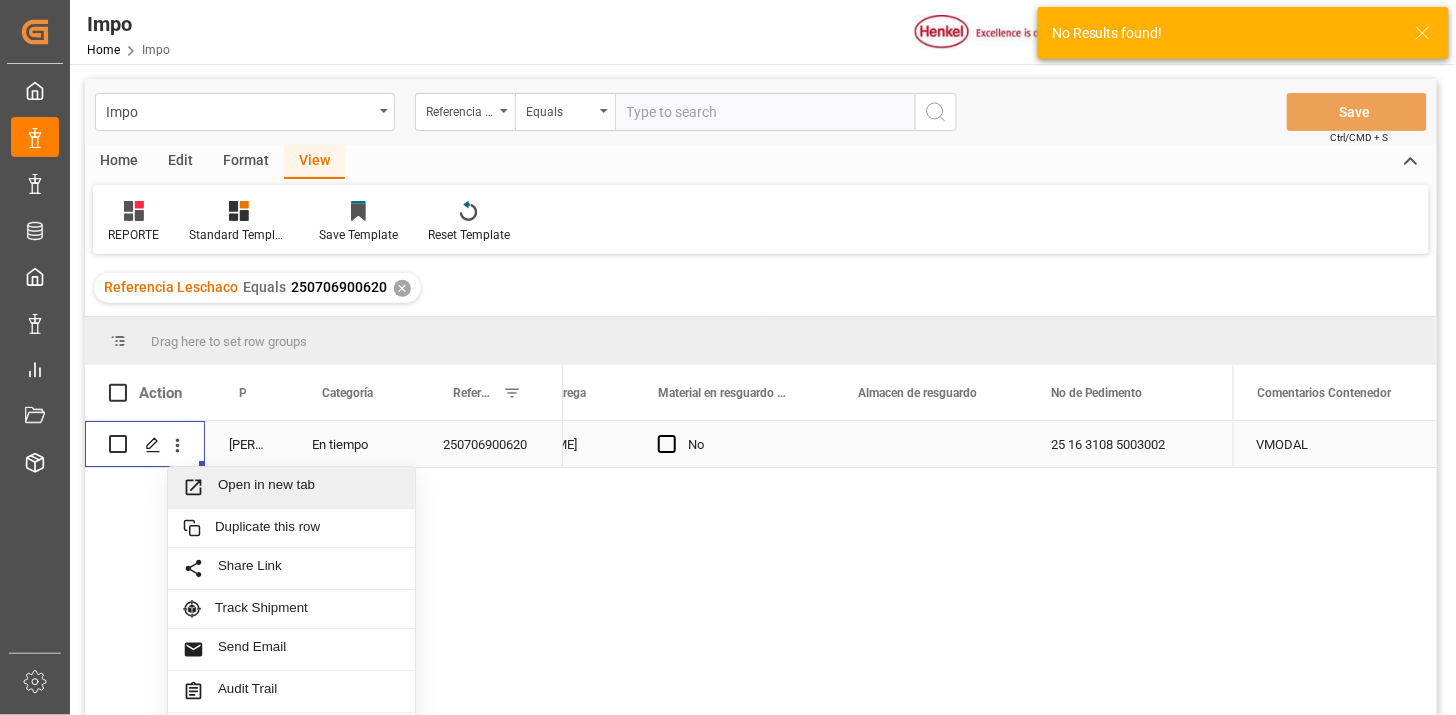 click on "Open in new tab" at bounding box center [309, 487] 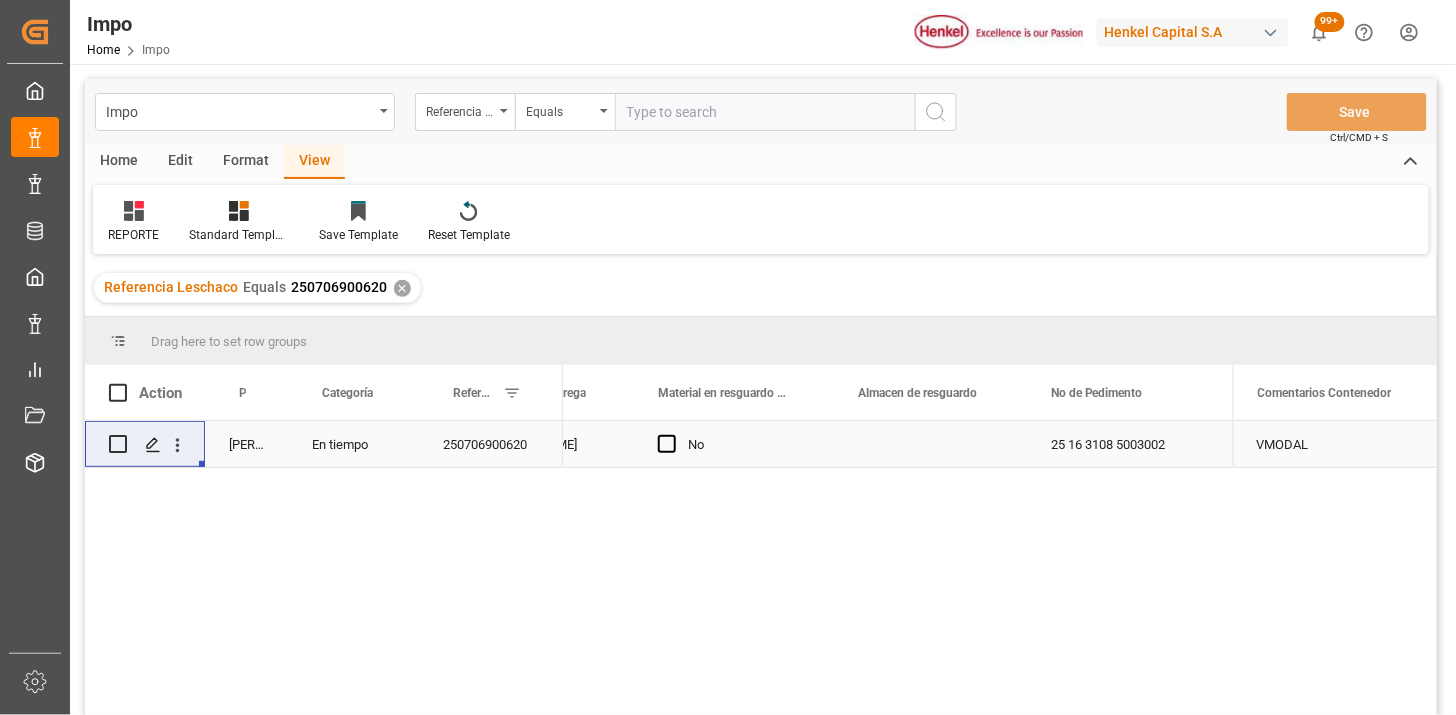 drag, startPoint x: 238, startPoint y: 157, endPoint x: 223, endPoint y: 176, distance: 24.207438 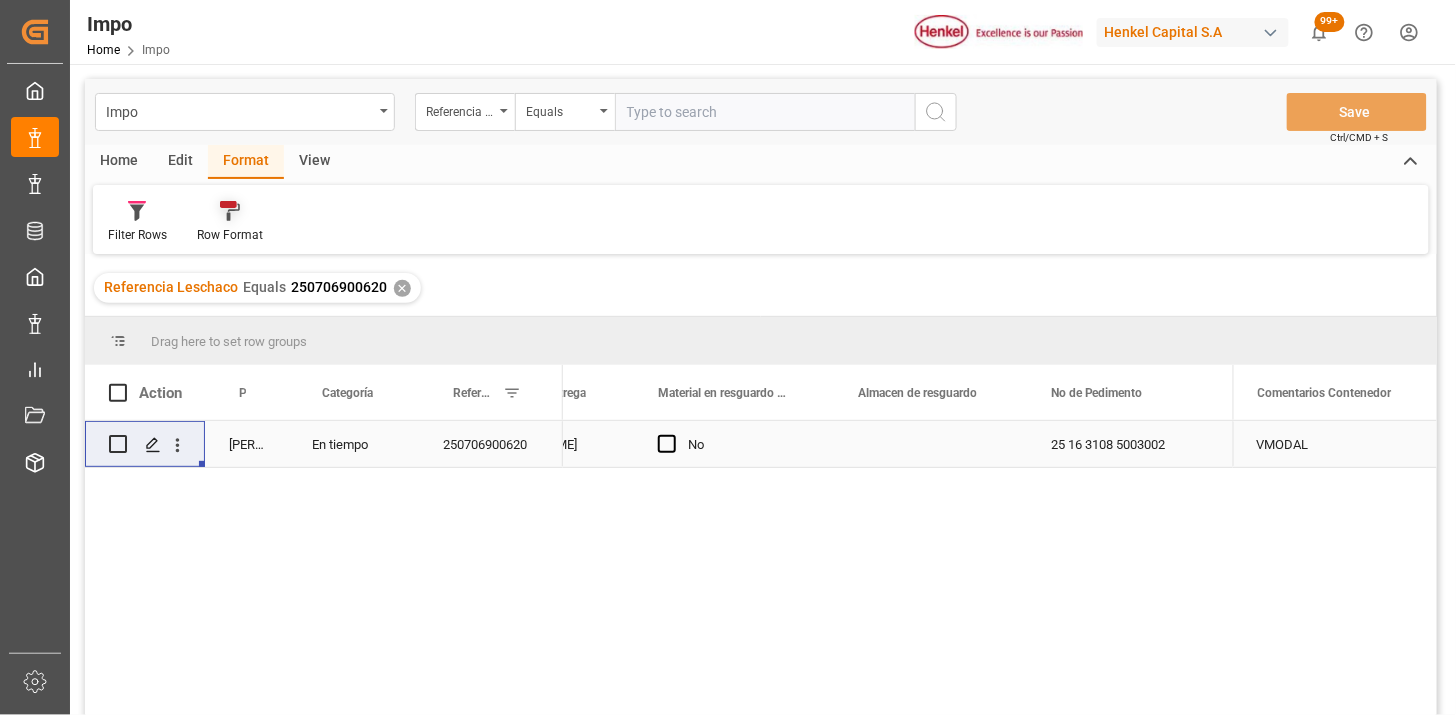 click on "Row Format" at bounding box center [230, 235] 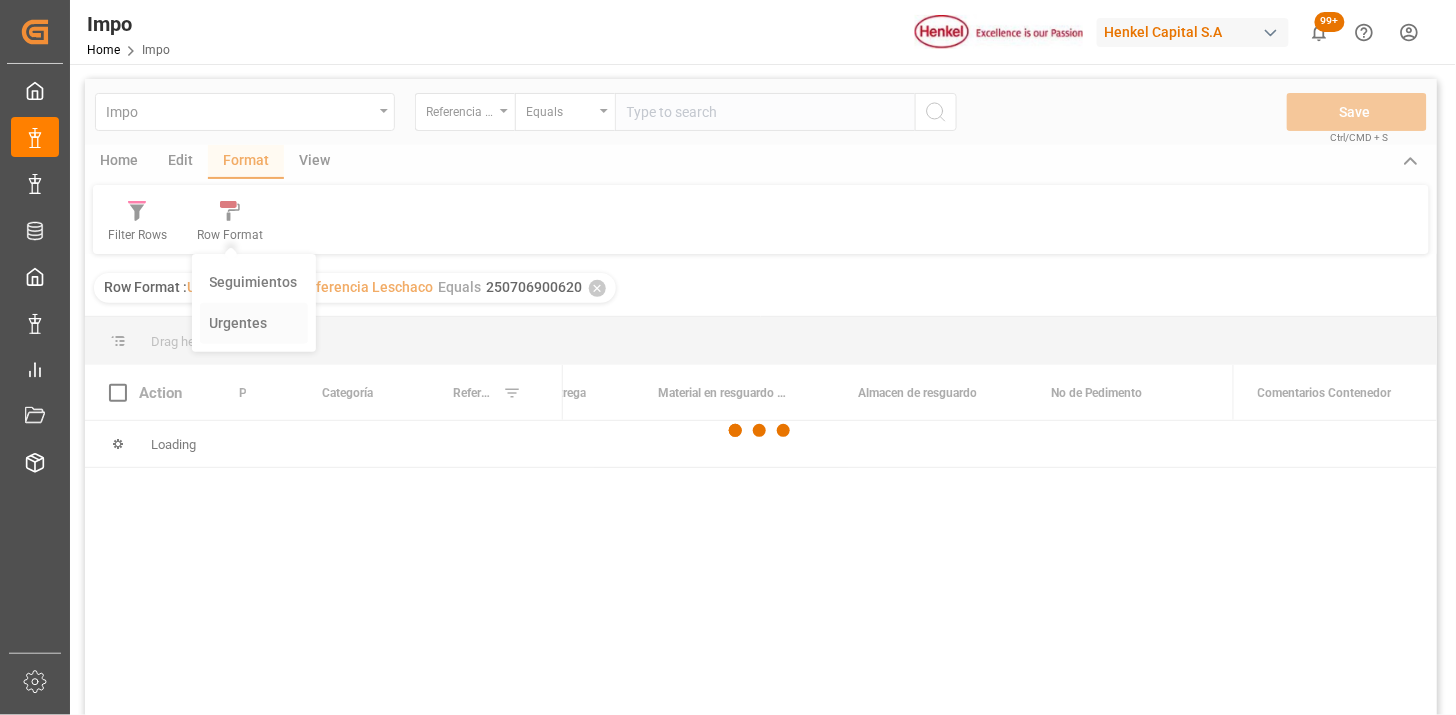 click on "Impo Referencia Leschaco Equals Save Ctrl/CMD + S Home Edit Format View Filter Rows Row Format Seguimientos Urgentes Row Format :  Urgentes ✕ Referencia Leschaco Equals 250706900620 ✕
Drag here to set row groups Drag here to set column labels
Action
Persona responsable de seguimiento
Categoría
to" at bounding box center (761, 423) 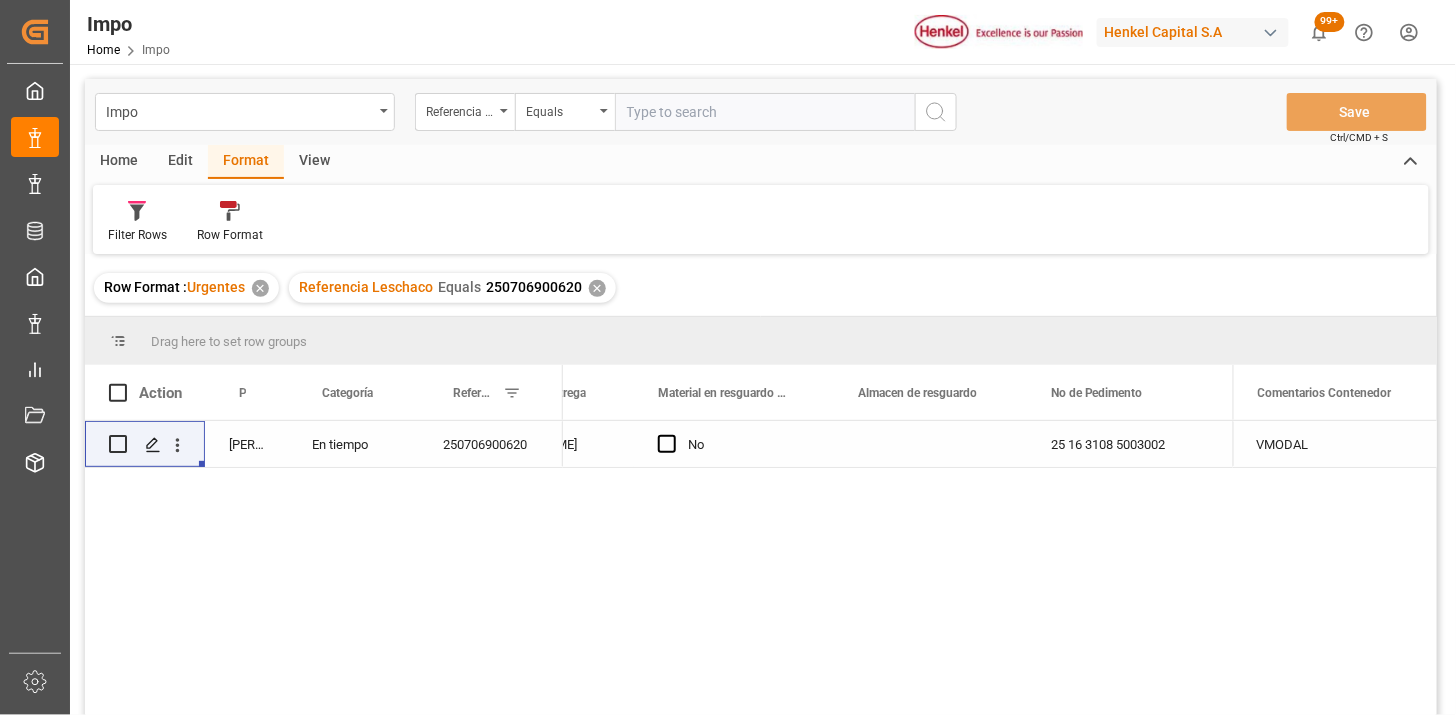 click at bounding box center [765, 112] 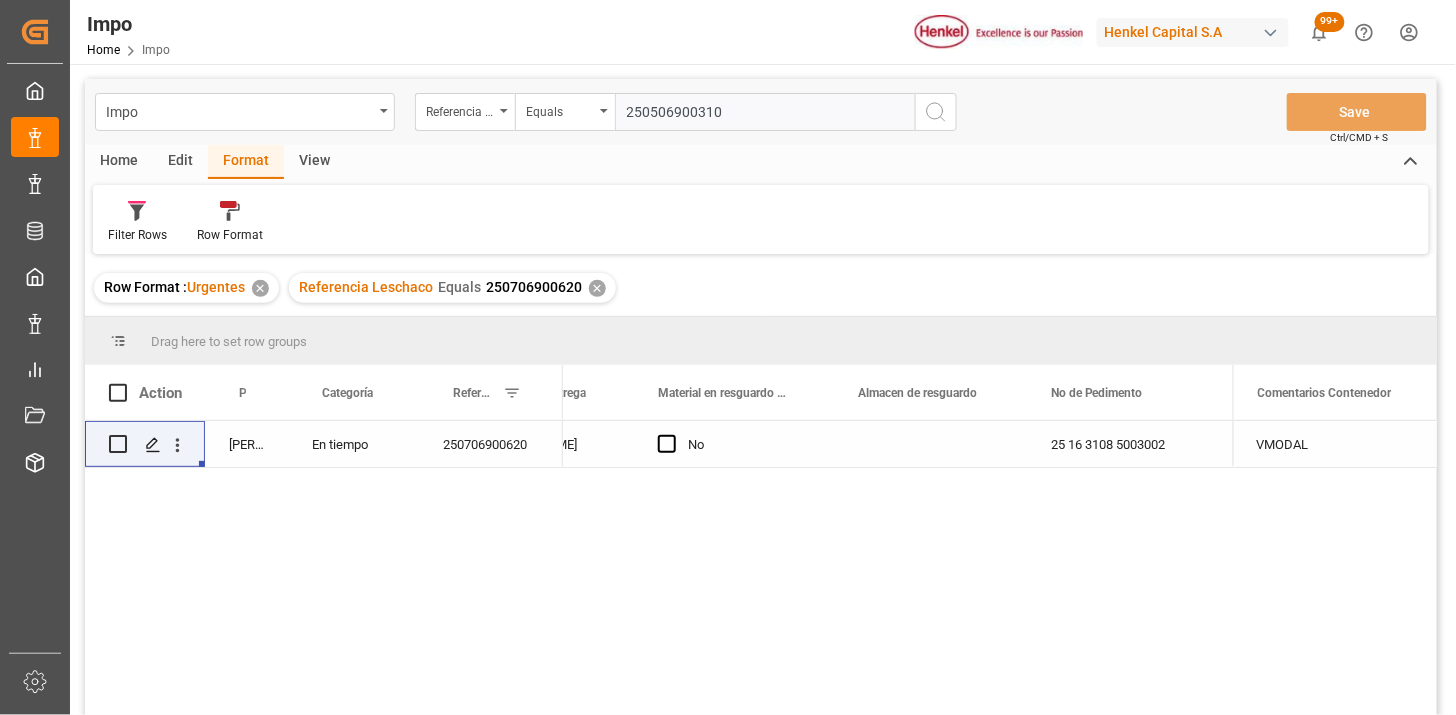 type on "250506900310" 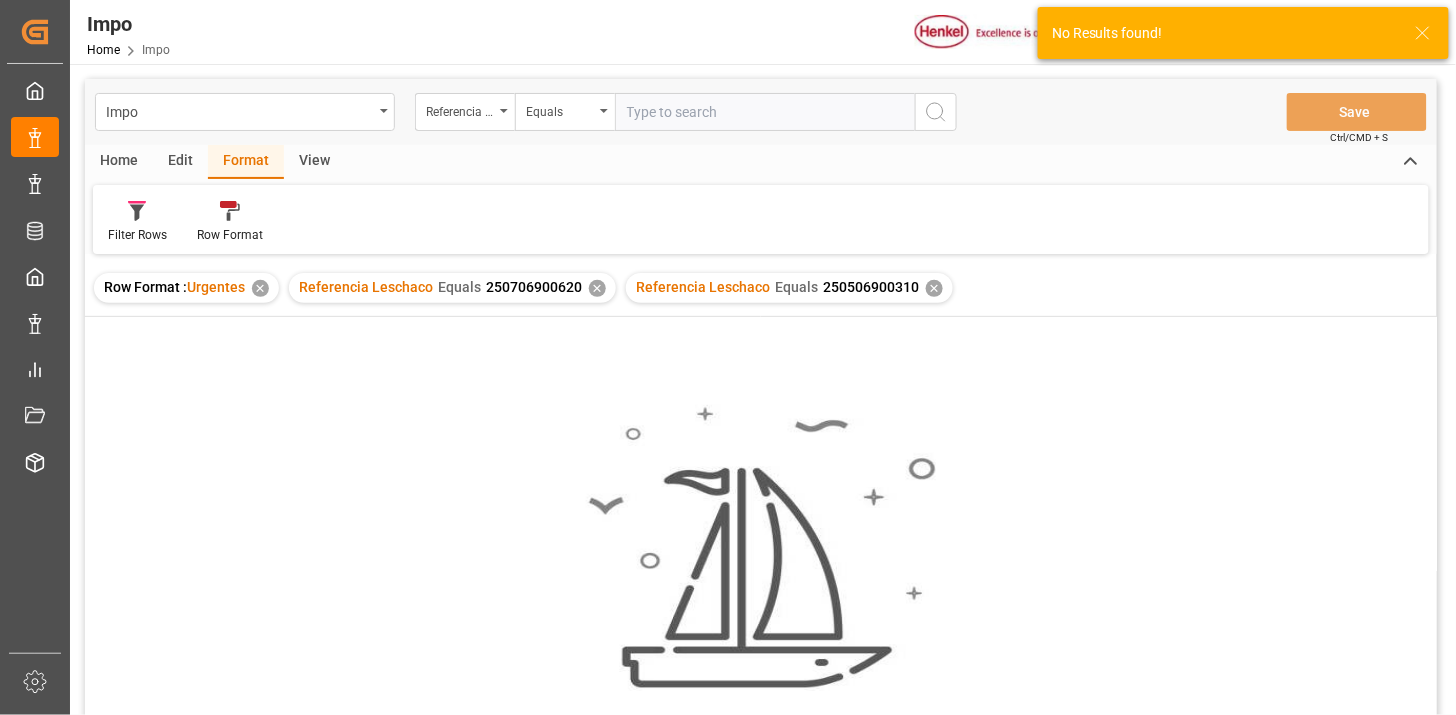 click on "✕" at bounding box center [597, 288] 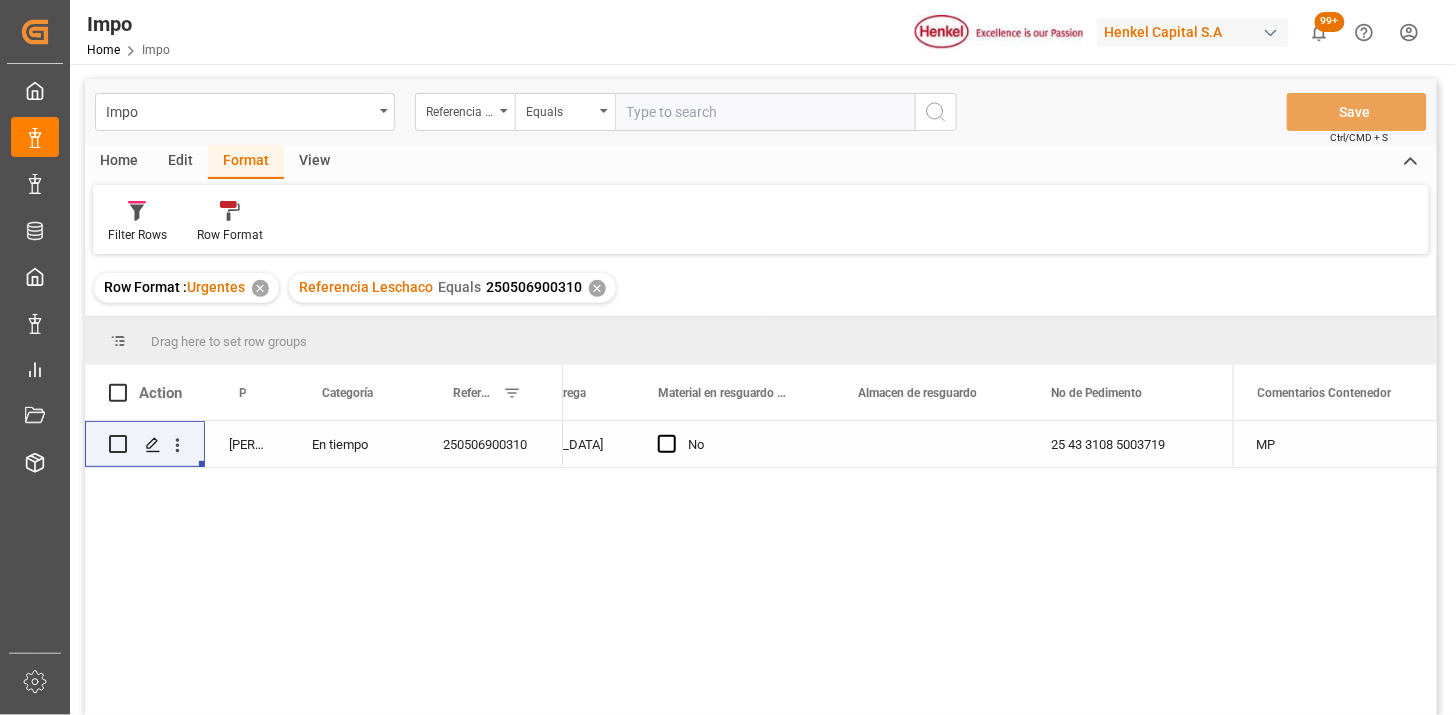click at bounding box center [765, 112] 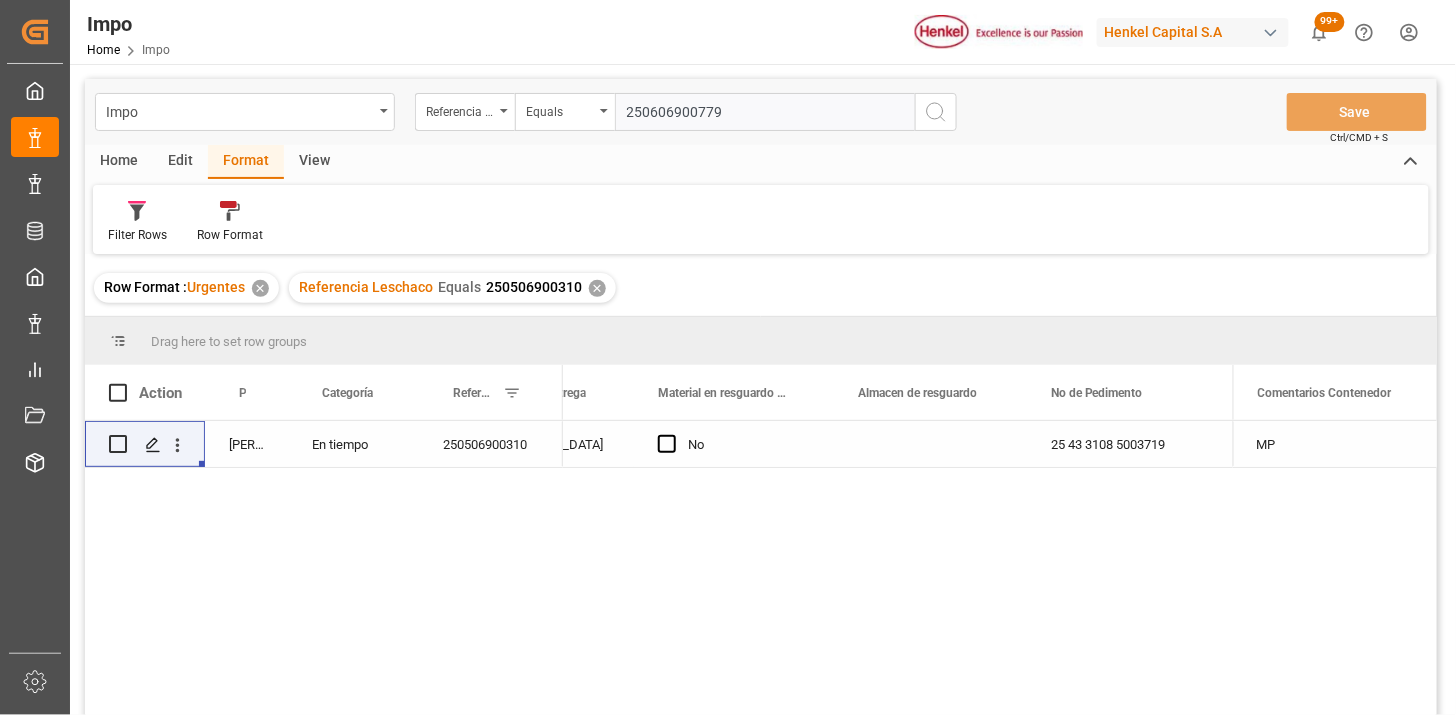 type 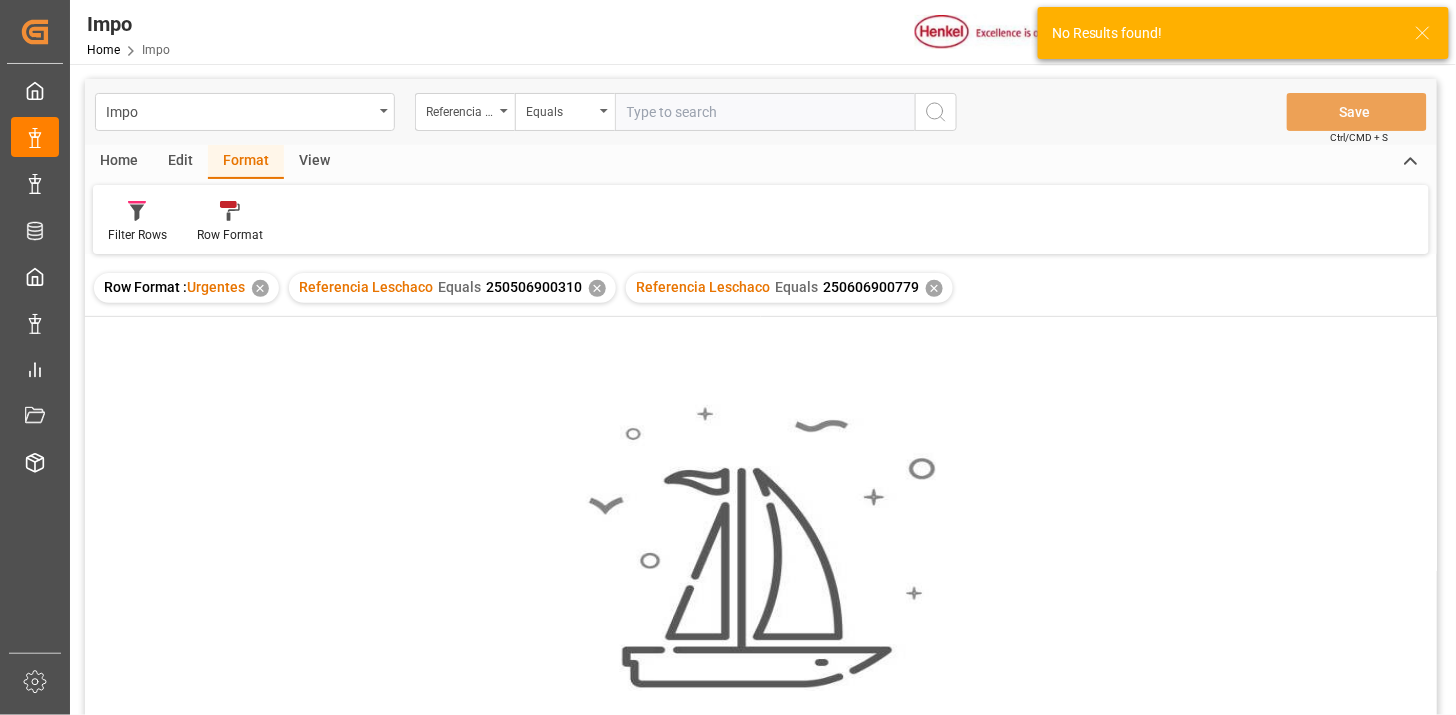 click on "✕" at bounding box center (597, 288) 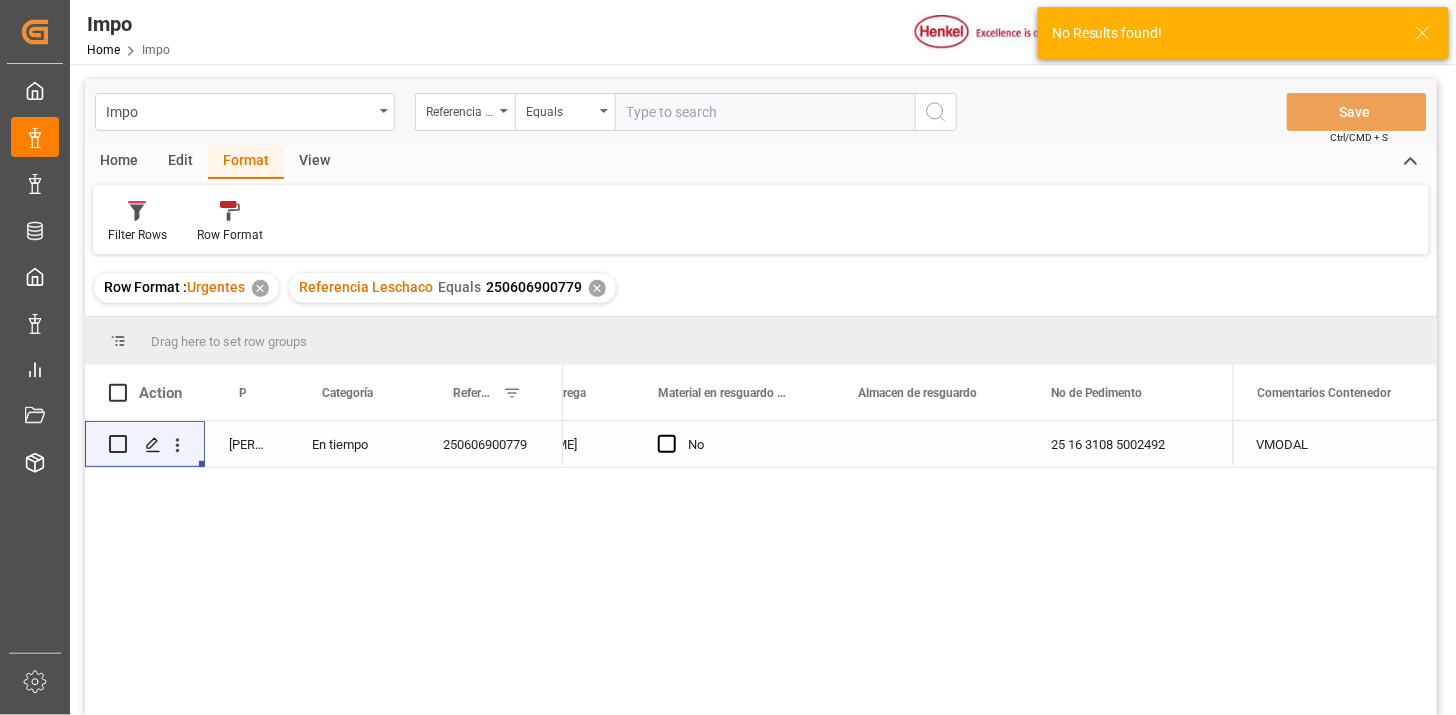 click on "View" at bounding box center [314, 162] 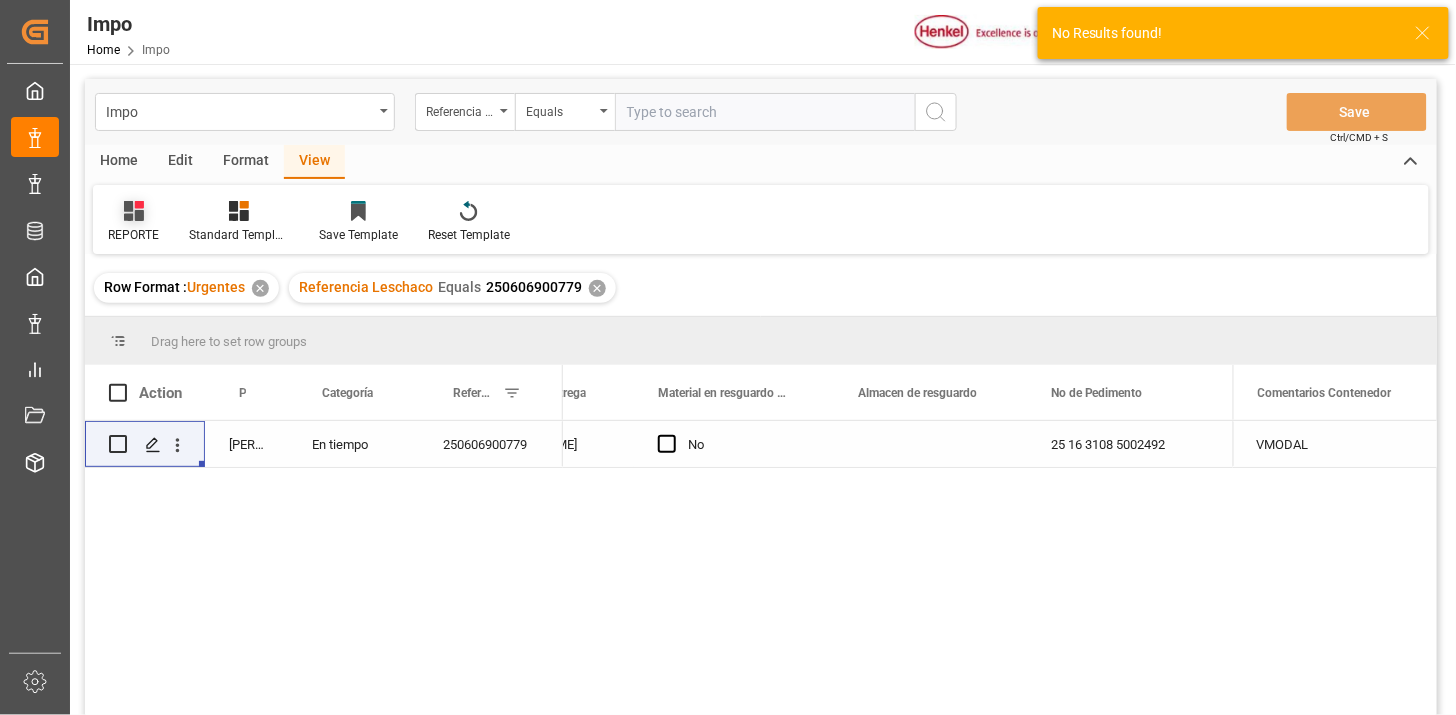 click on "REPORTE" at bounding box center [133, 235] 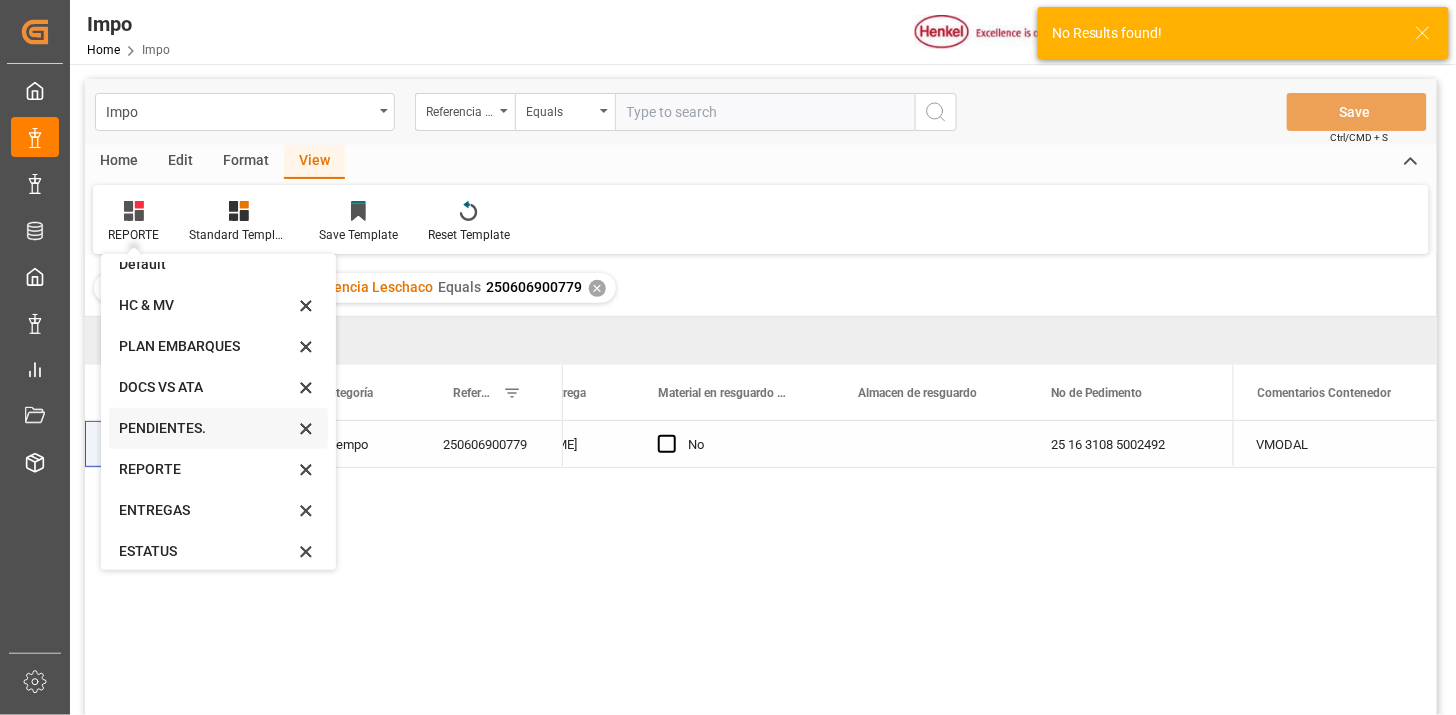 scroll, scrollTop: 27, scrollLeft: 0, axis: vertical 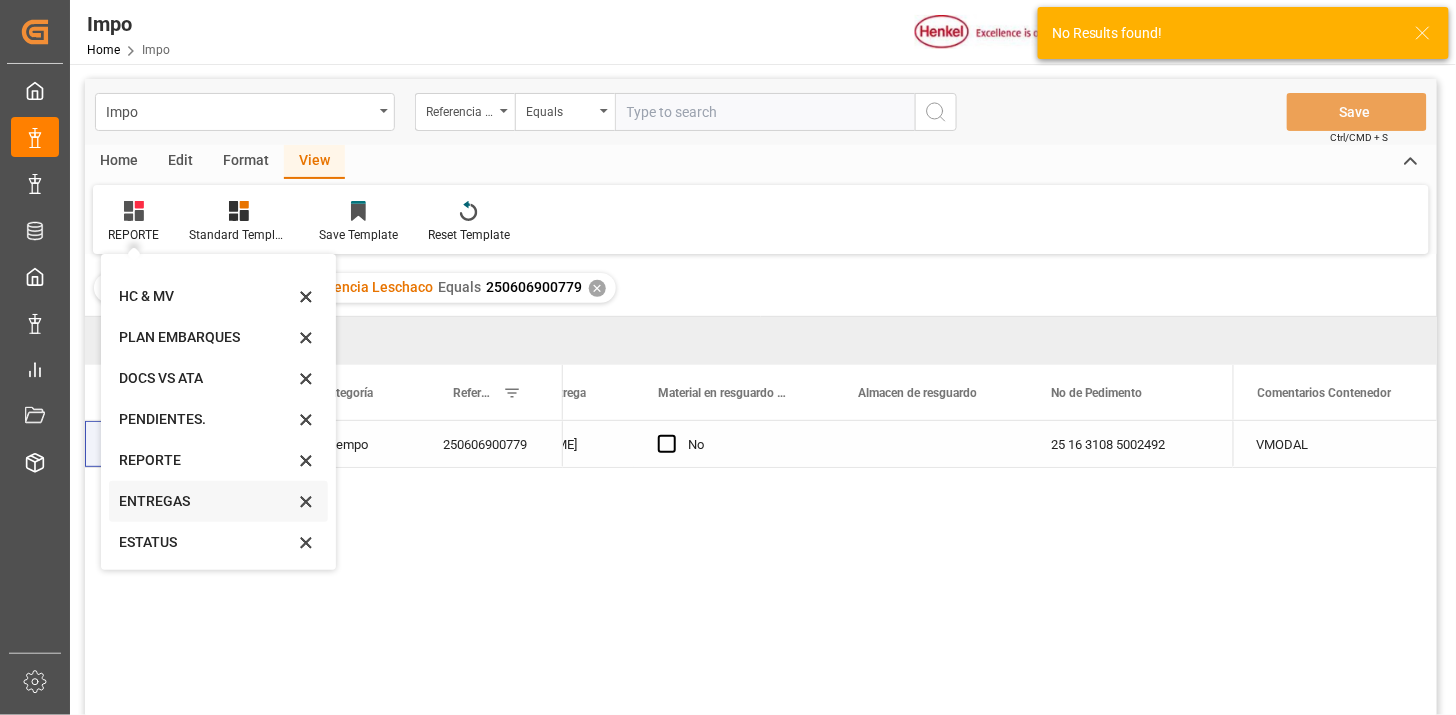 click on "ENTREGAS" at bounding box center [206, 501] 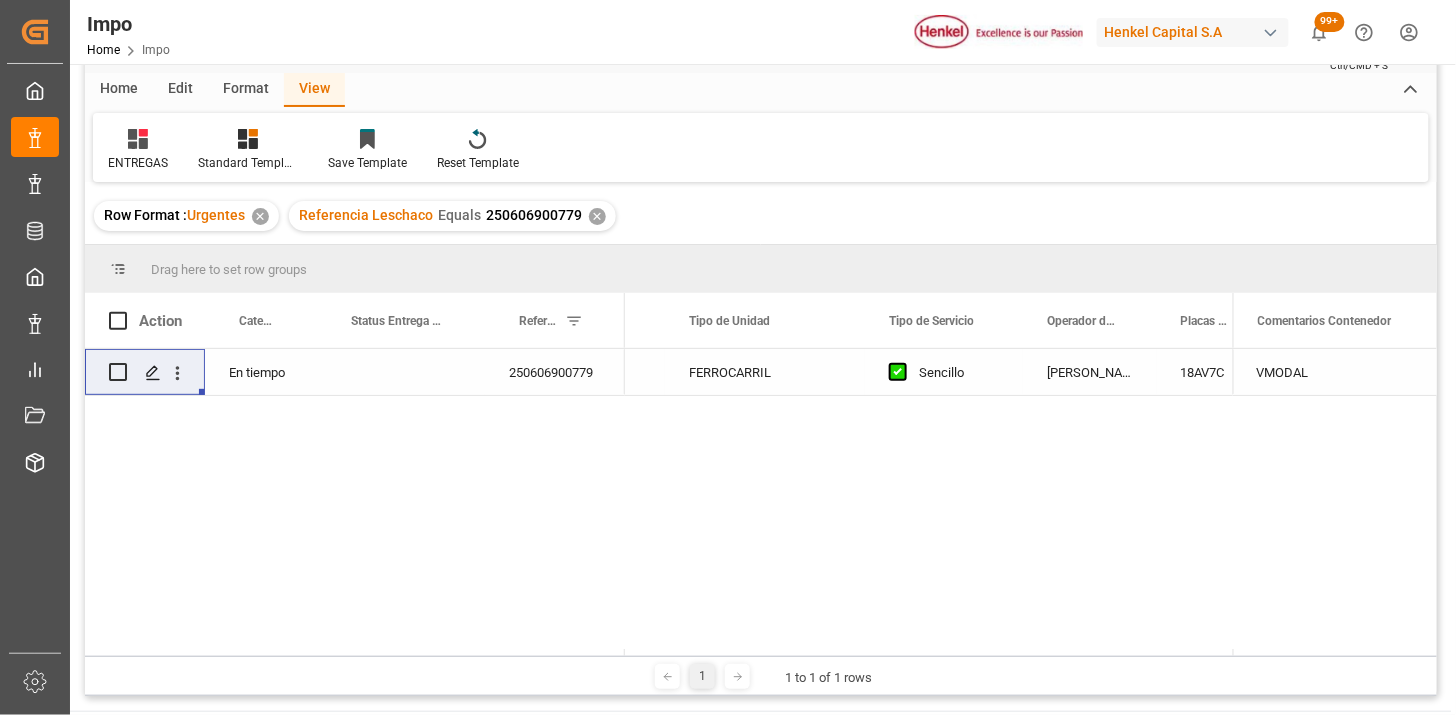 scroll, scrollTop: 111, scrollLeft: 0, axis: vertical 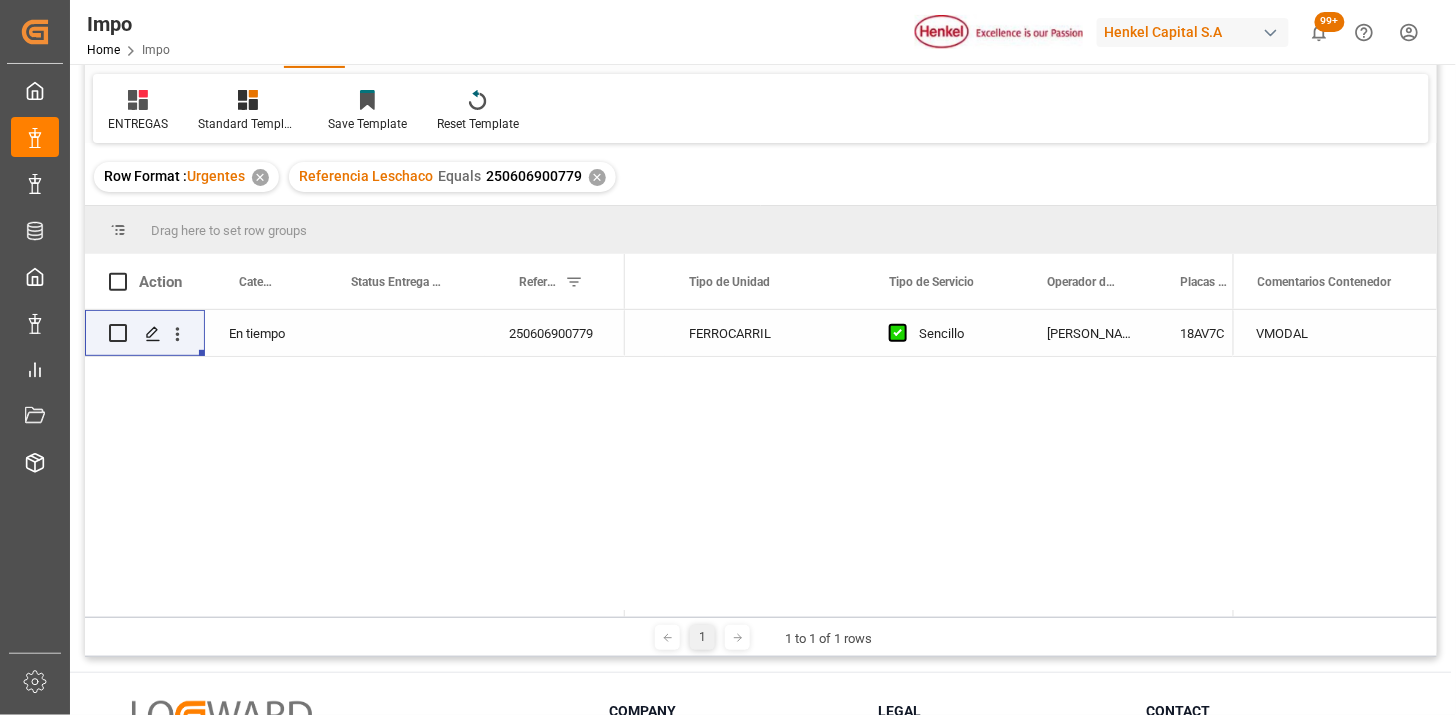 click on "250606900779" at bounding box center [555, 333] 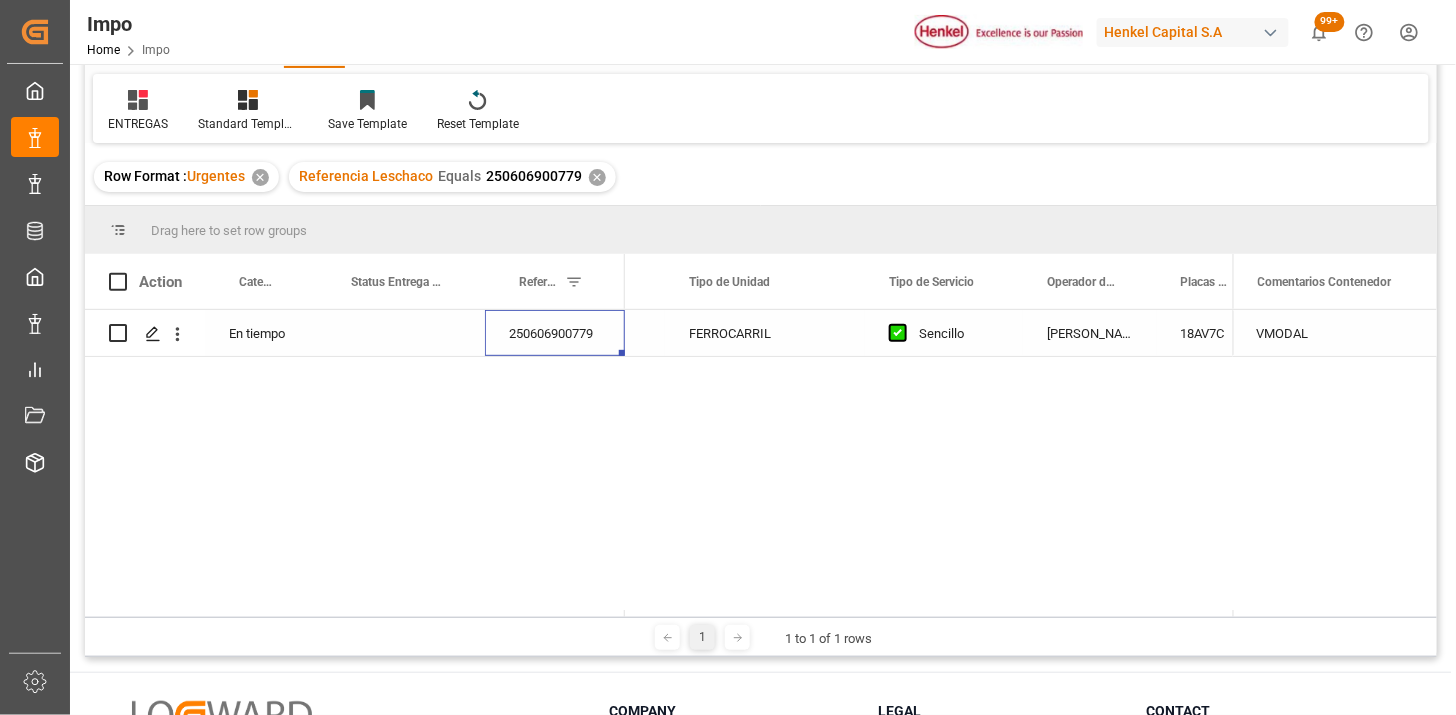 scroll, scrollTop: 0, scrollLeft: 0, axis: both 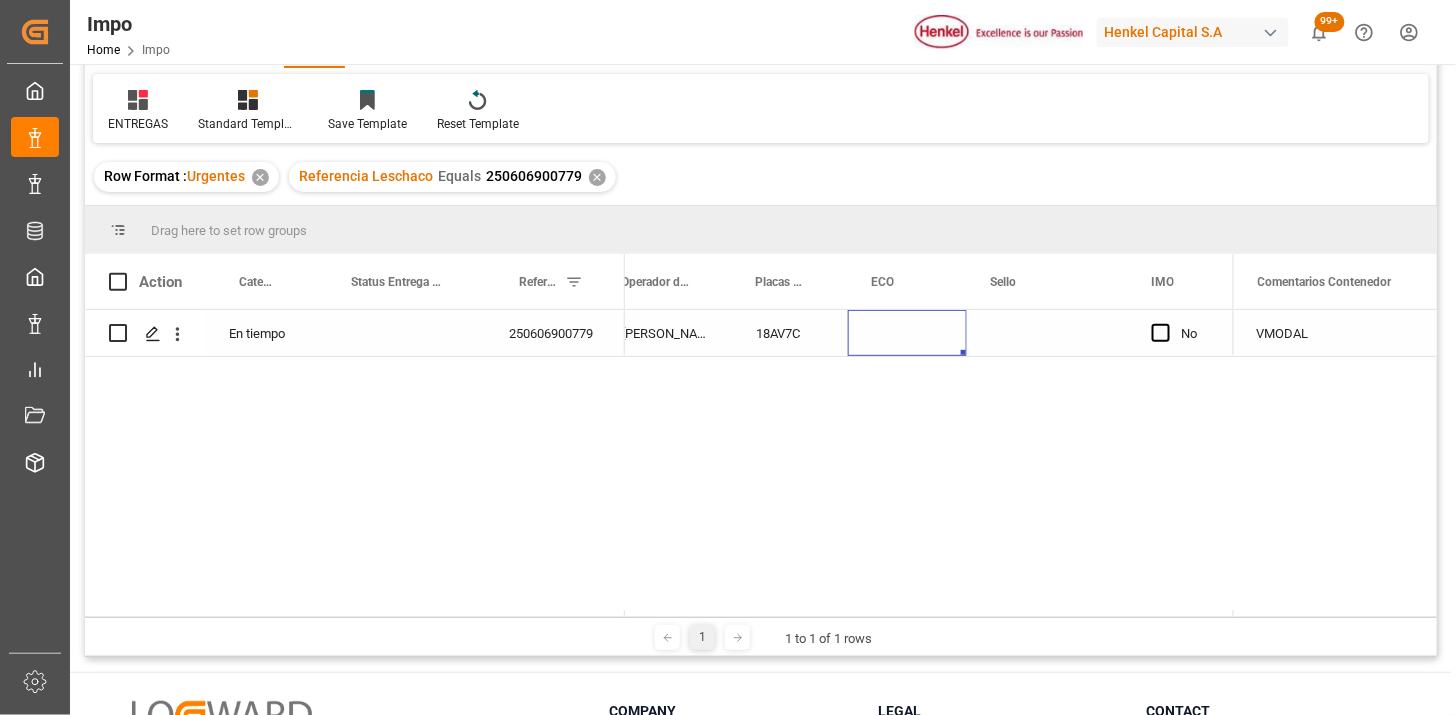 click at bounding box center (907, 333) 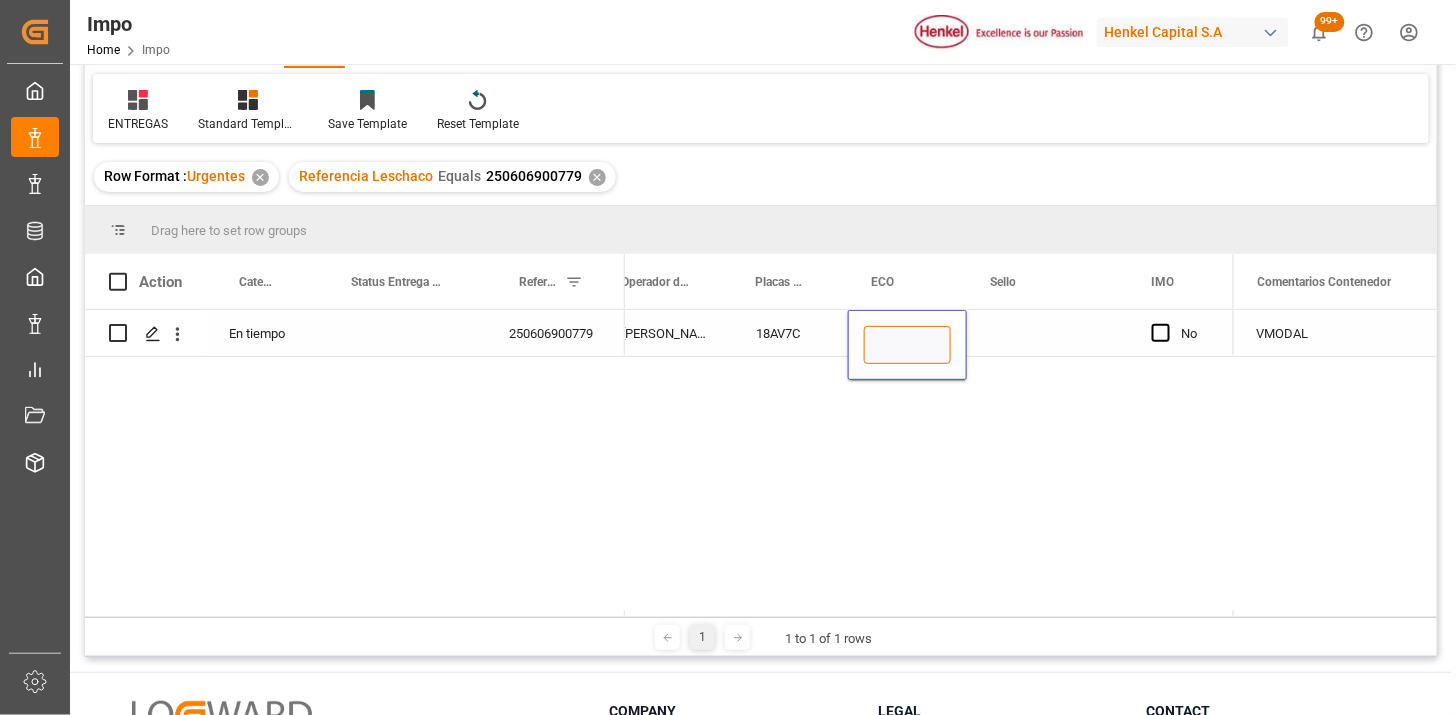 click at bounding box center [907, 345] 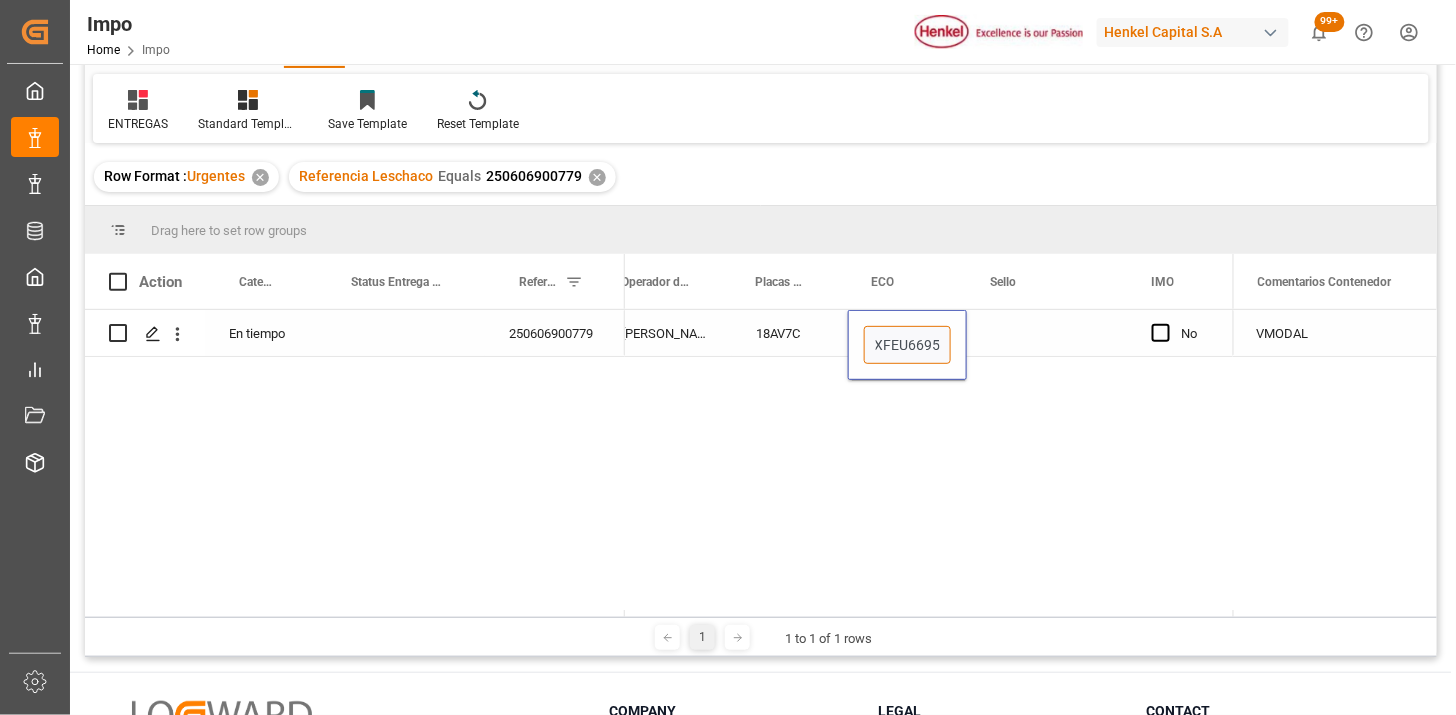 type on "XFEU669530" 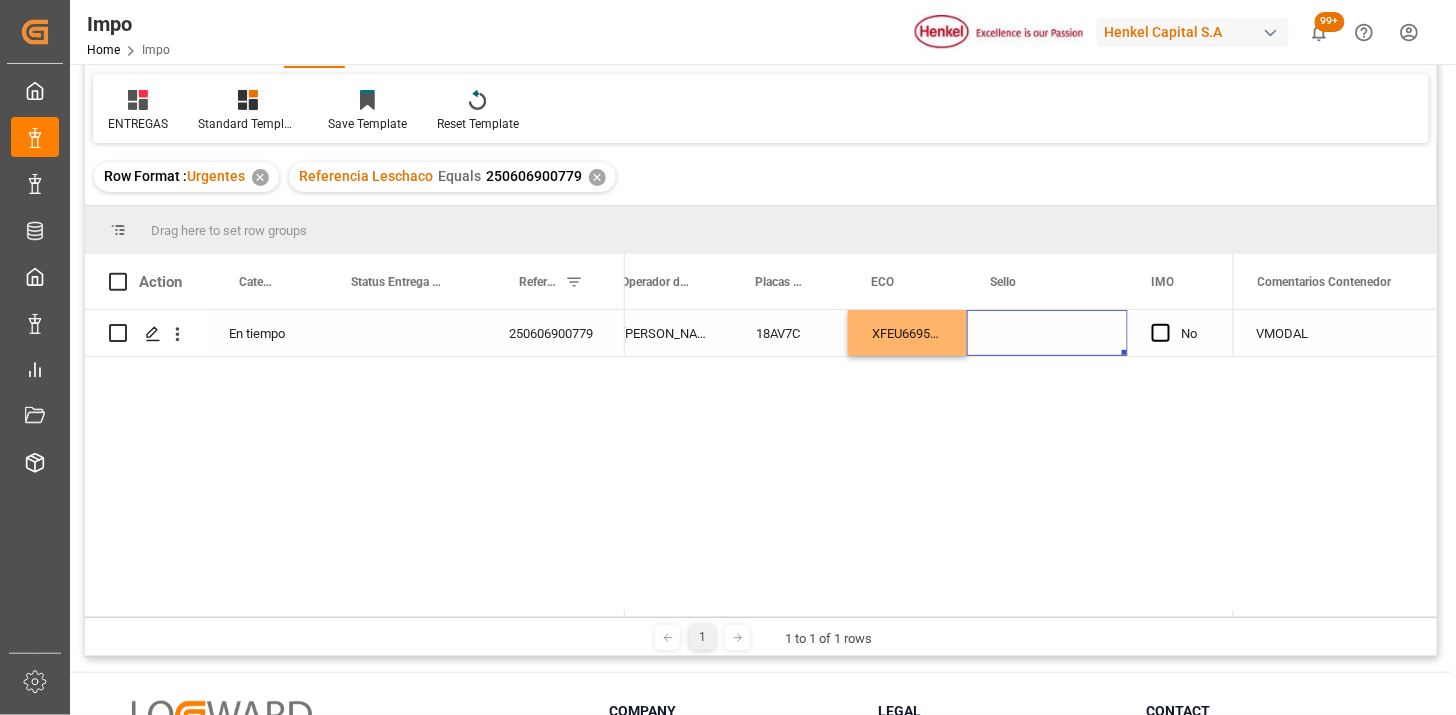 click at bounding box center (1047, 333) 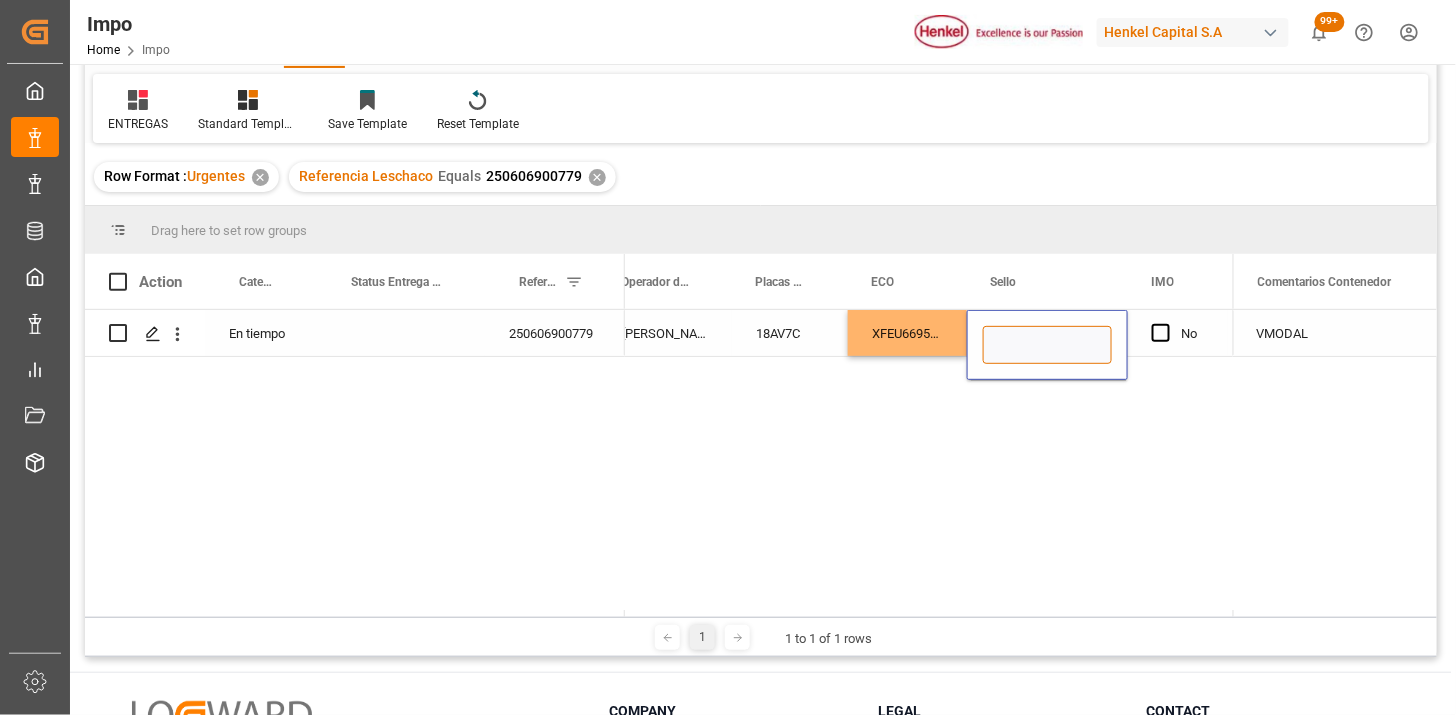 click at bounding box center [1047, 345] 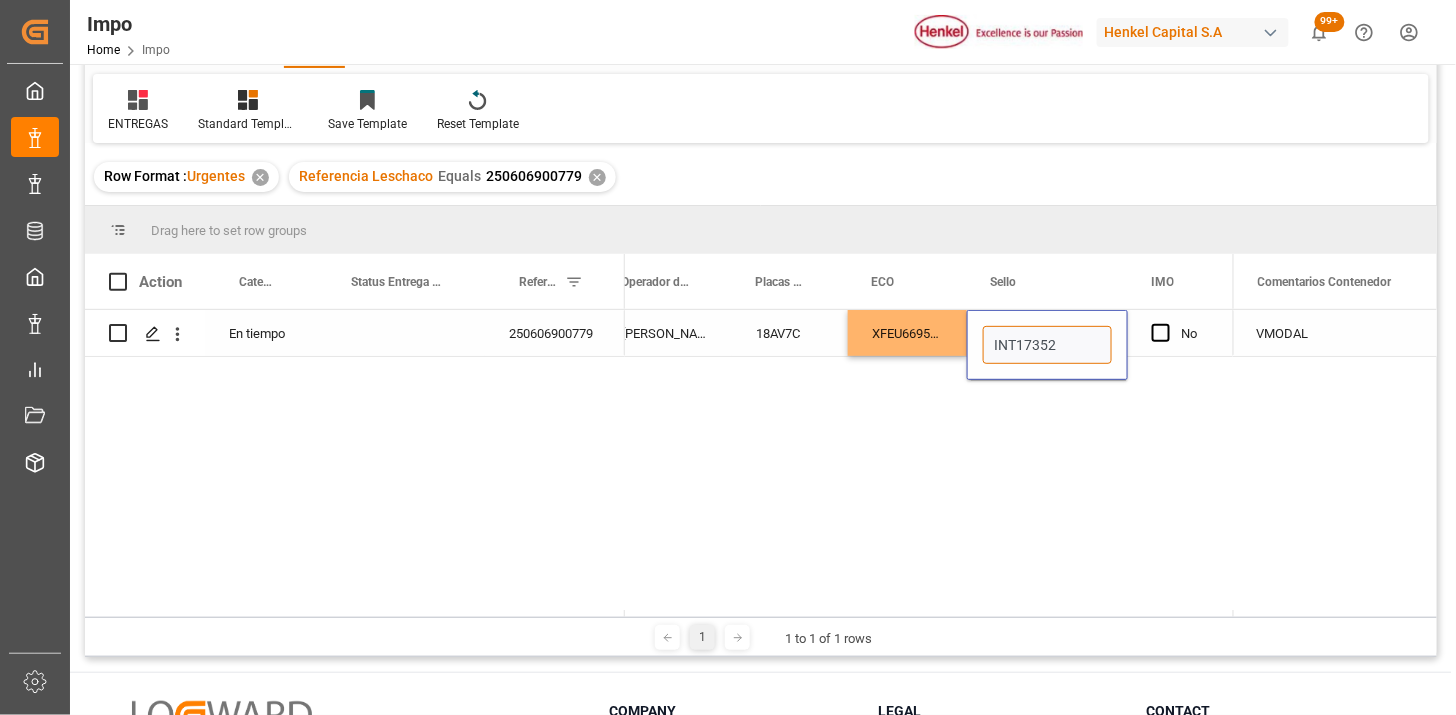 type on "INT173527" 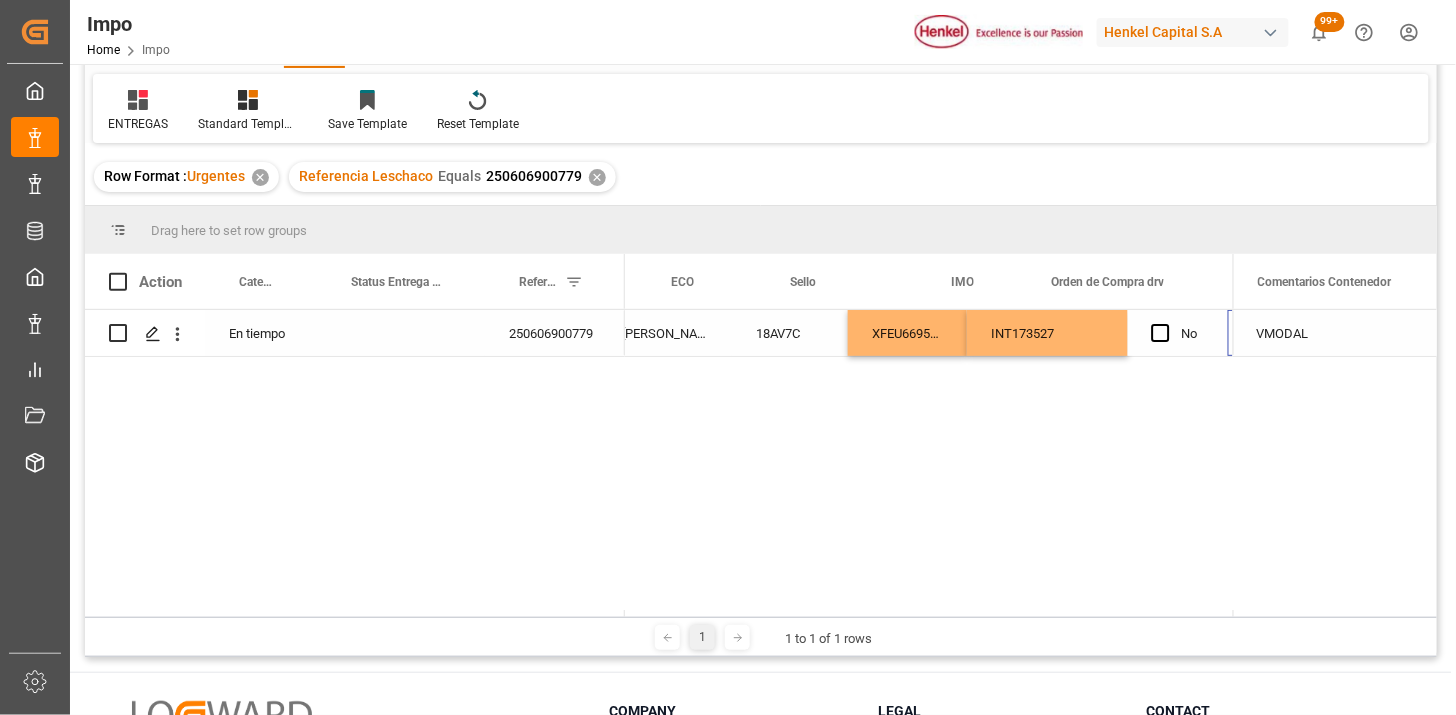 scroll, scrollTop: 0, scrollLeft: 1598, axis: horizontal 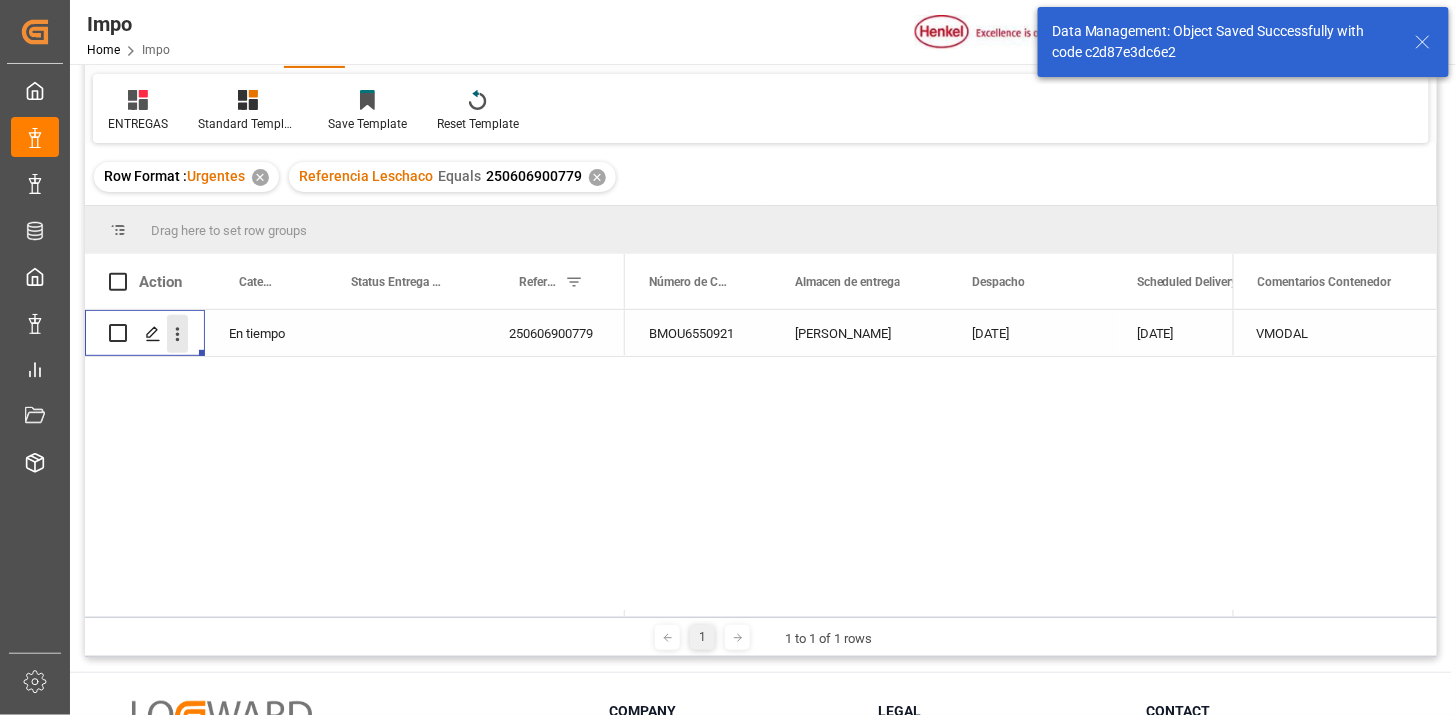 click at bounding box center [177, 334] 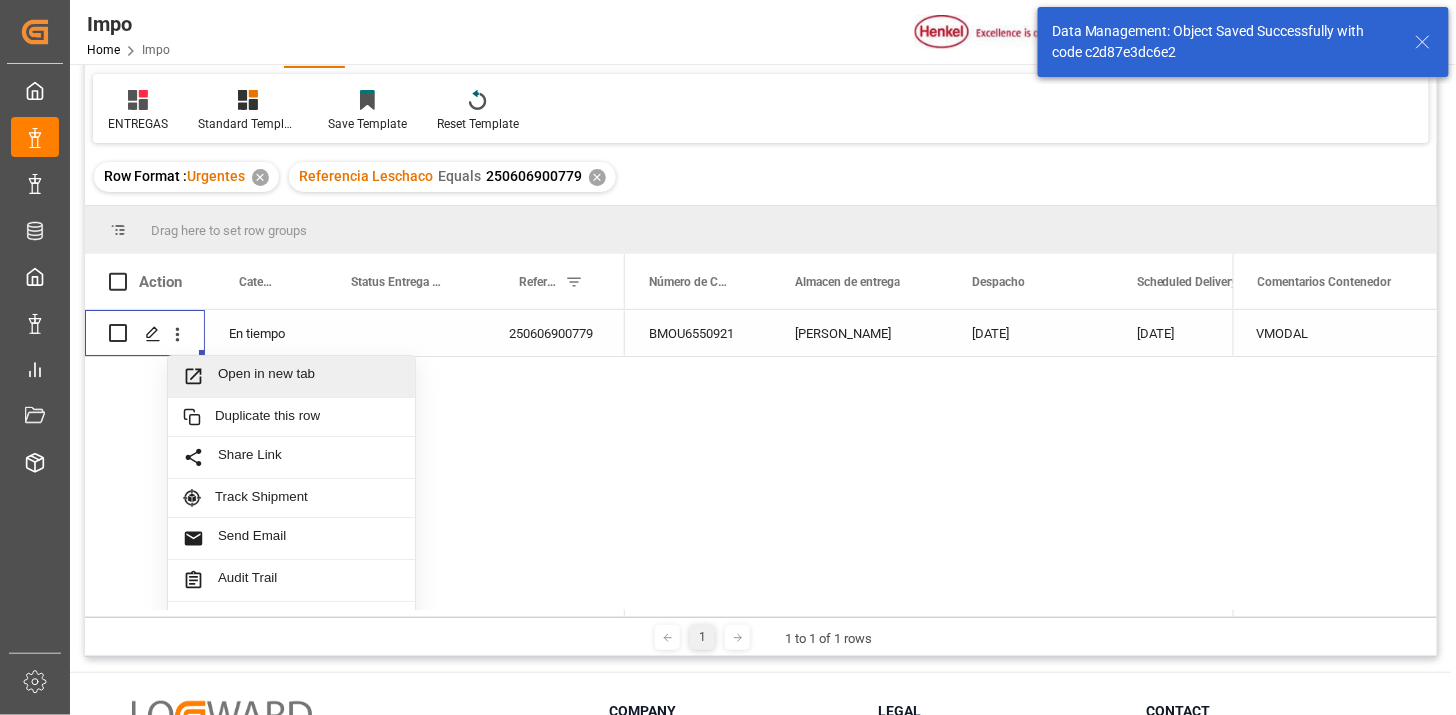 click on "Open in new tab" at bounding box center [309, 376] 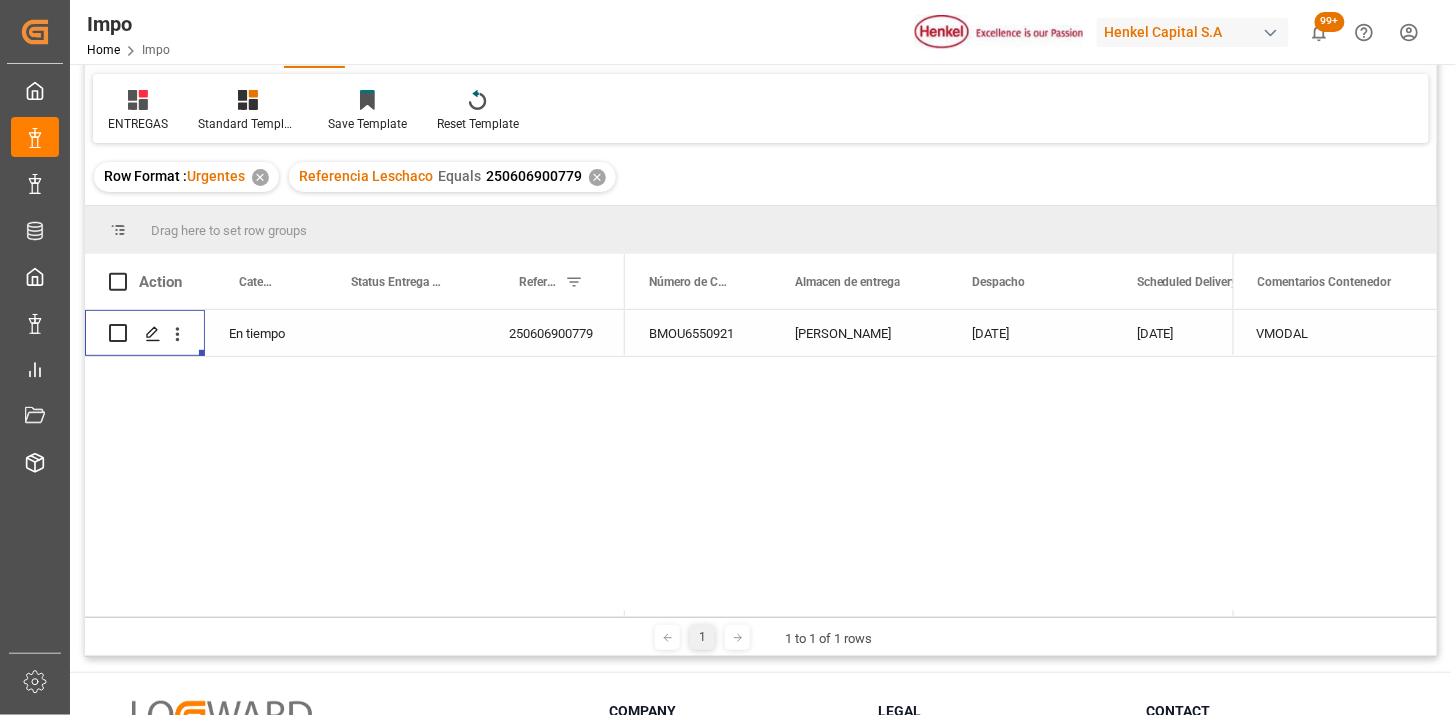 type 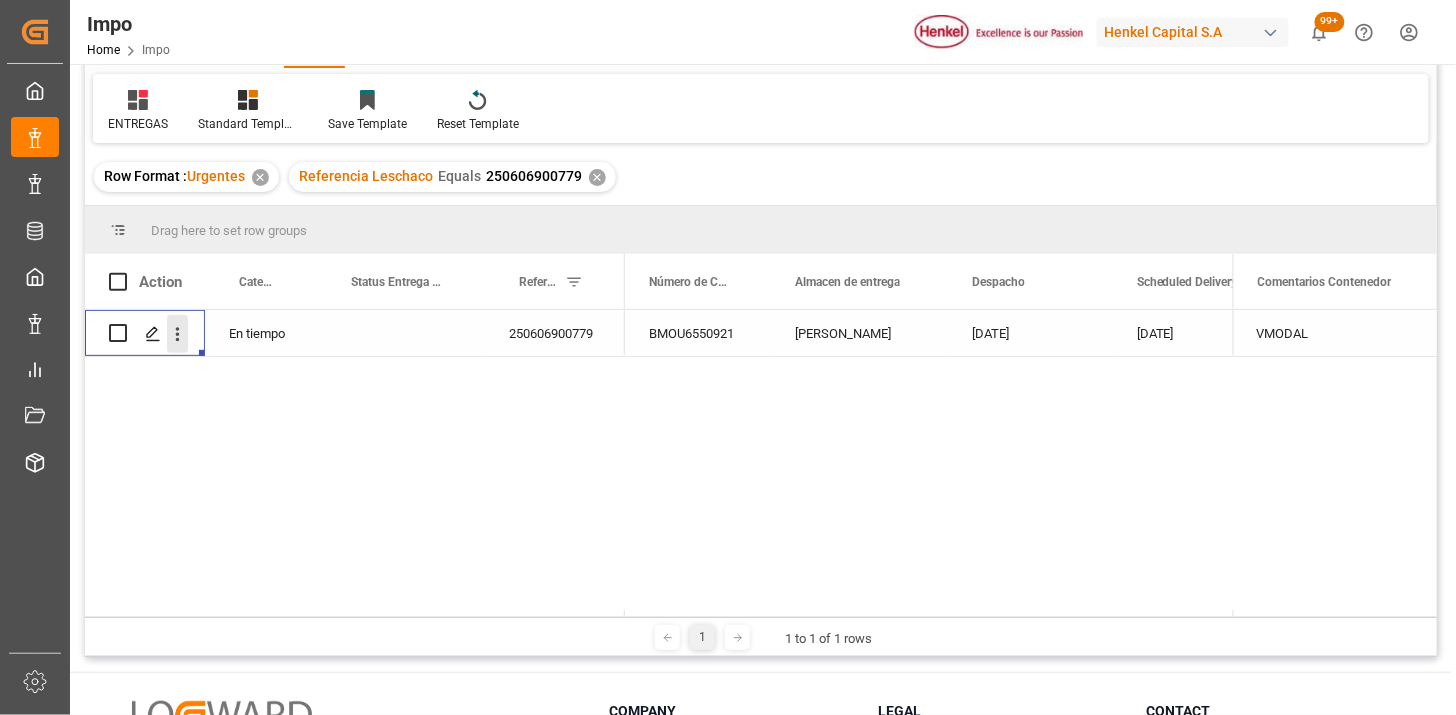 click at bounding box center (177, 334) 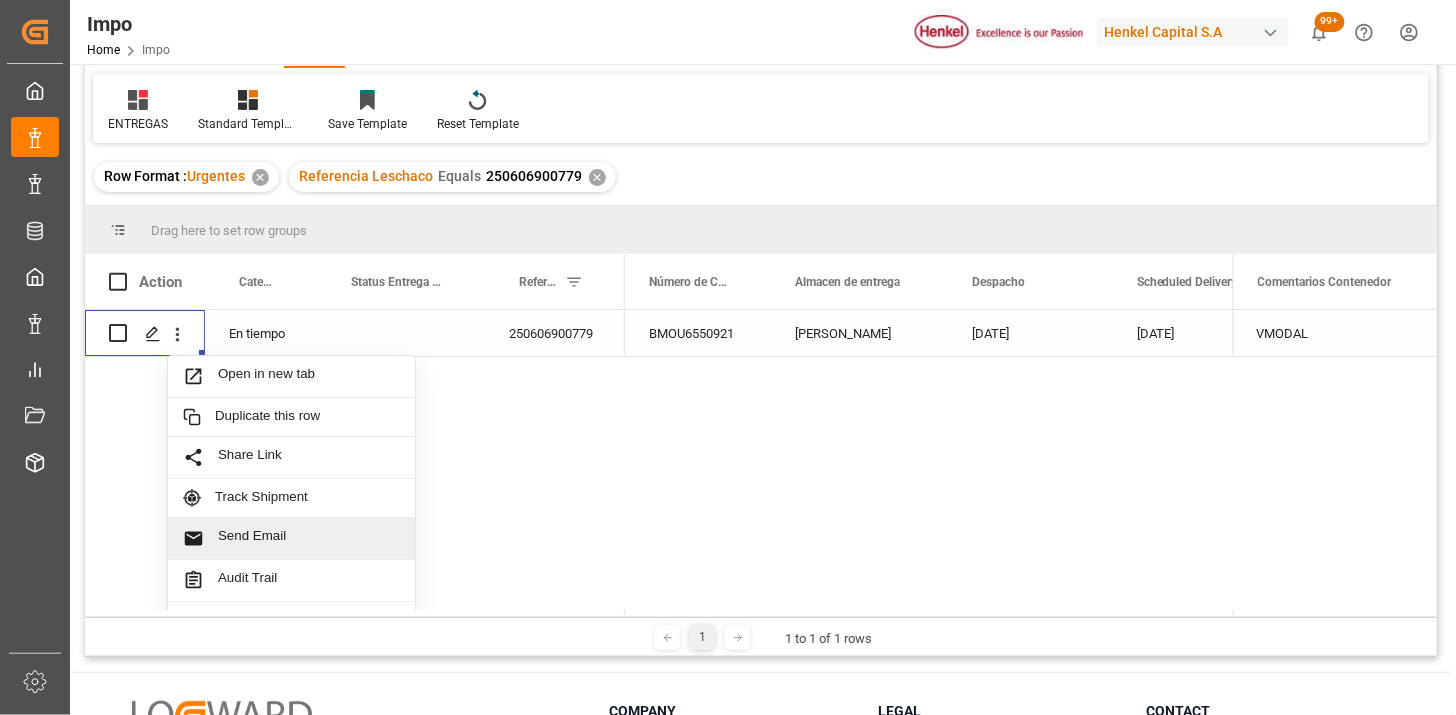 click on "Send Email" at bounding box center [309, 538] 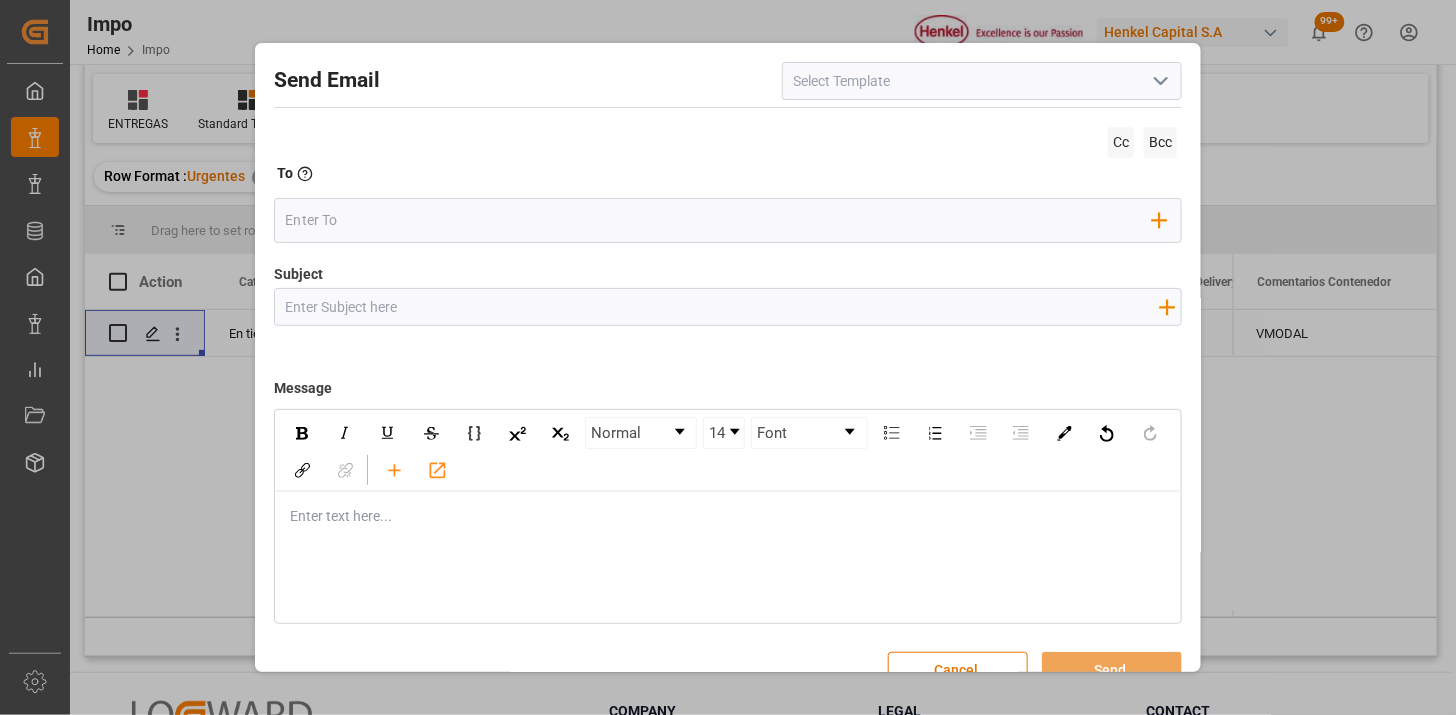 click 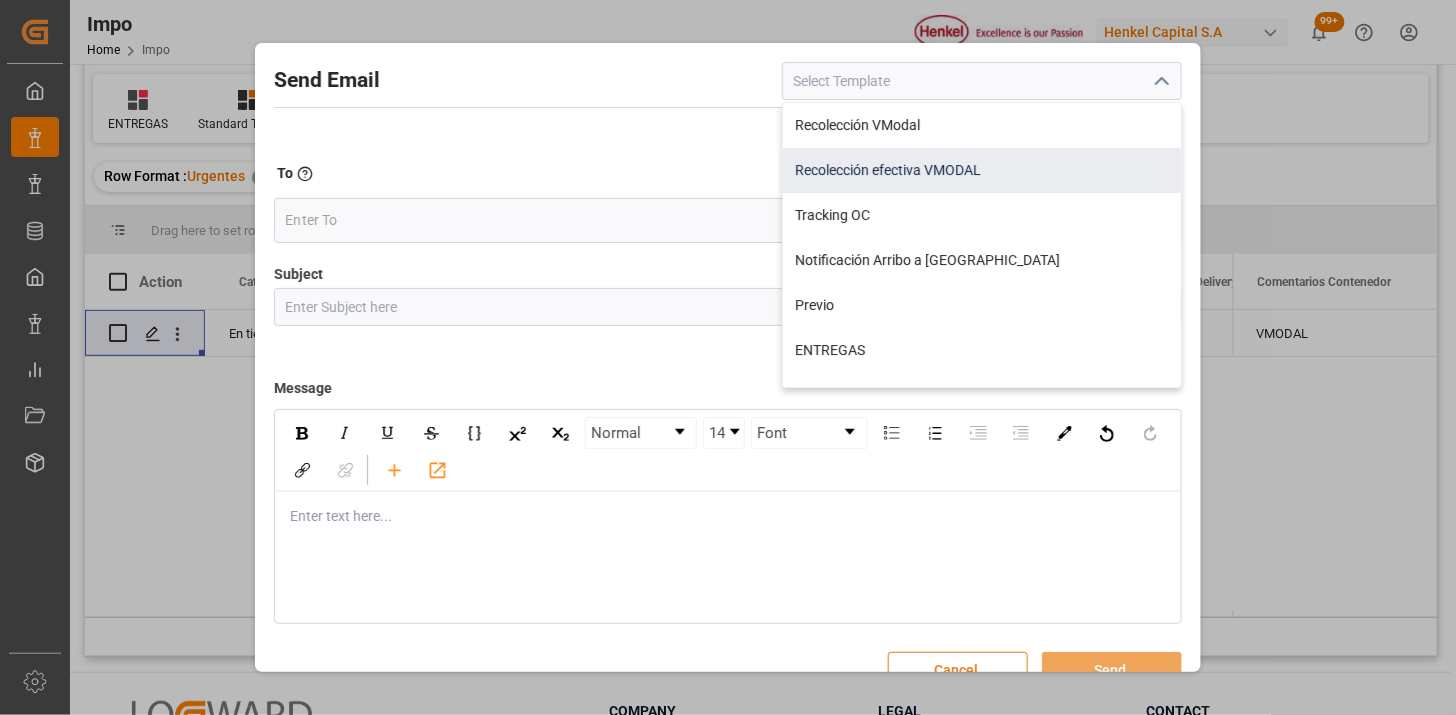 click on "Recolección efectiva VMODAL" at bounding box center [982, 170] 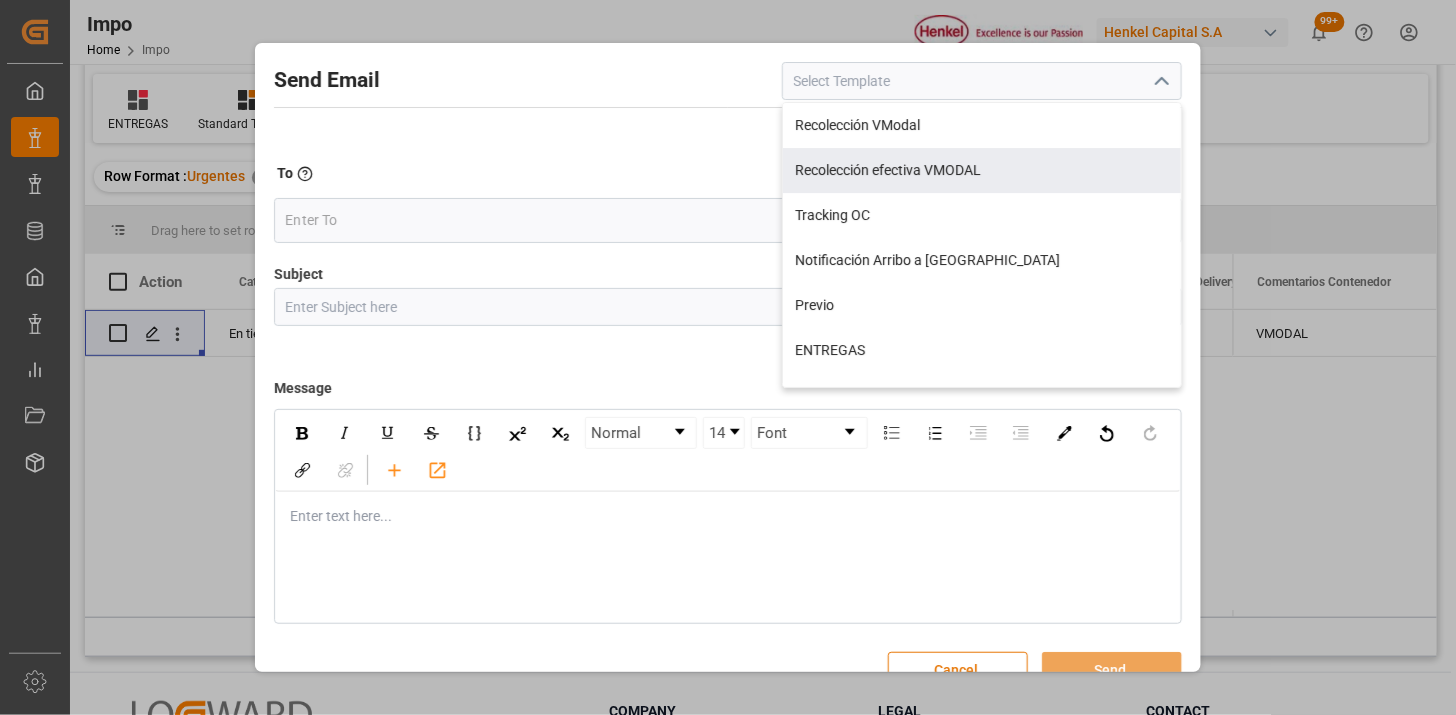 type on "Recolección efectiva VMODAL" 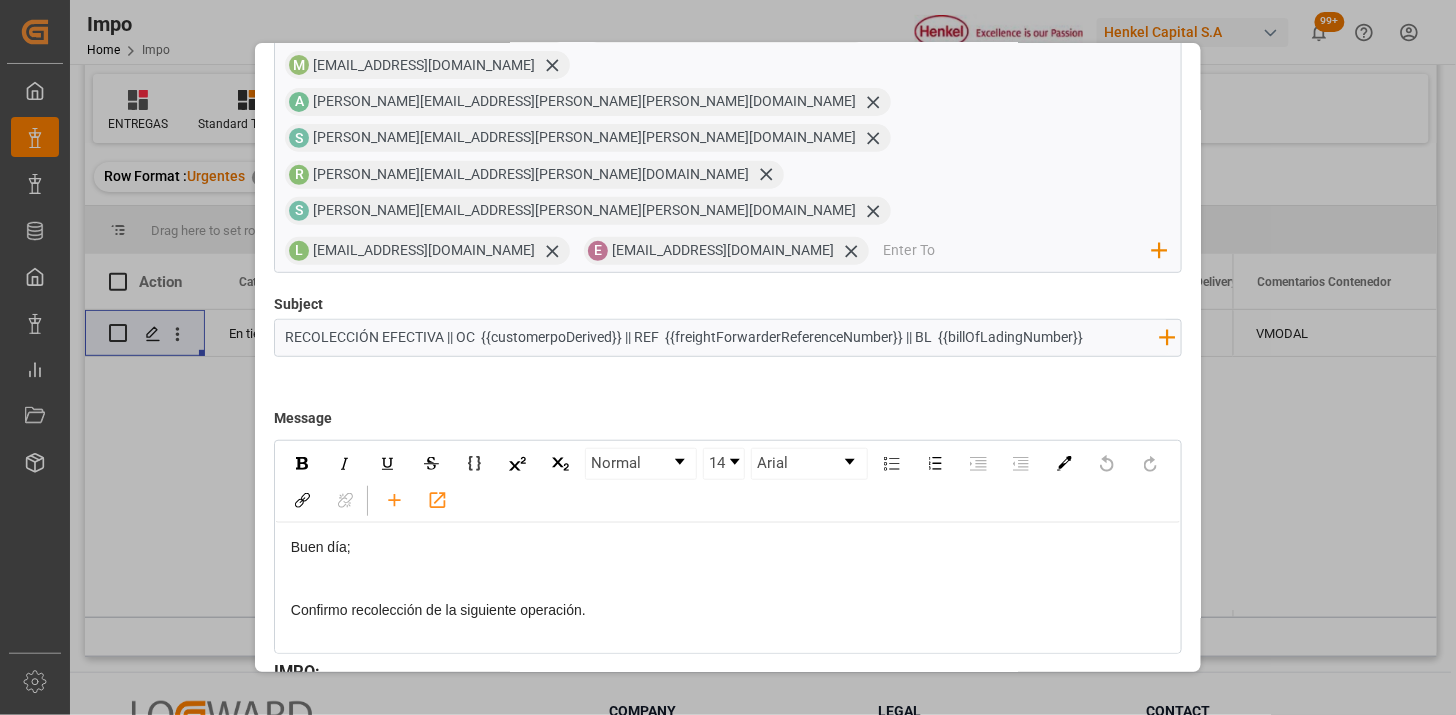 scroll, scrollTop: 190, scrollLeft: 0, axis: vertical 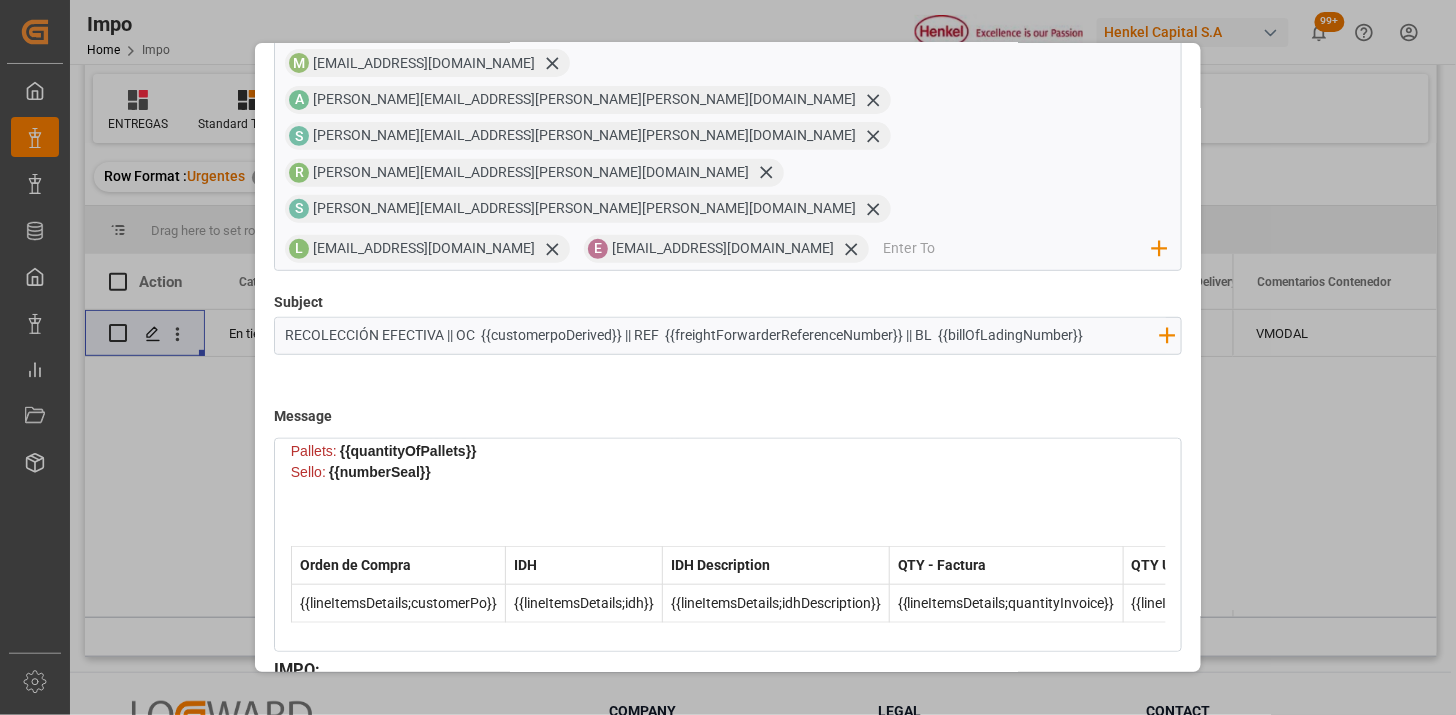 click on "Send" at bounding box center (1112, 780) 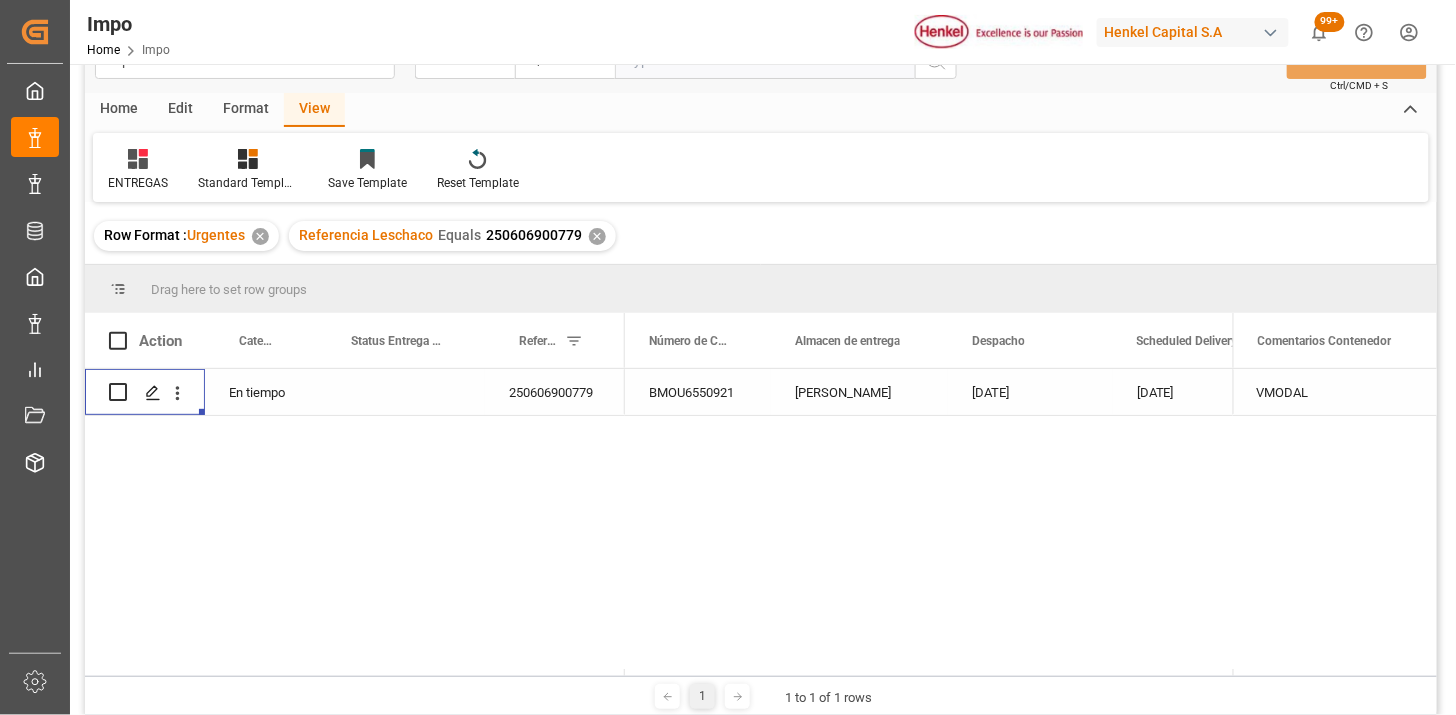 scroll, scrollTop: 0, scrollLeft: 0, axis: both 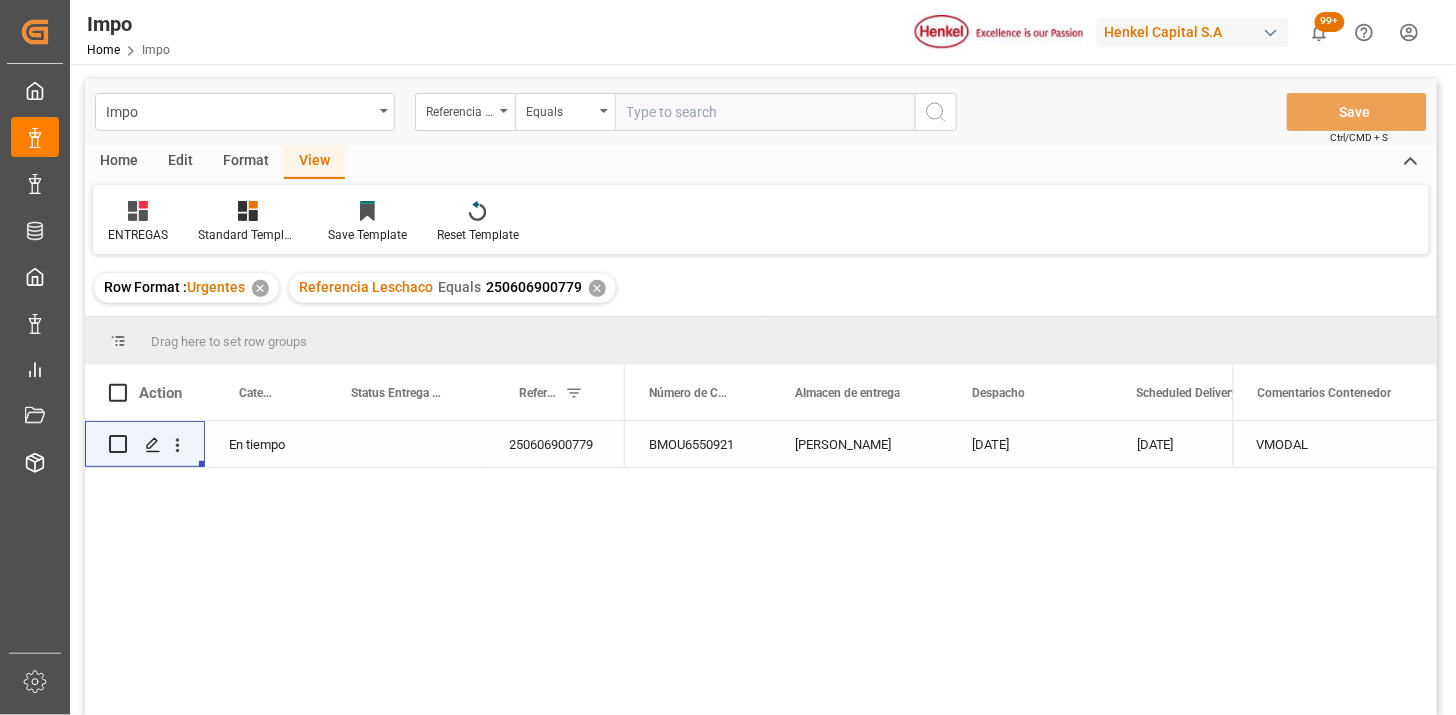 click on "✕" at bounding box center (597, 288) 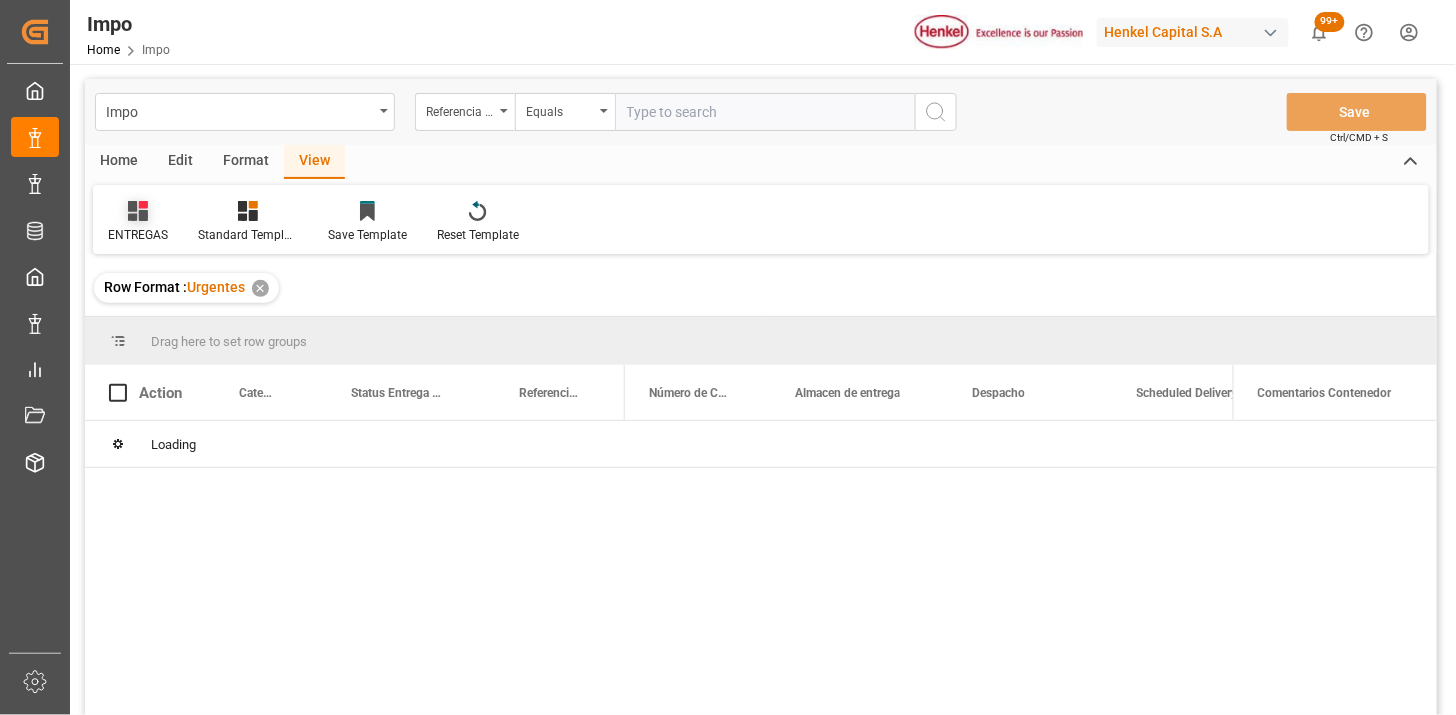 click 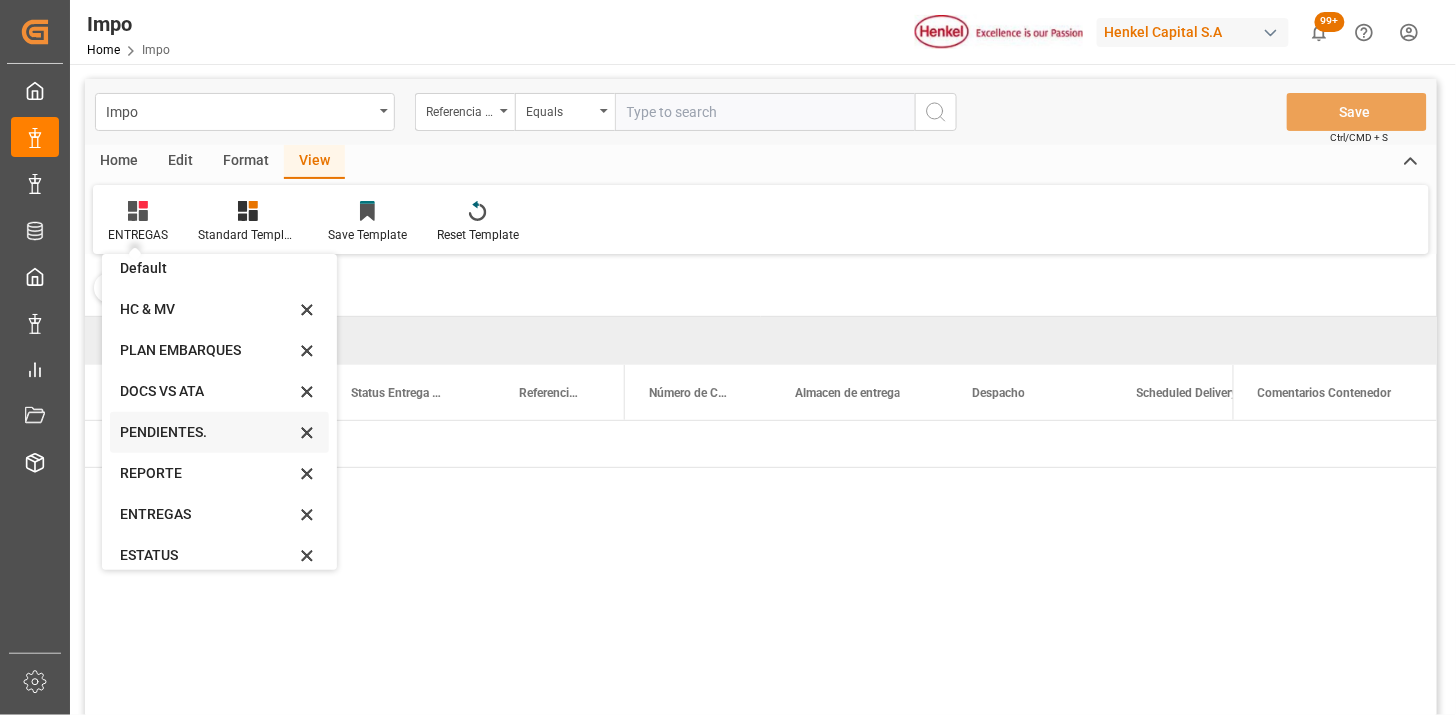 scroll, scrollTop: 27, scrollLeft: 0, axis: vertical 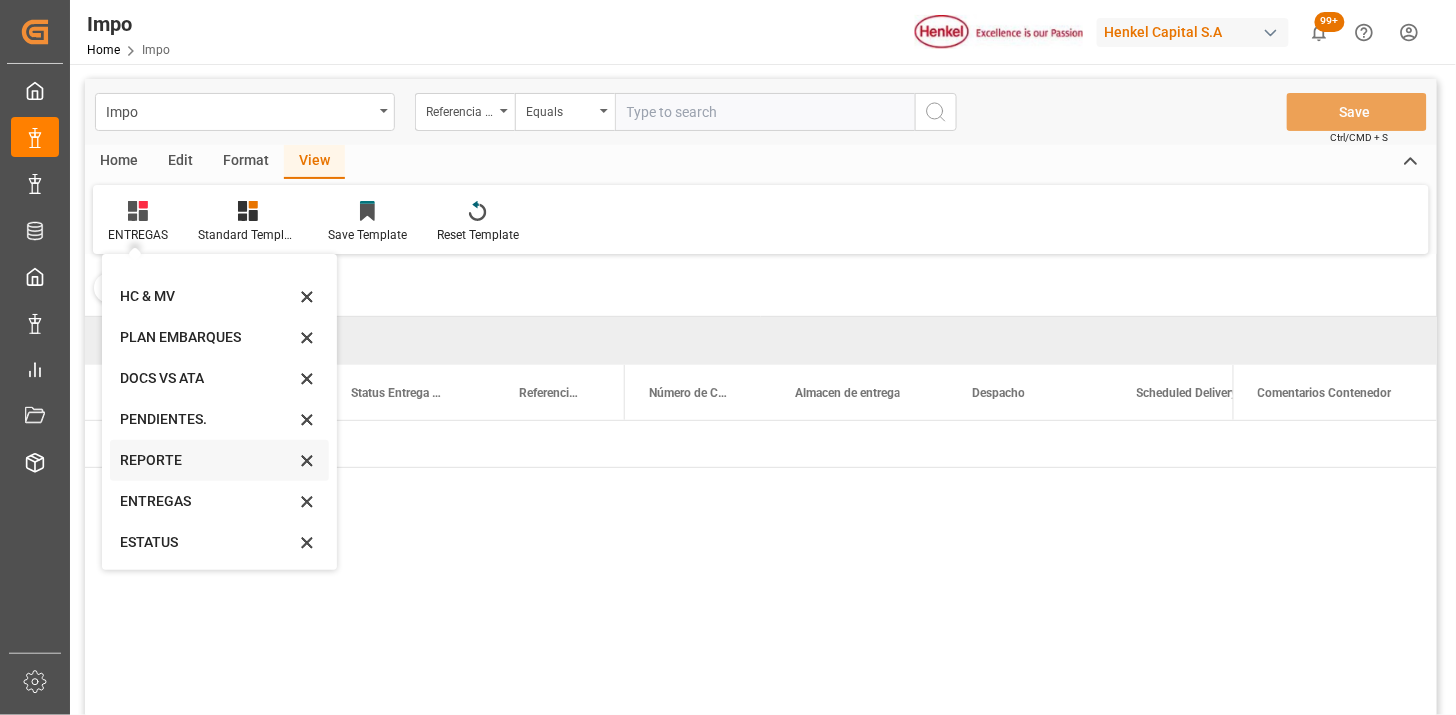 click on "REPORTE" at bounding box center [207, 460] 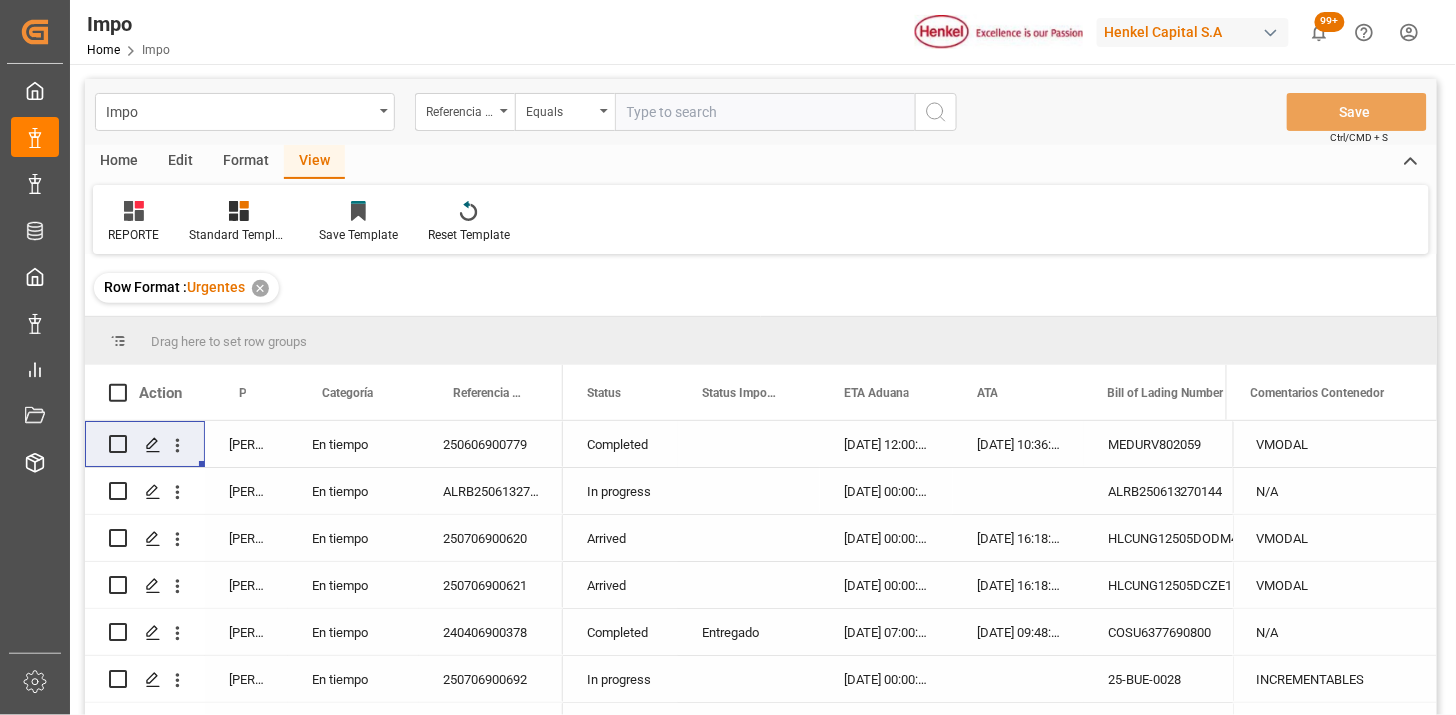 click on "[PERSON_NAME]" at bounding box center (246, 444) 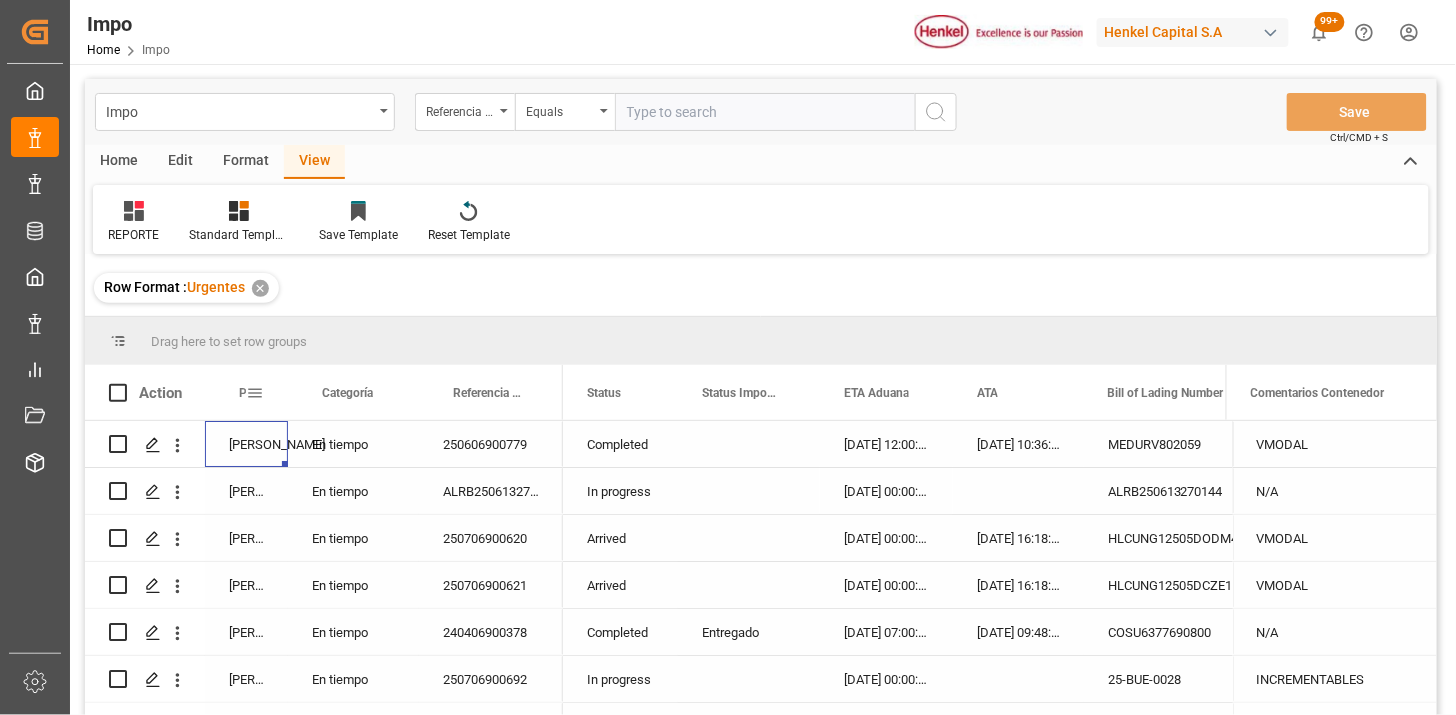 click at bounding box center [255, 393] 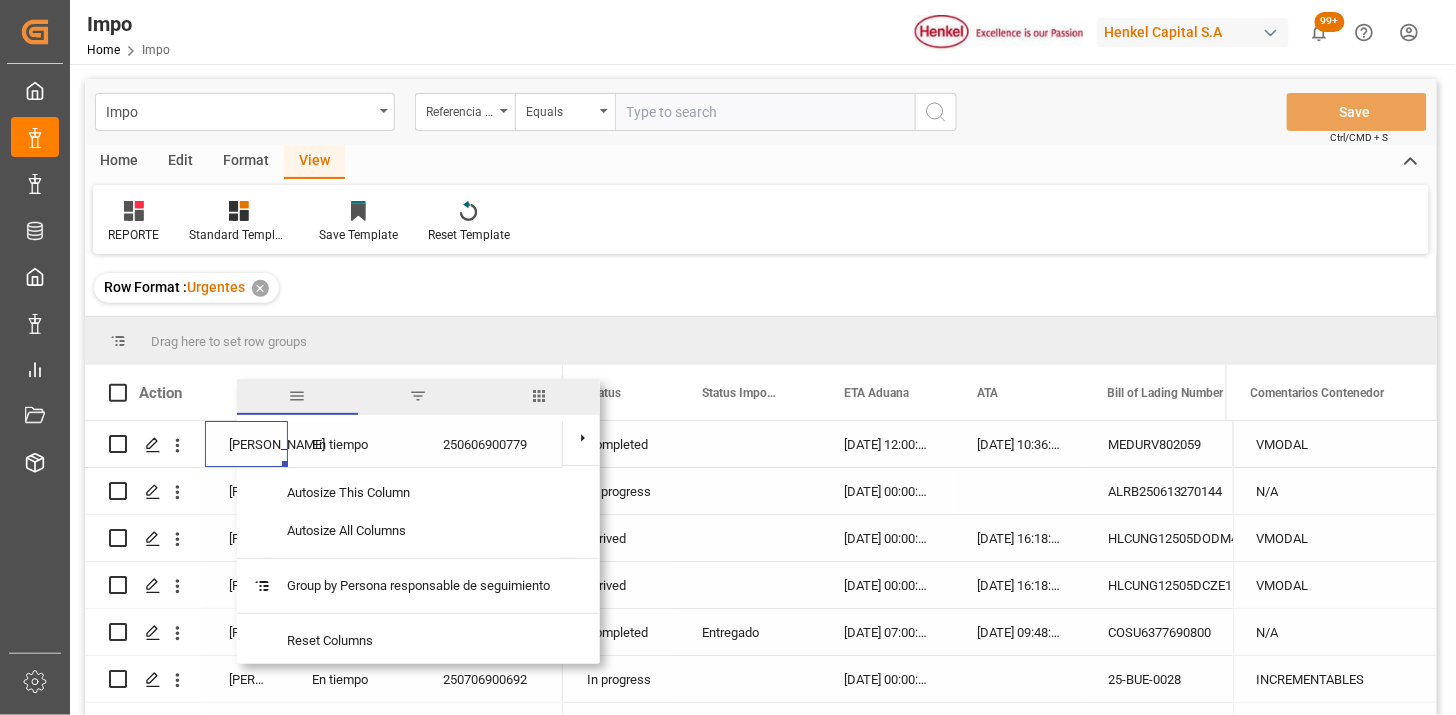 click at bounding box center (418, 397) 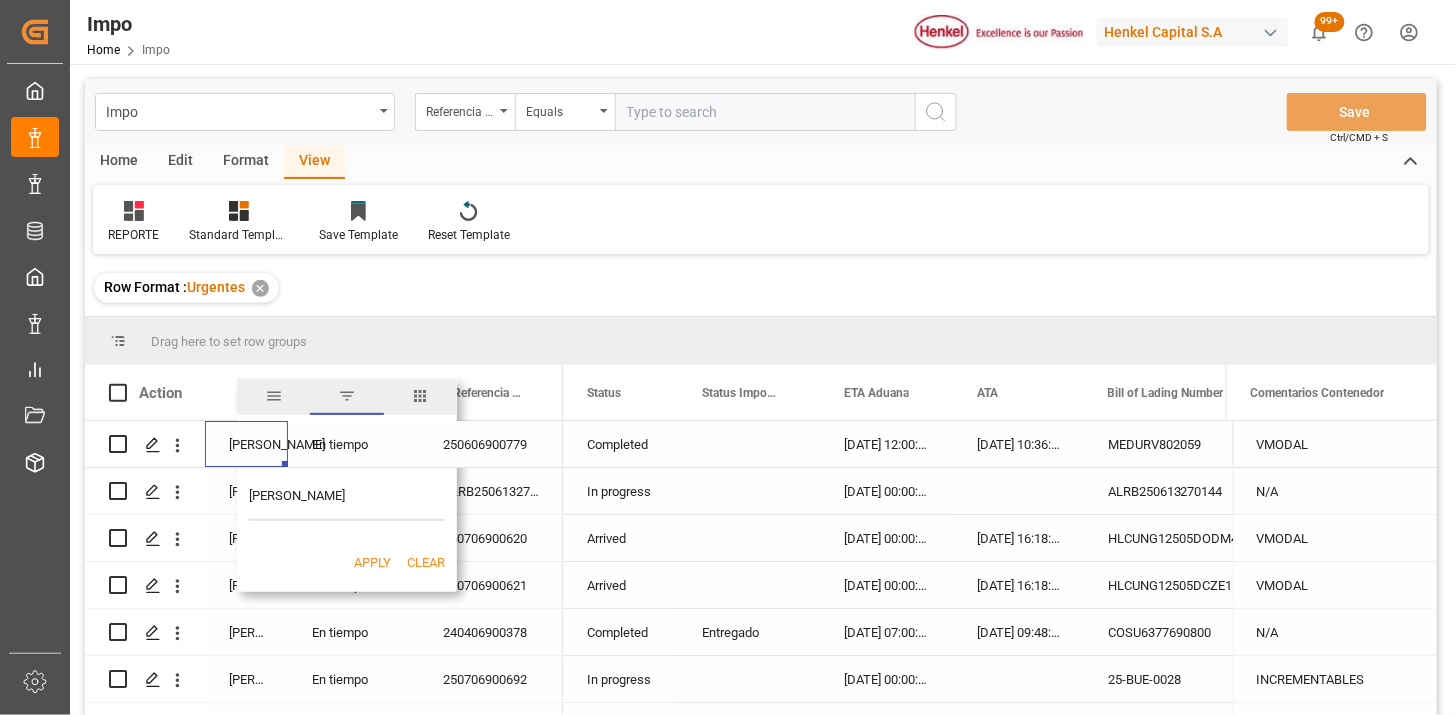type on "[PERSON_NAME]" 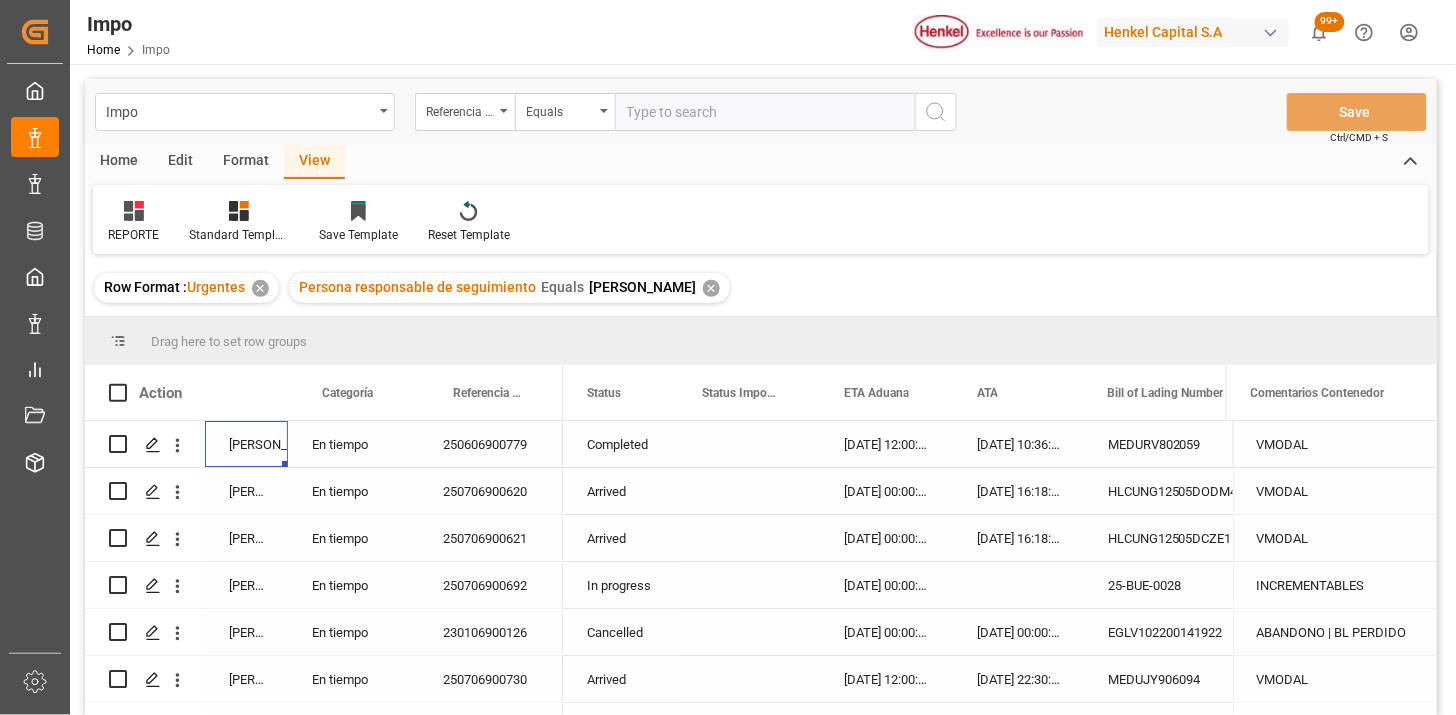 click on "Arrived" at bounding box center [620, 491] 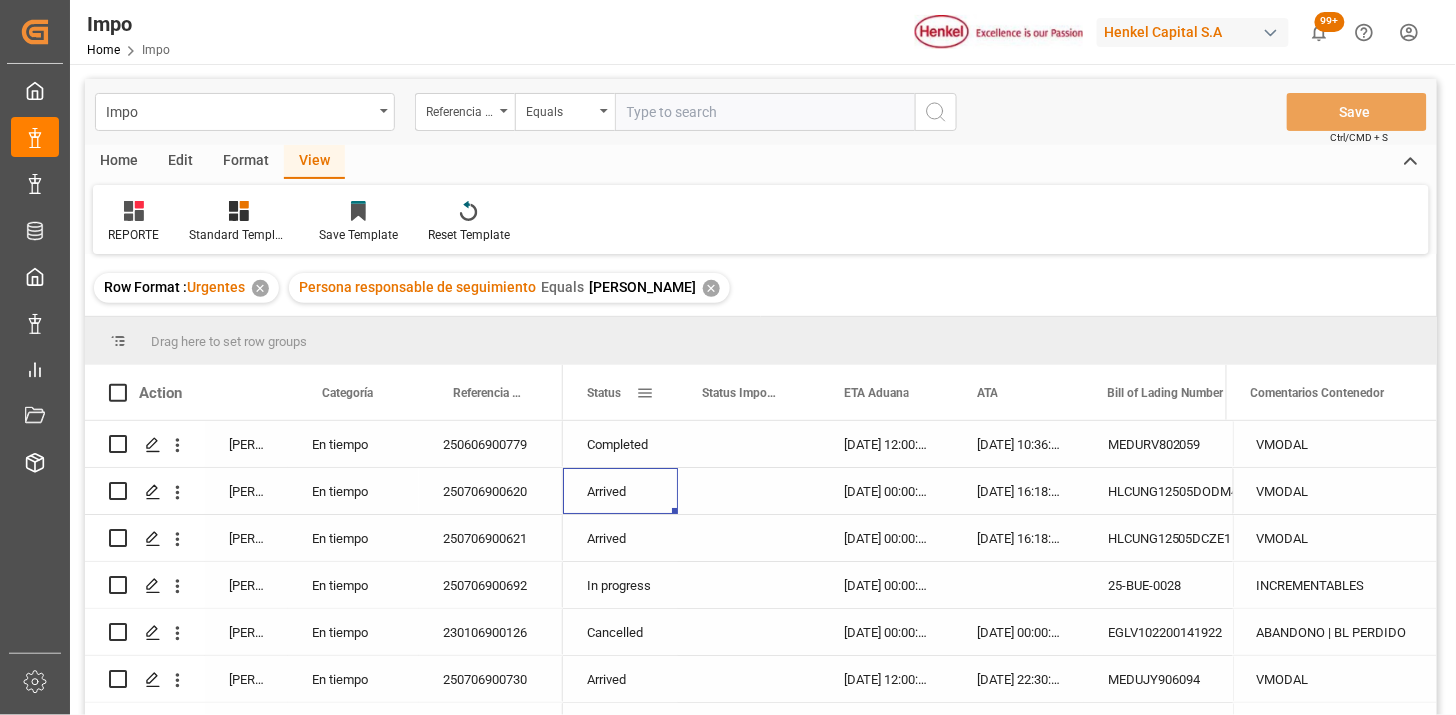 click at bounding box center (645, 393) 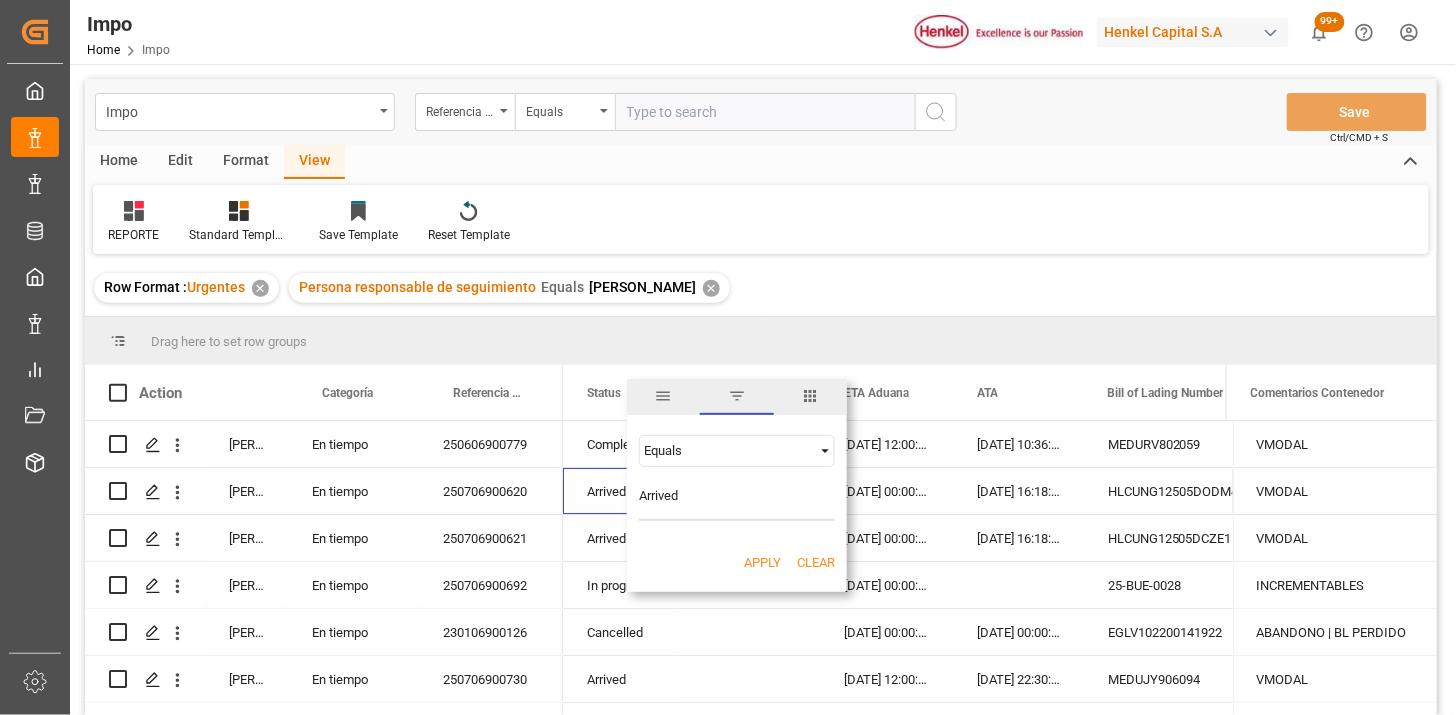 type on "Arrived" 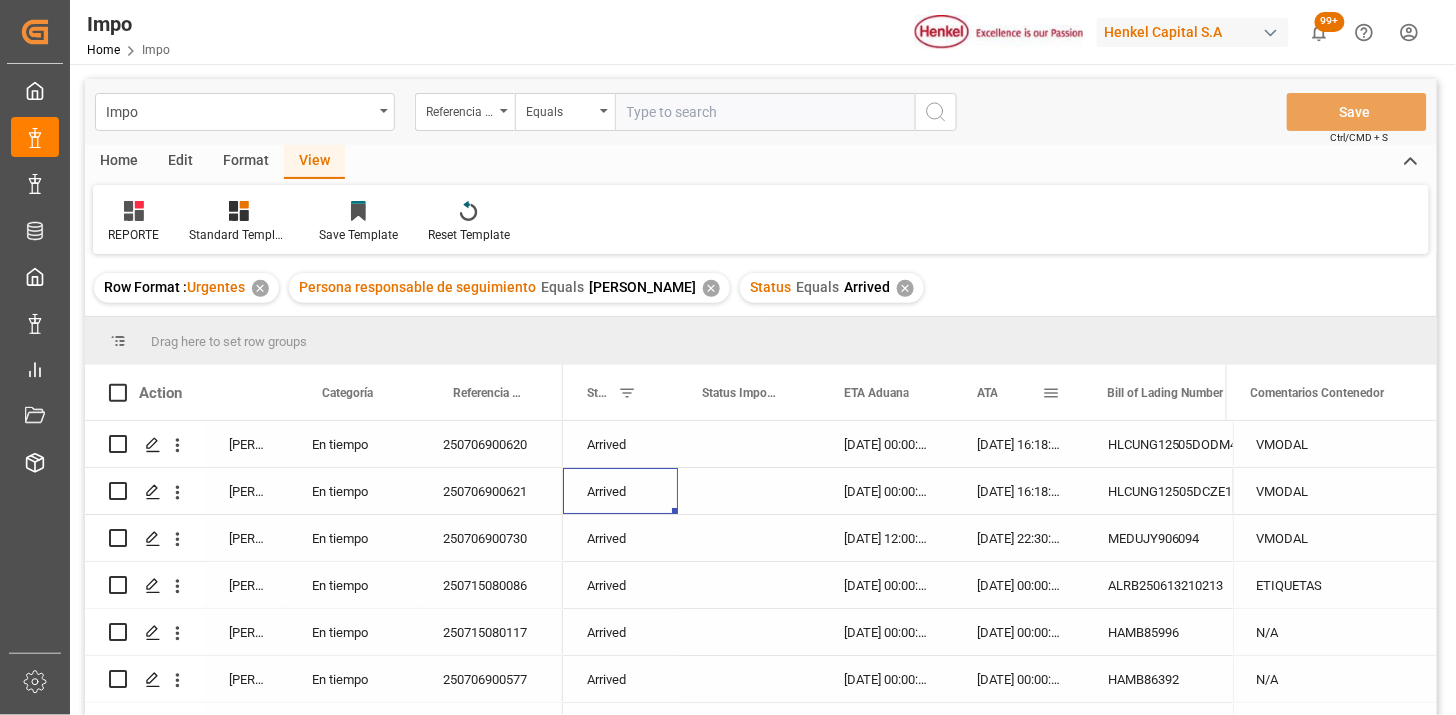 click on "ATA" at bounding box center (1009, 392) 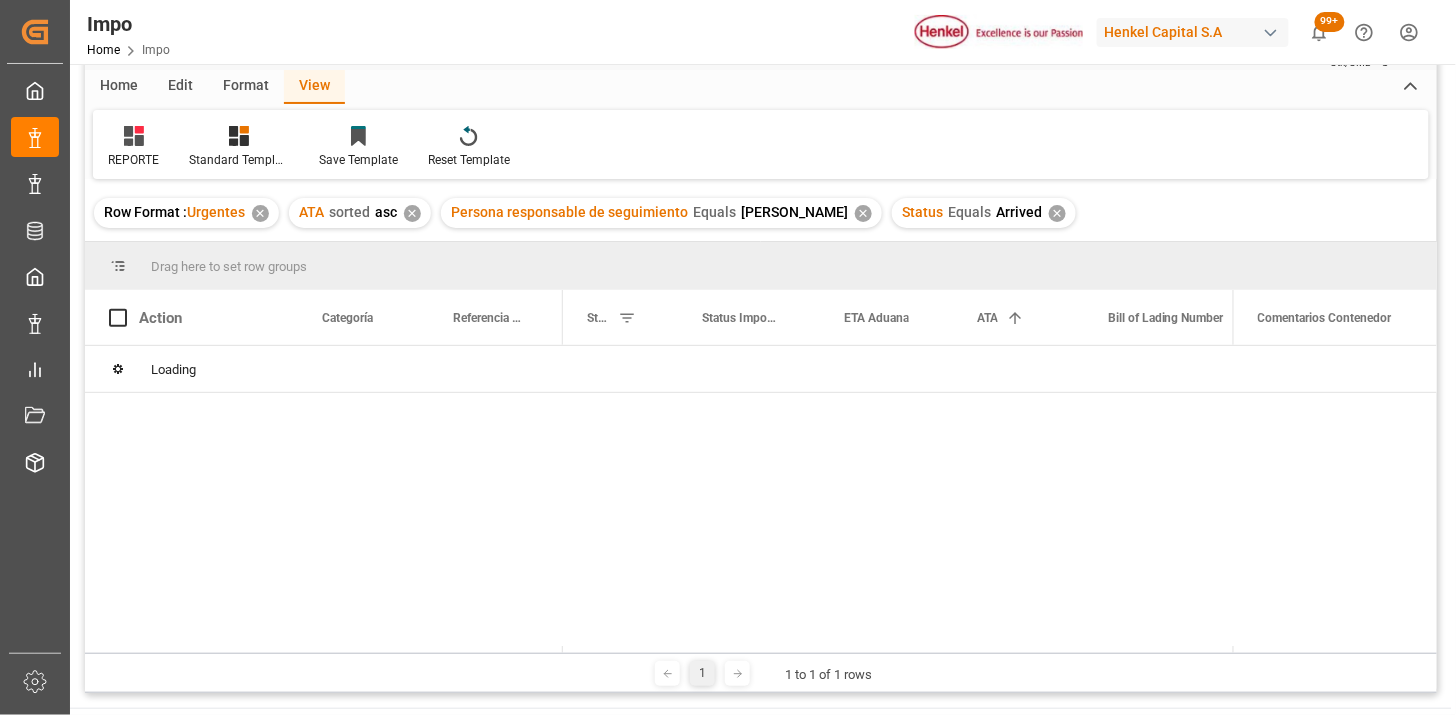 scroll, scrollTop: 111, scrollLeft: 0, axis: vertical 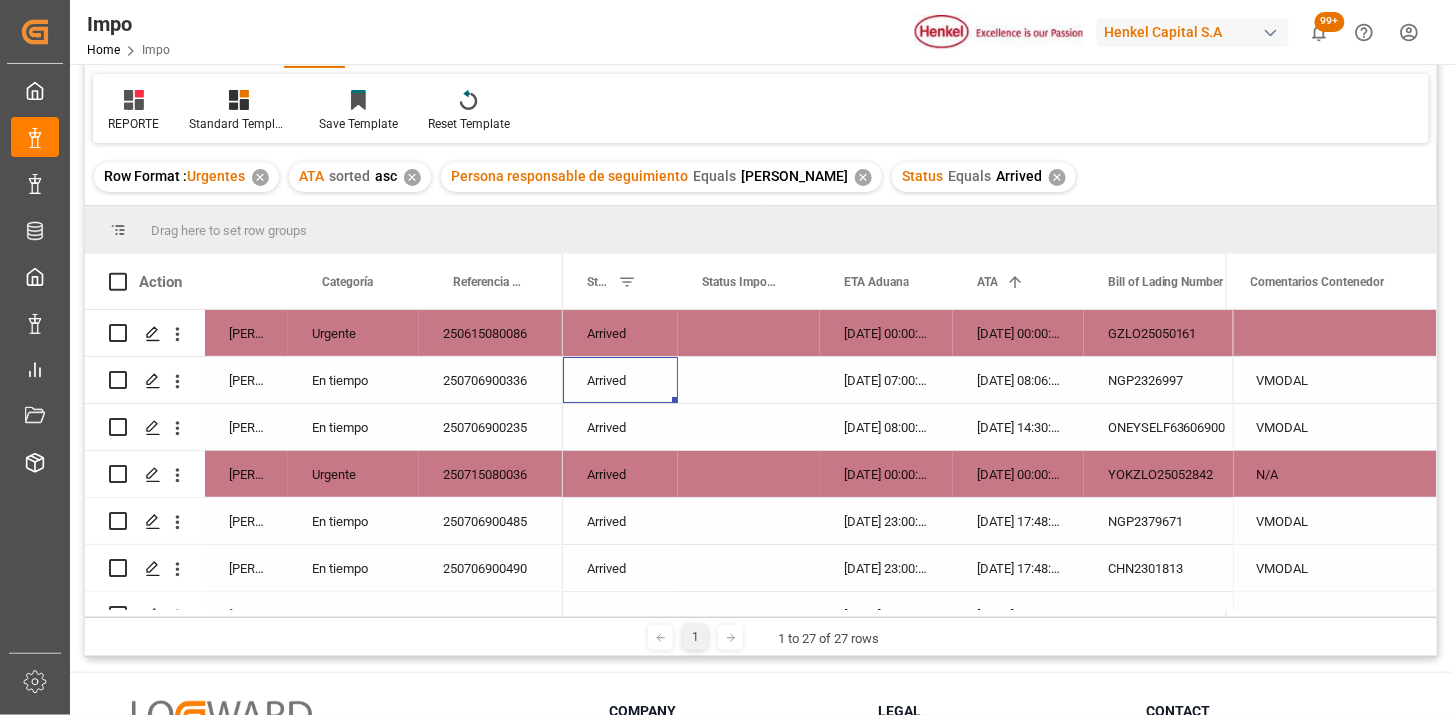 click on "Urgente" at bounding box center [353, 333] 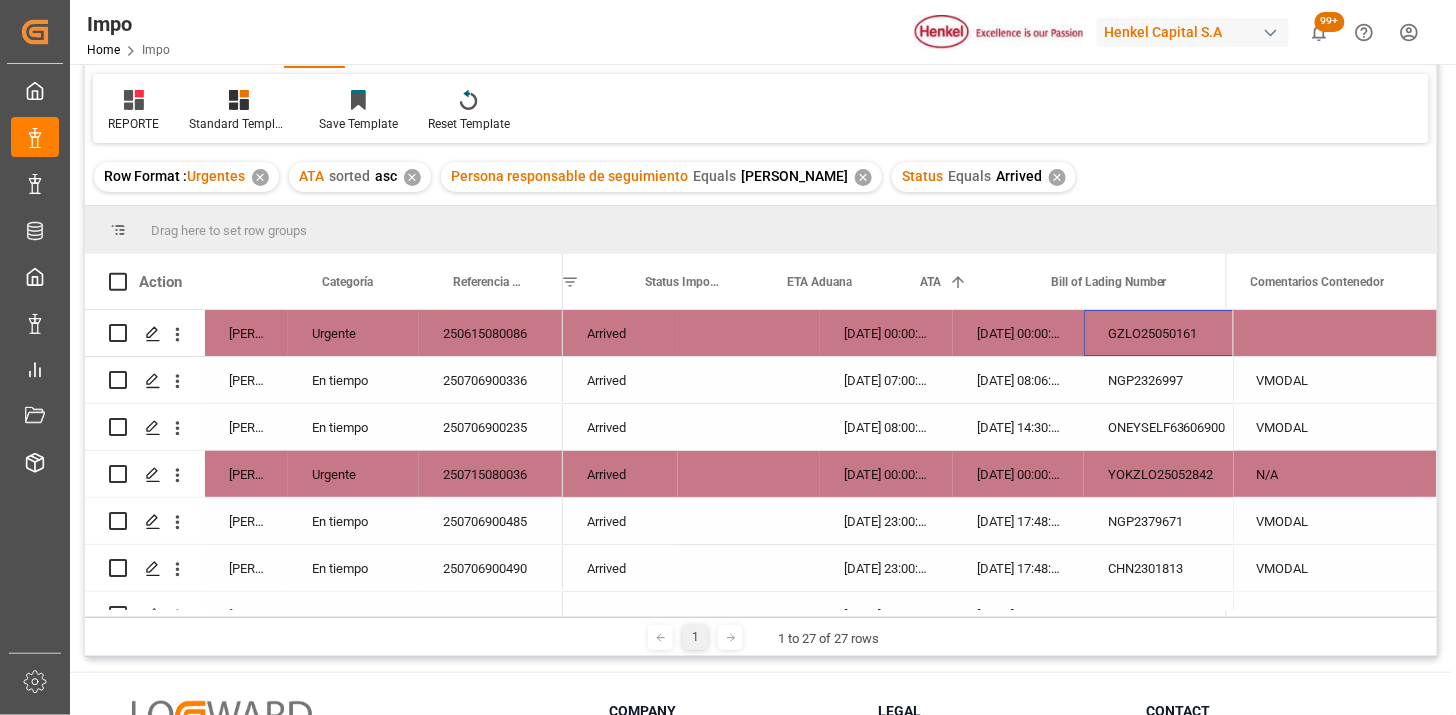 scroll, scrollTop: 0, scrollLeft: 56, axis: horizontal 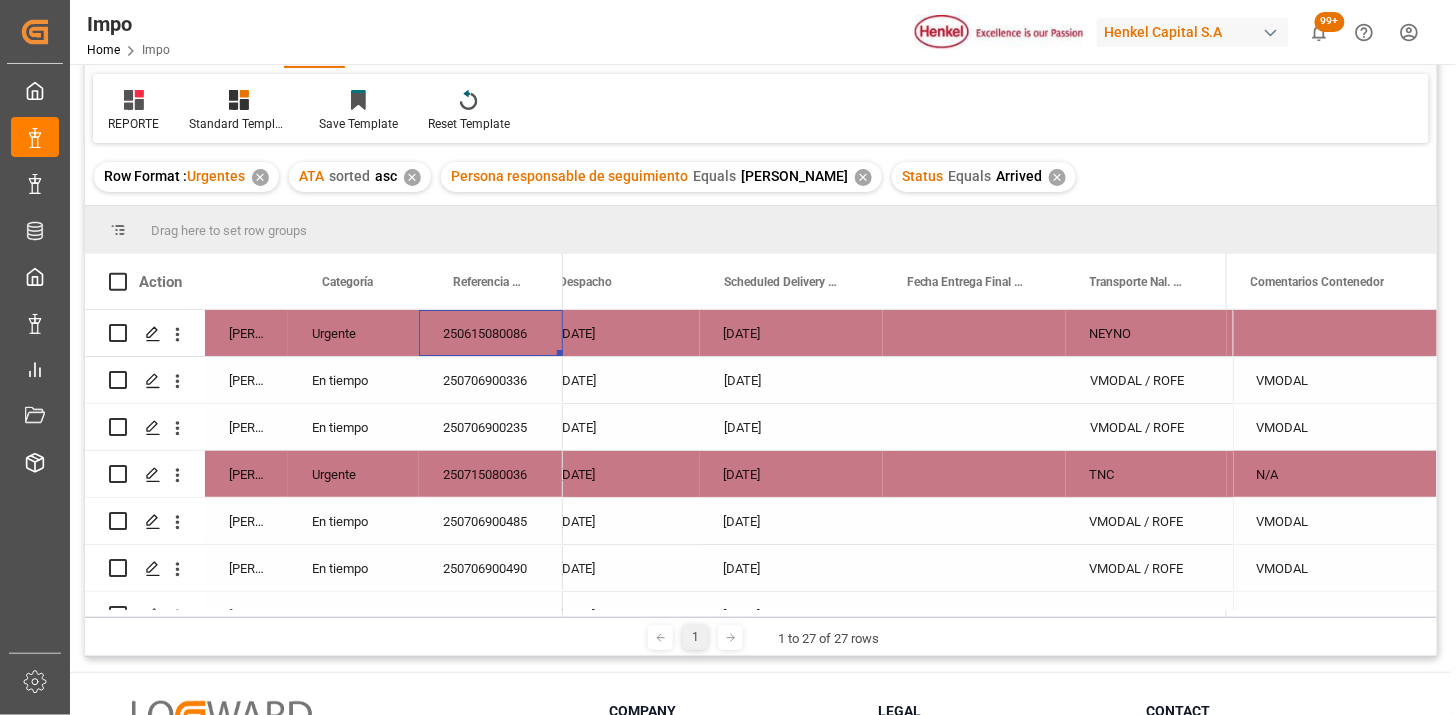 click on "09-07-2025" at bounding box center (791, 333) 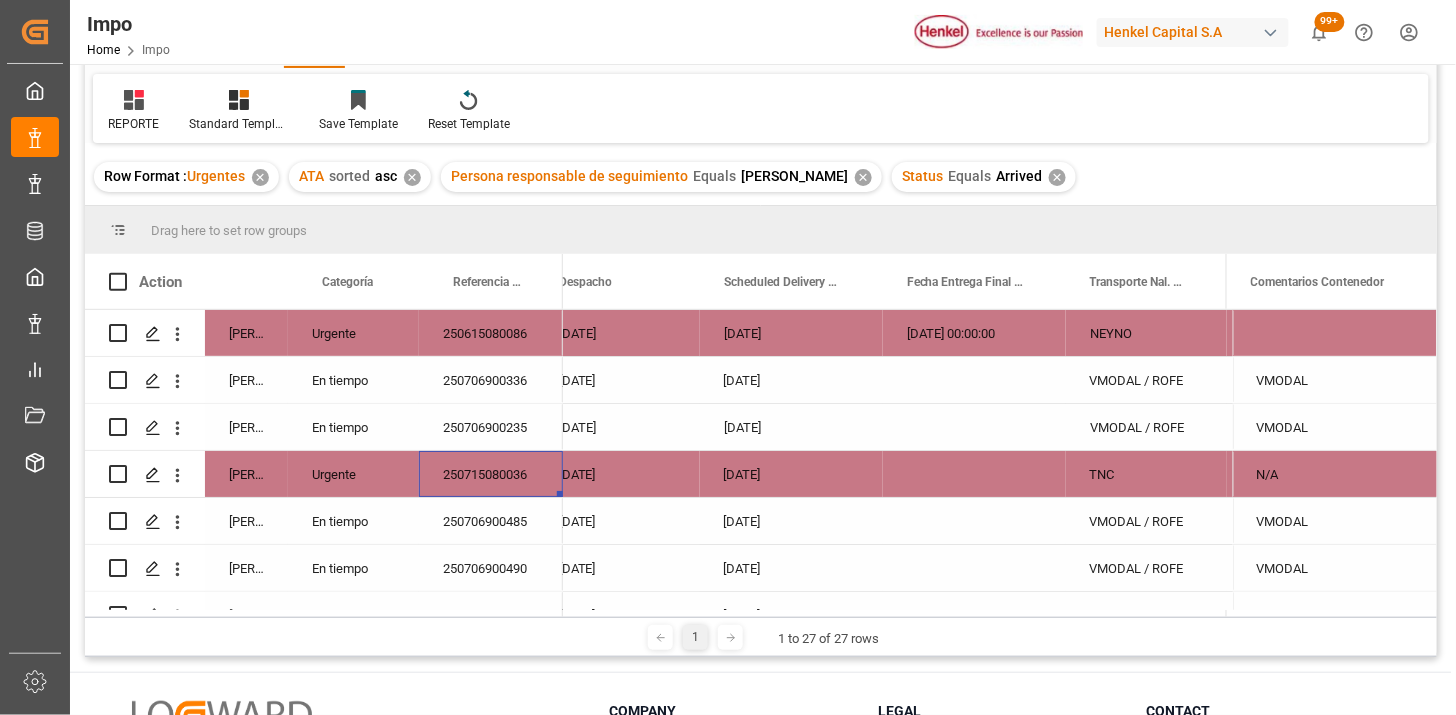 click on "09-07-2025" at bounding box center (791, 474) 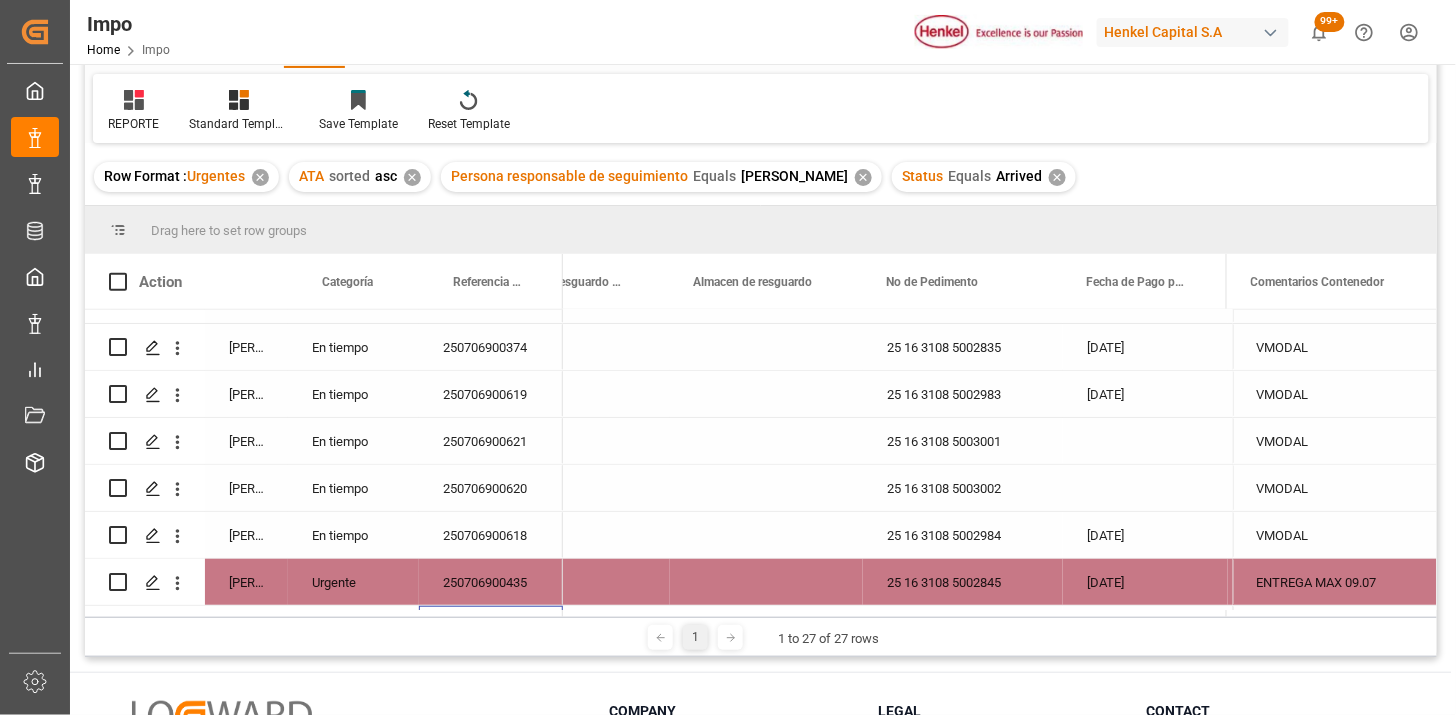 scroll, scrollTop: 363, scrollLeft: 0, axis: vertical 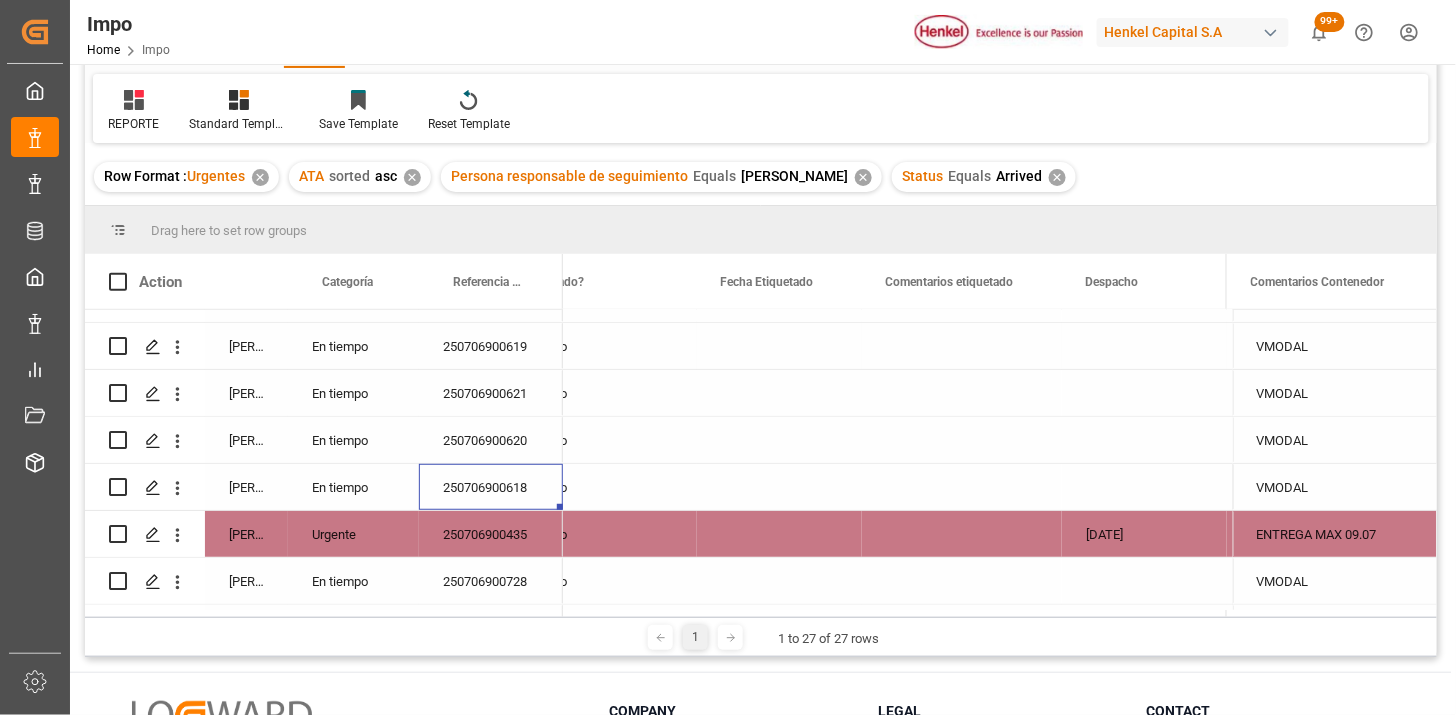 click on "250706900619" at bounding box center (491, 346) 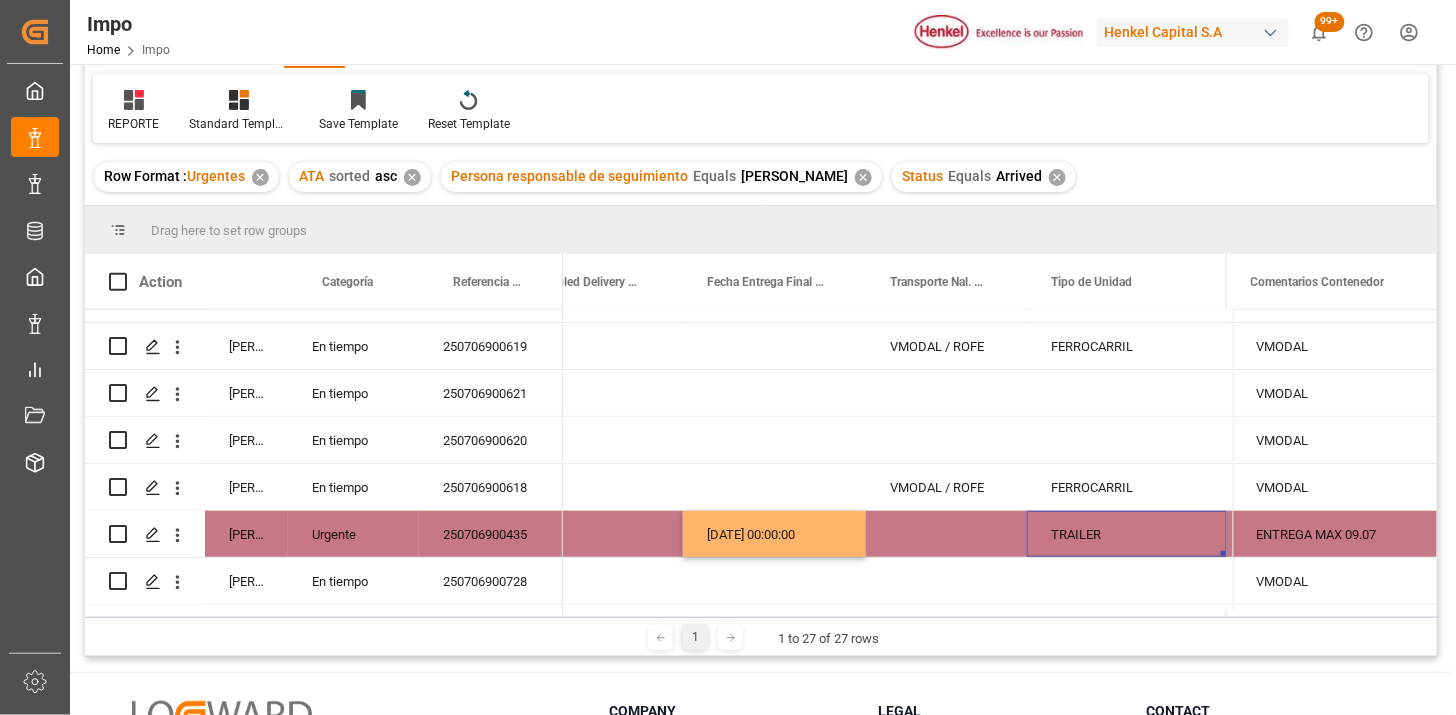 click at bounding box center (946, 534) 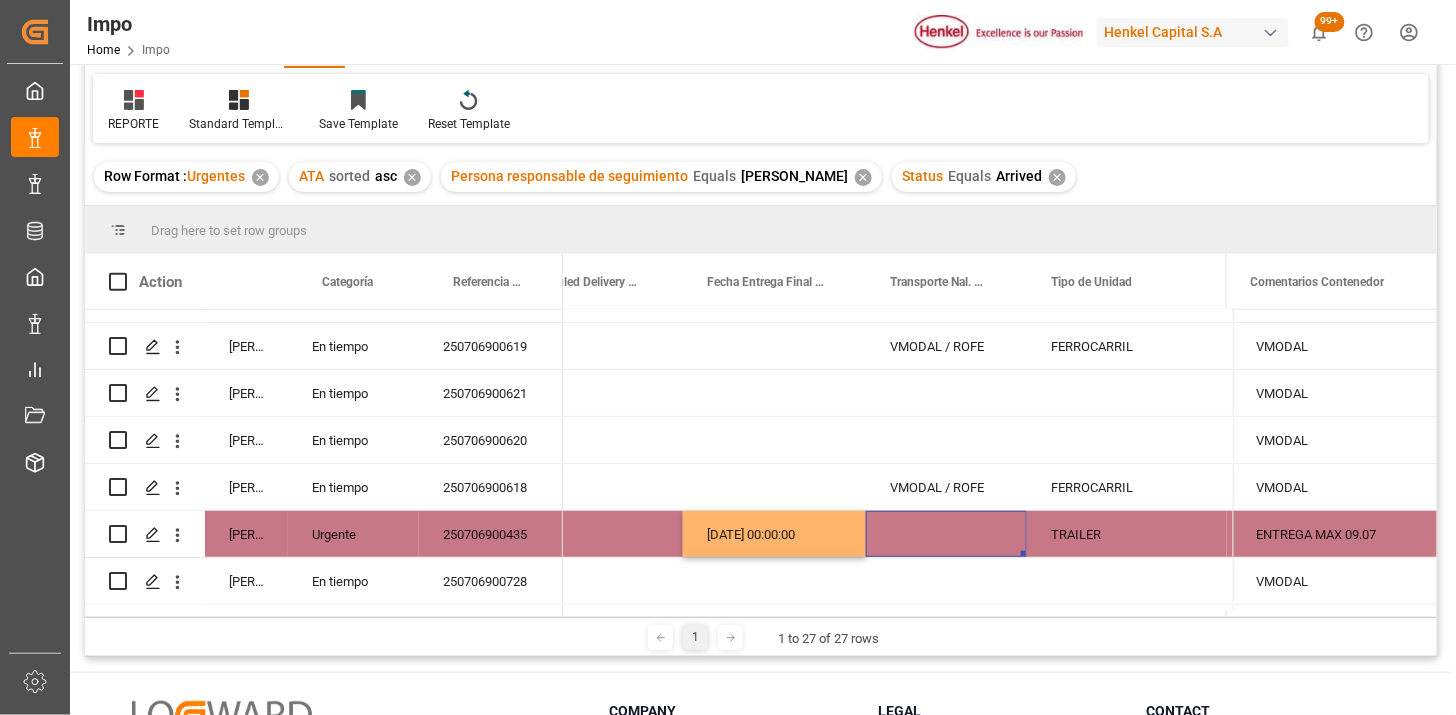 click at bounding box center (946, 534) 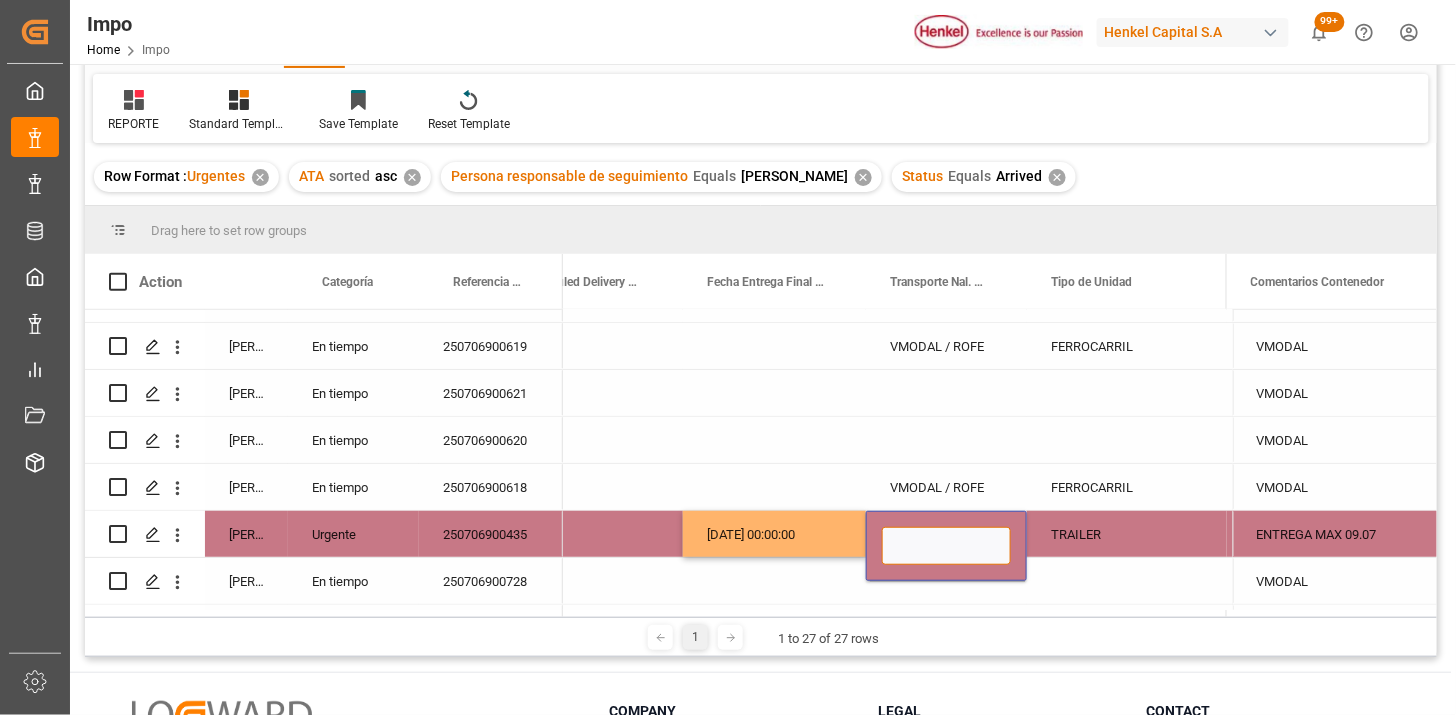 click at bounding box center (946, 546) 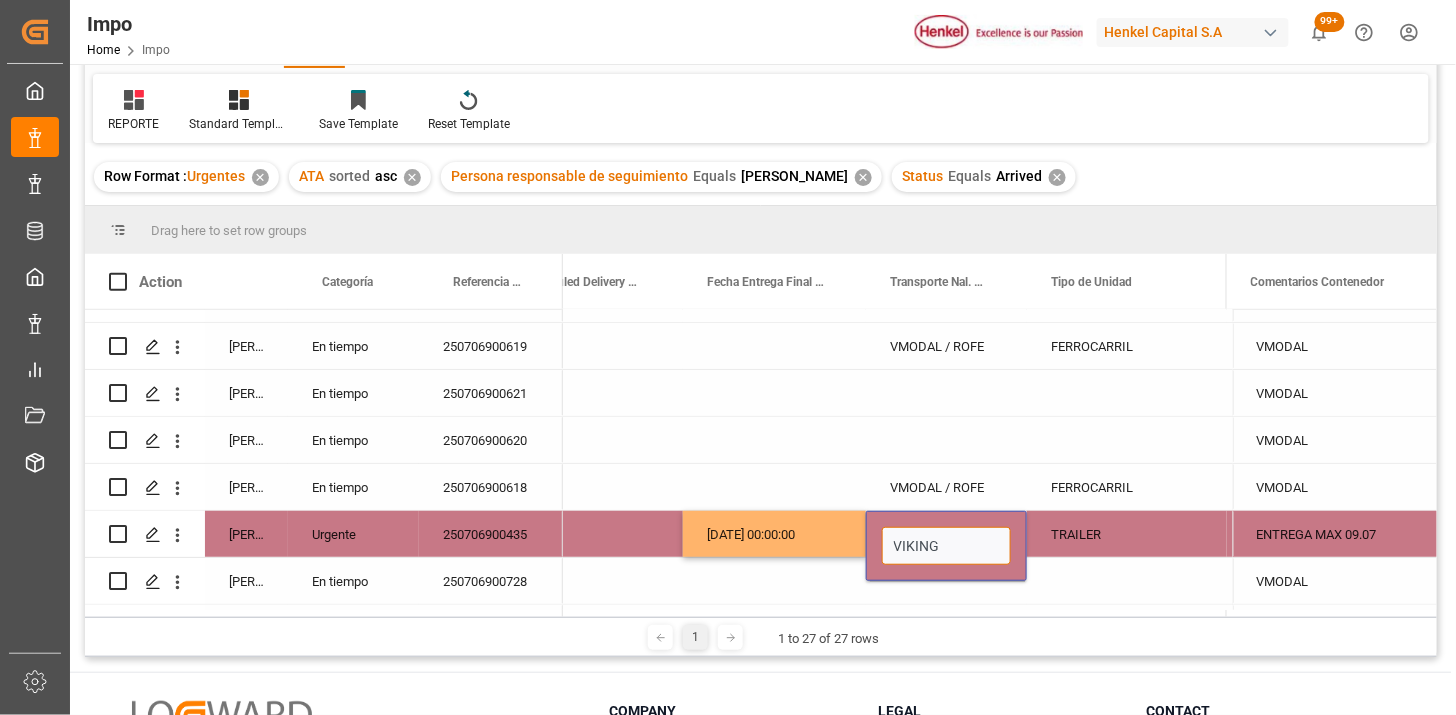 type on "VIKINGO" 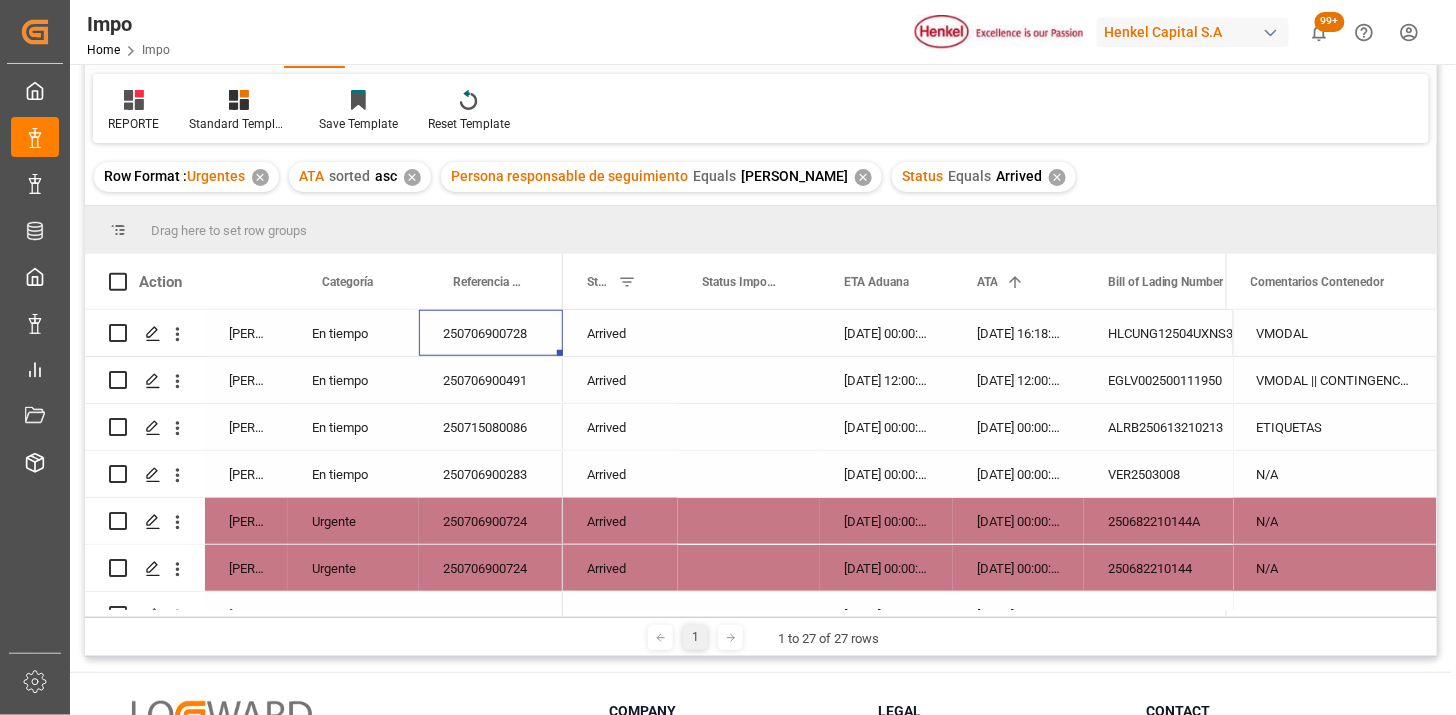 click at bounding box center (749, 333) 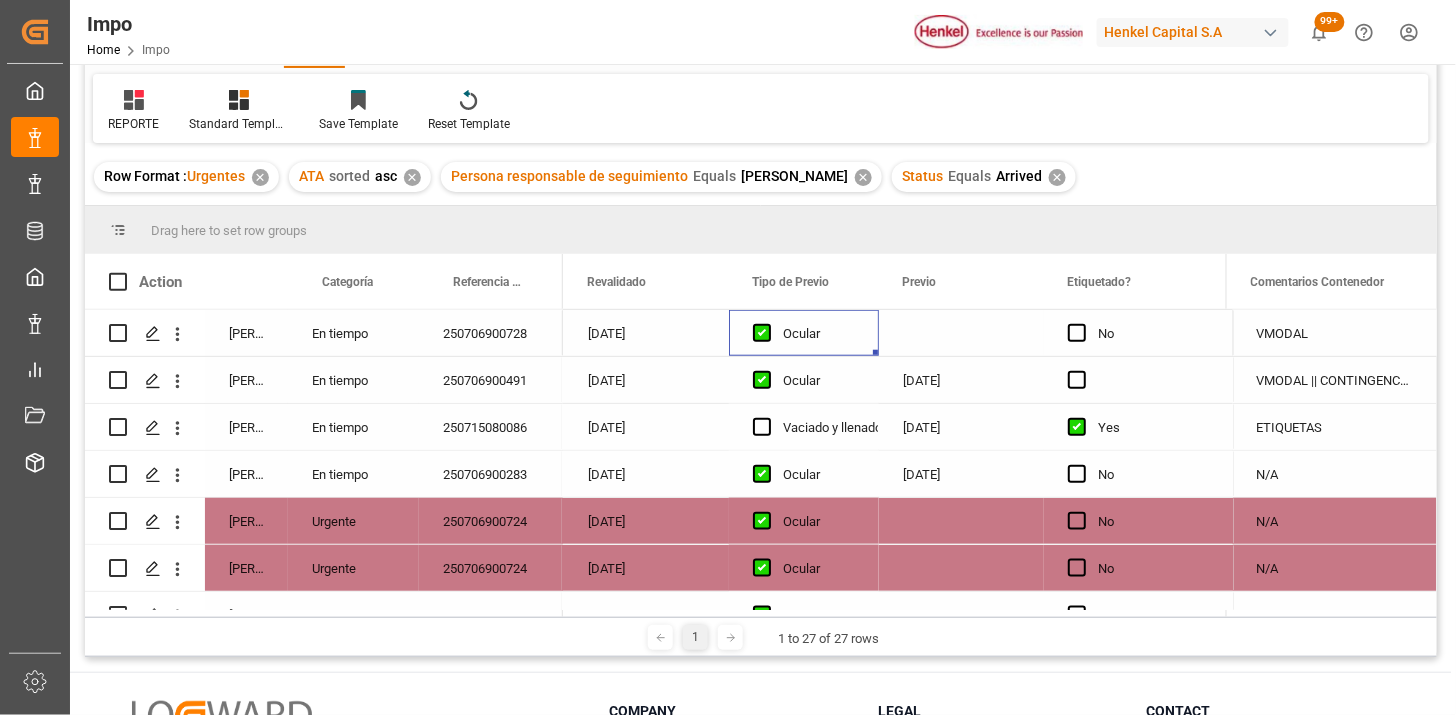 click at bounding box center [961, 333] 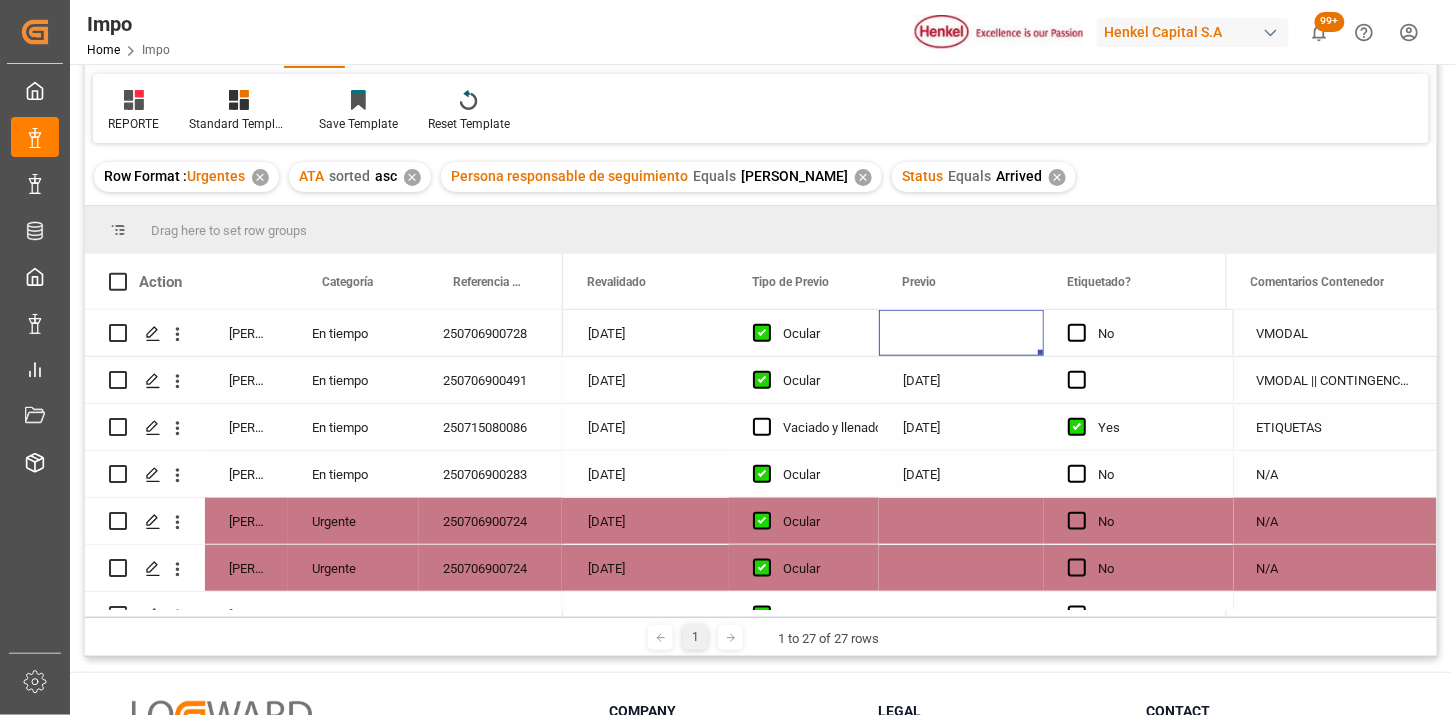 click at bounding box center [961, 333] 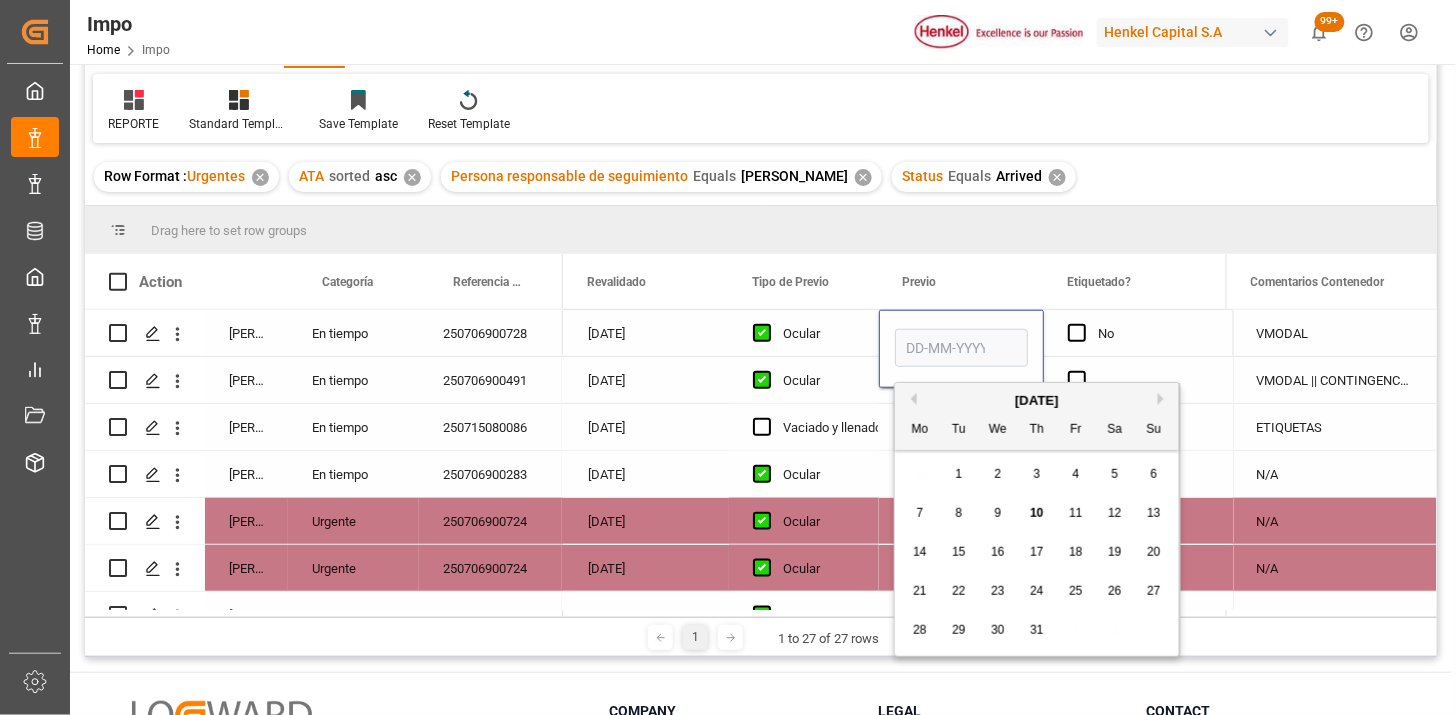 click at bounding box center (961, 348) 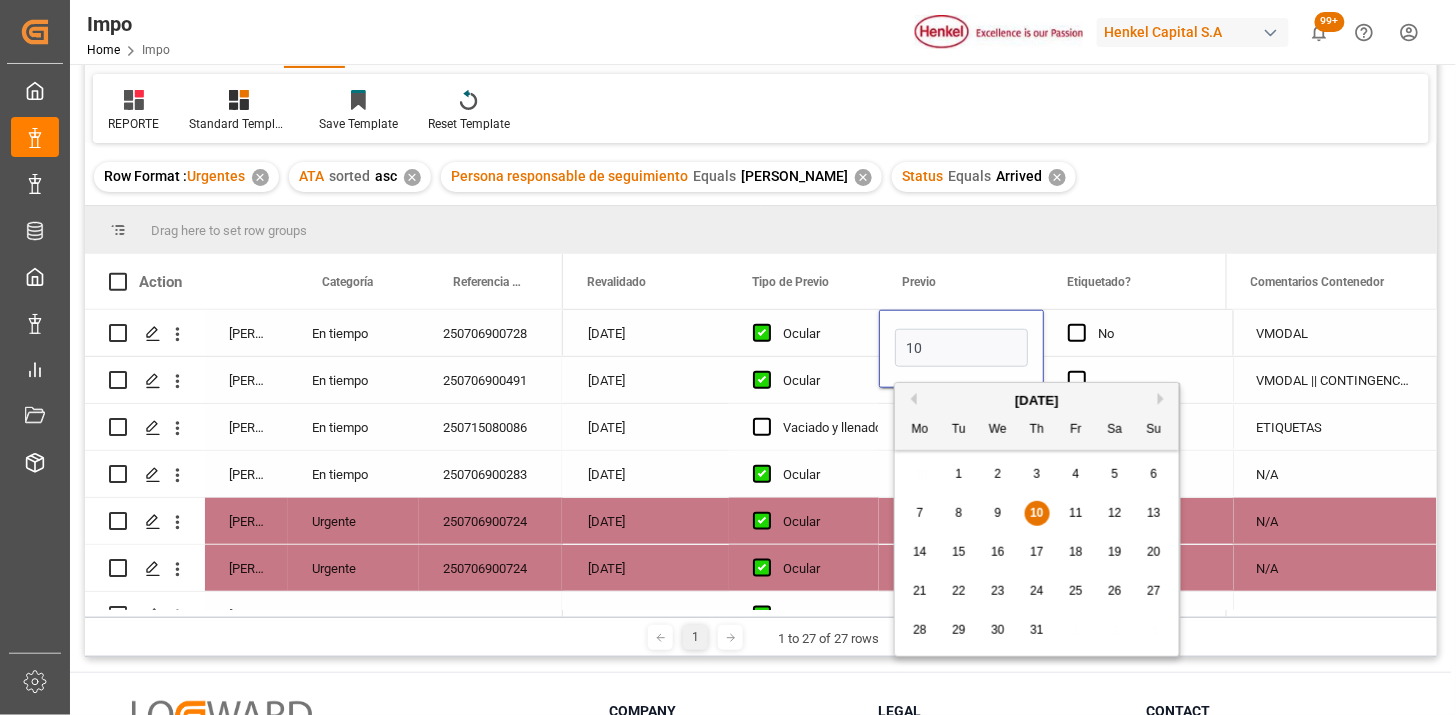 type on "[DATE]" 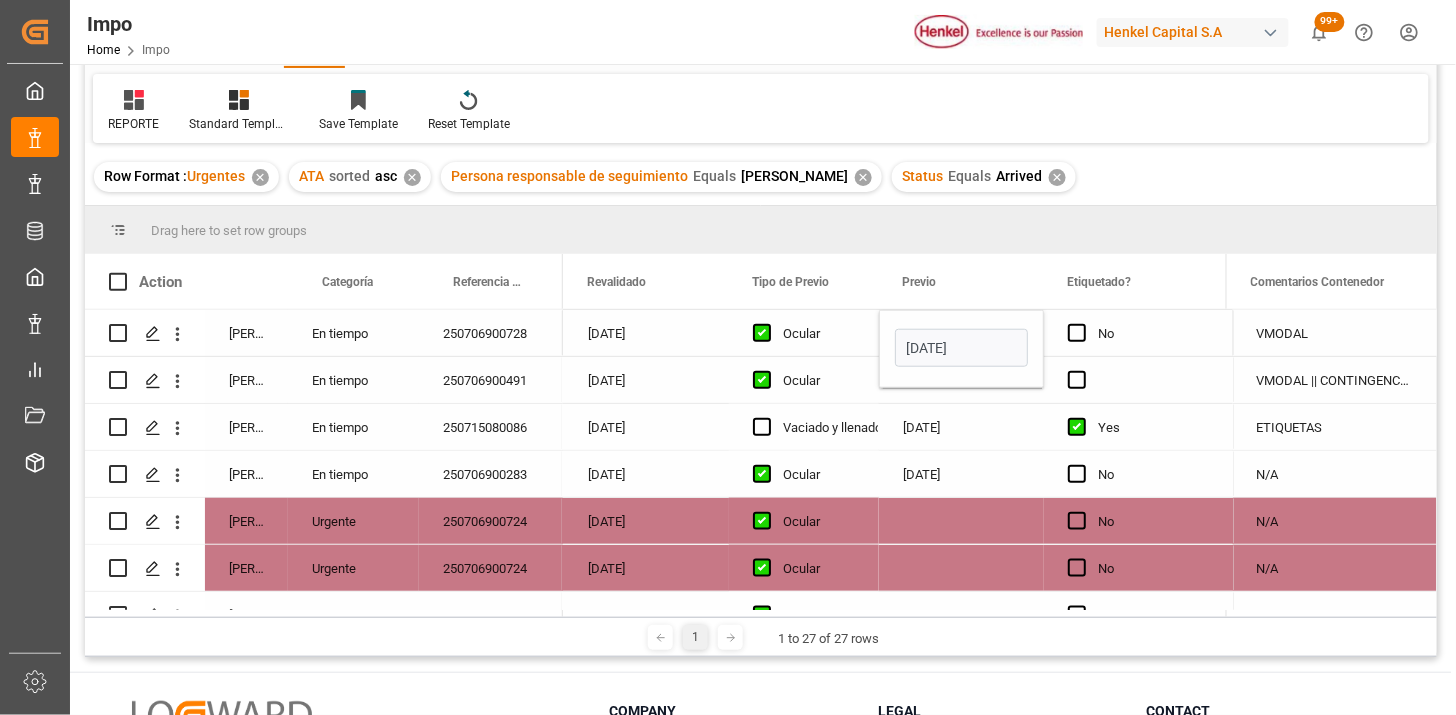 click on "Ocular" at bounding box center [819, 334] 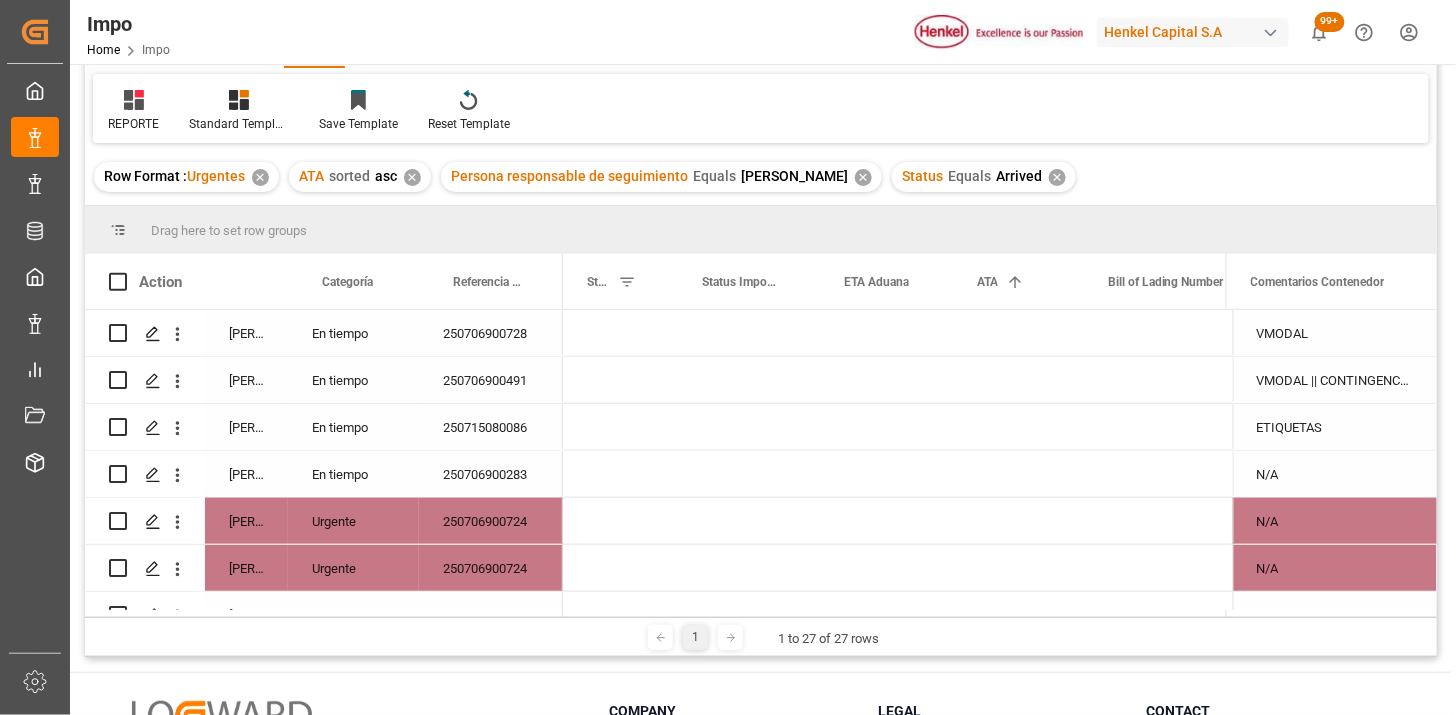 scroll, scrollTop: 0, scrollLeft: 0, axis: both 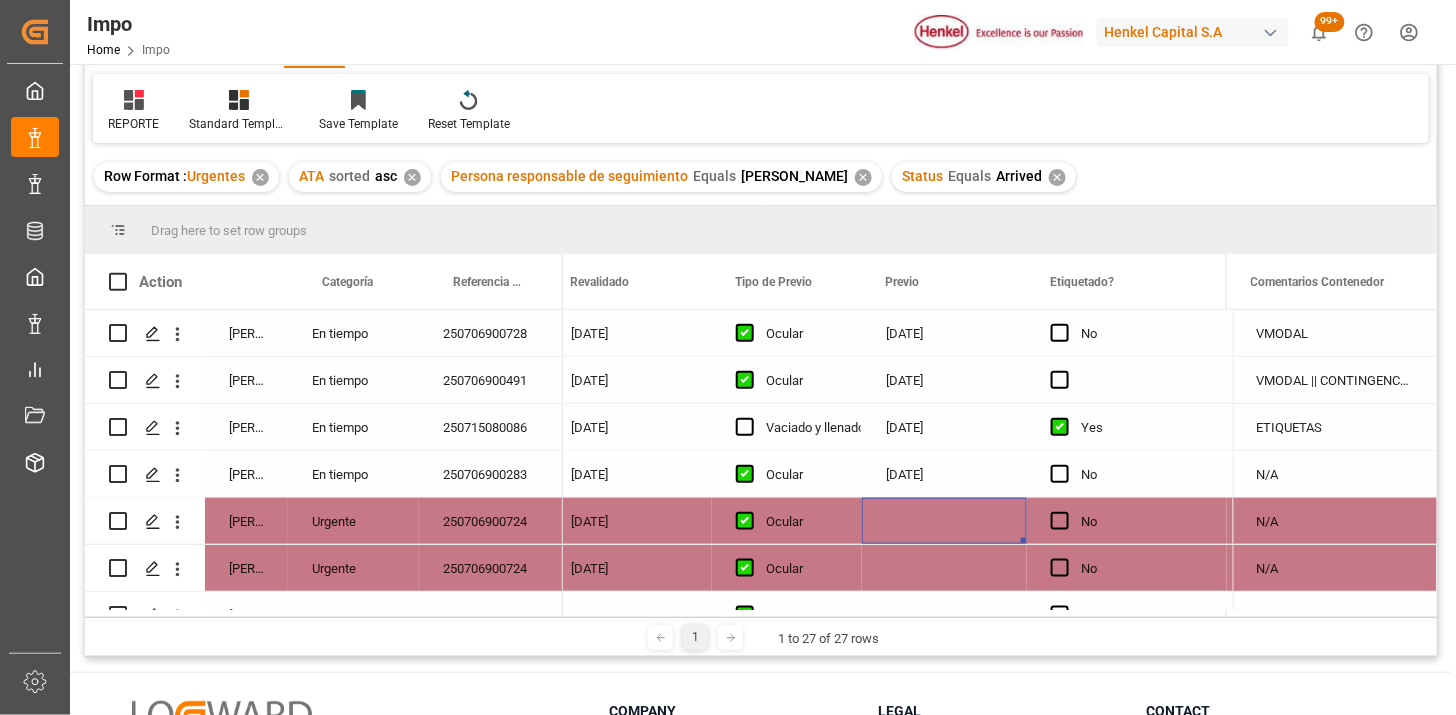 click at bounding box center (944, 521) 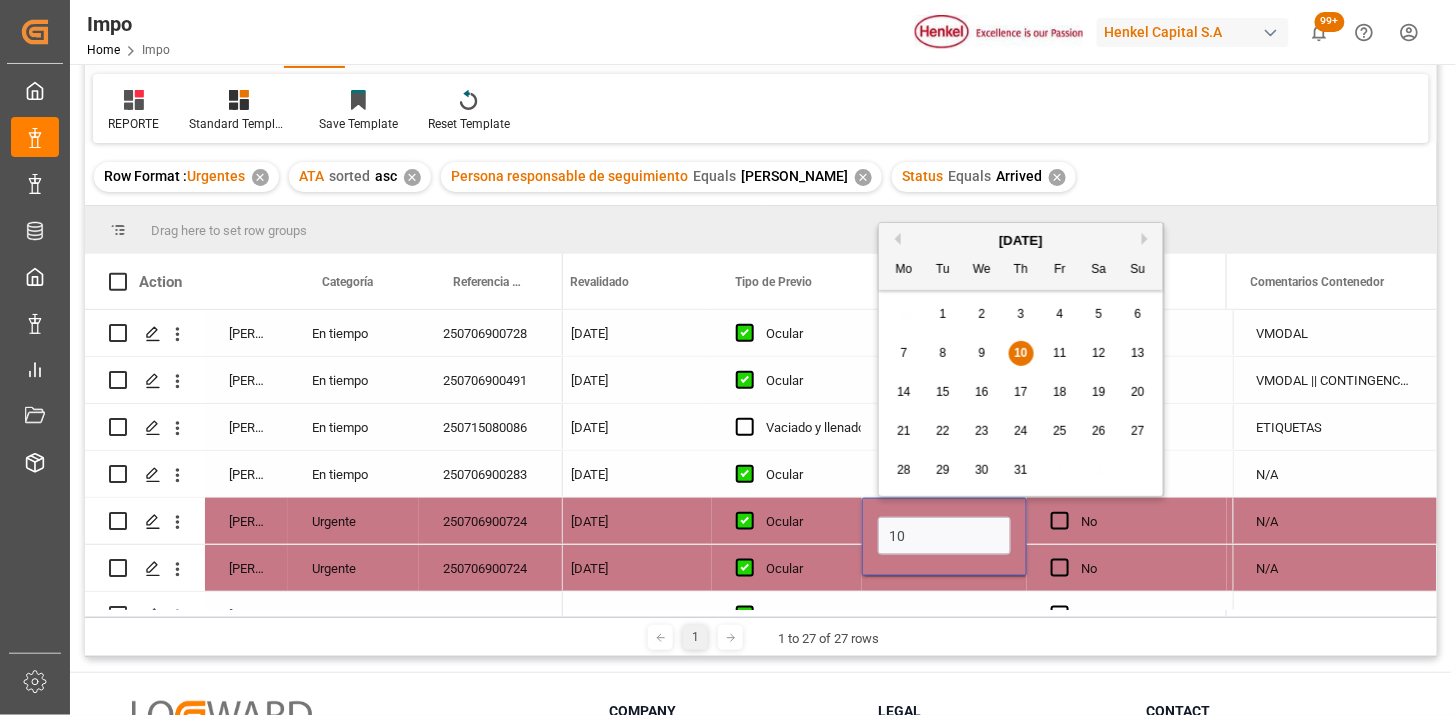 type on "[DATE]" 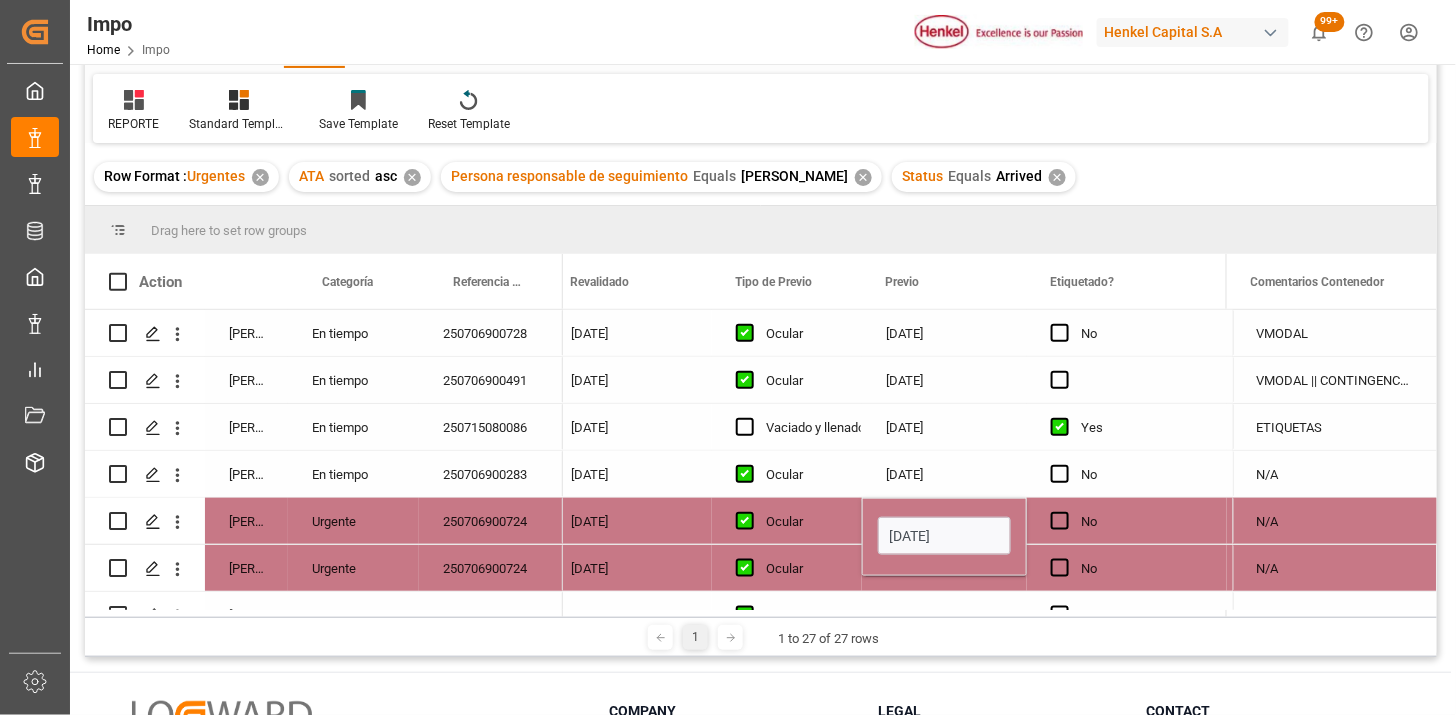 click on "Ocular" at bounding box center [802, 522] 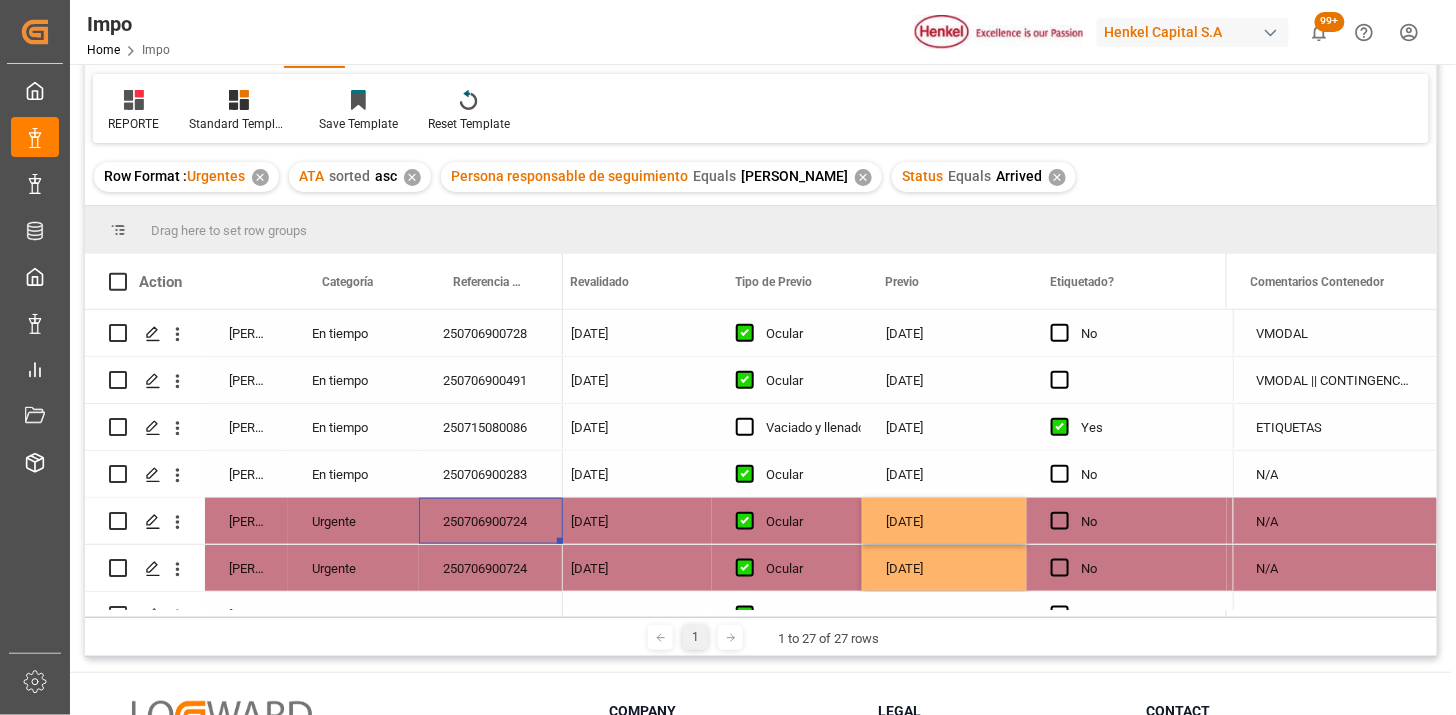 scroll, scrollTop: 0, scrollLeft: 0, axis: both 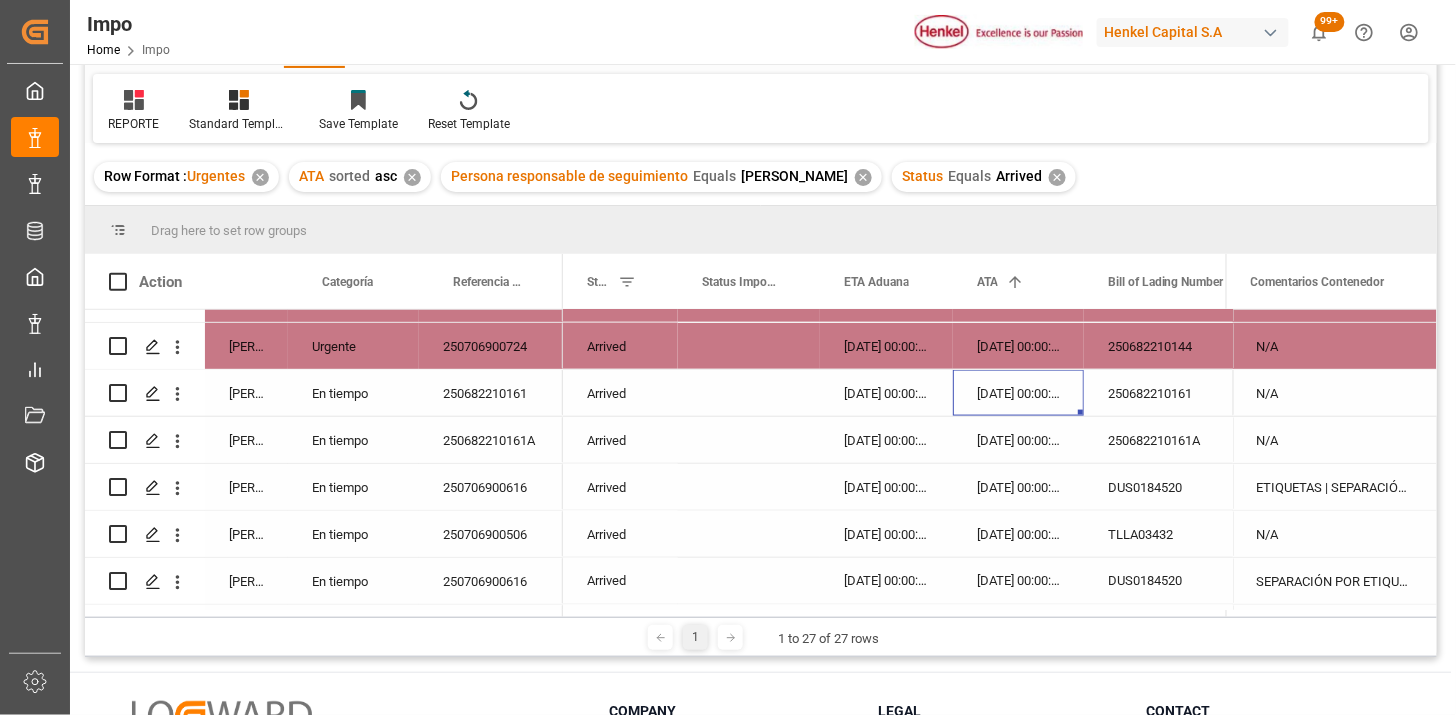 click on "05-07-2025 00:00:00" at bounding box center (1018, 393) 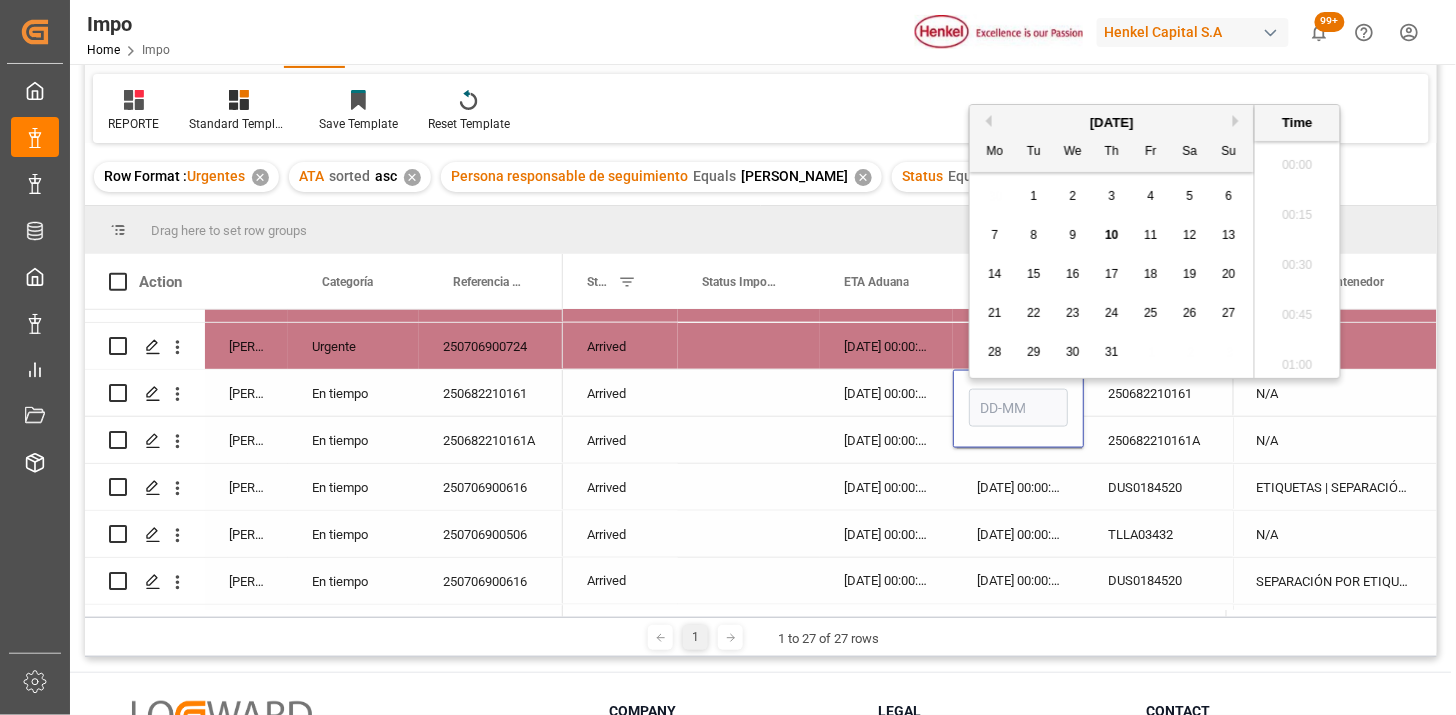 type on "05-07-2025 00:00" 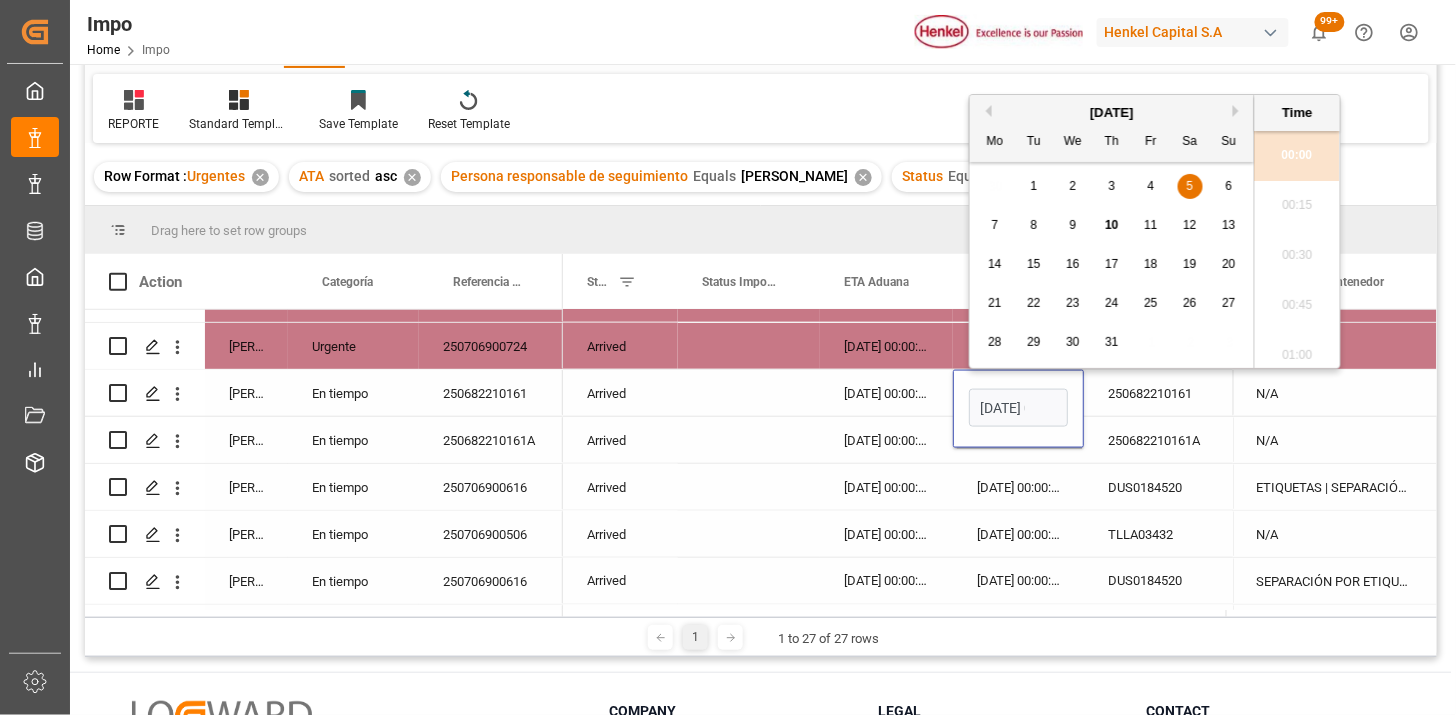 scroll, scrollTop: 2006, scrollLeft: 0, axis: vertical 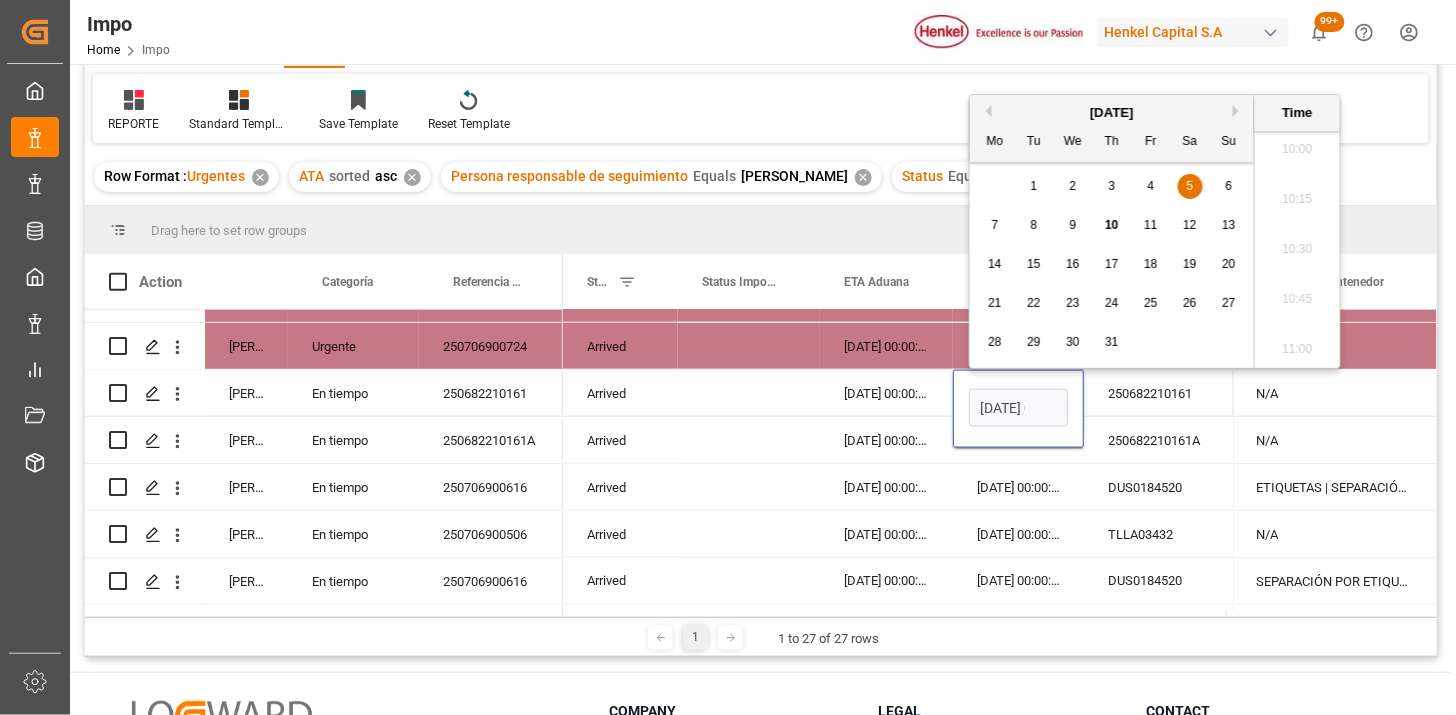 click on "05-07-2025 00:00" at bounding box center [1018, 408] 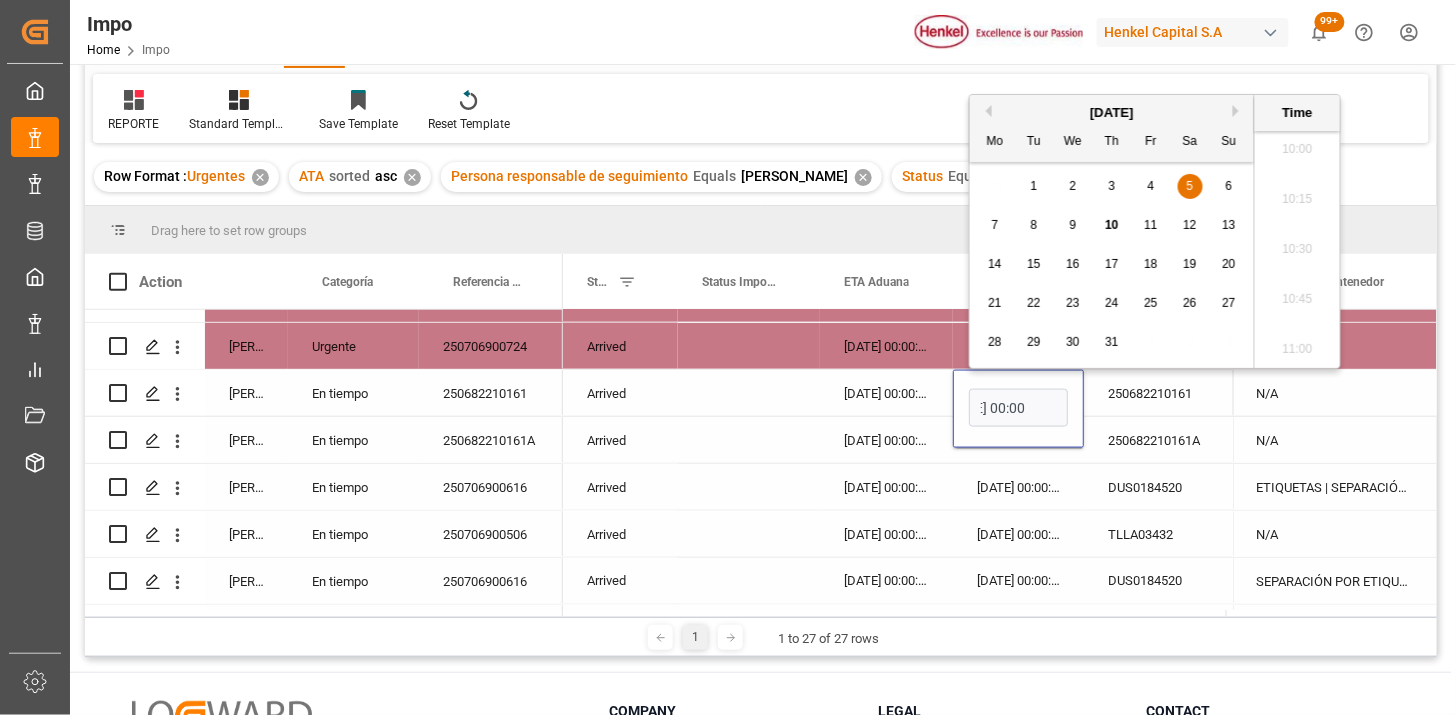 click on "05-07-2025 00:00" at bounding box center (1018, 408) 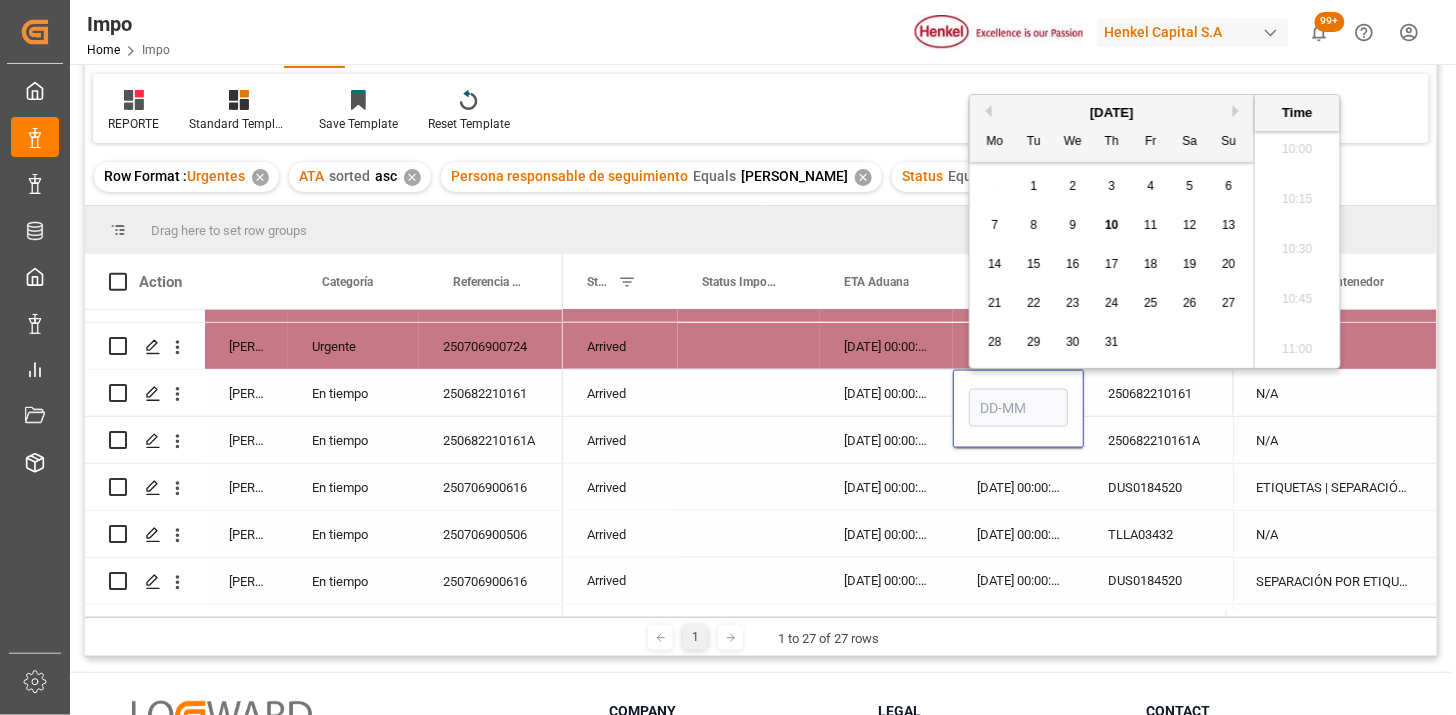 scroll, scrollTop: 0, scrollLeft: 0, axis: both 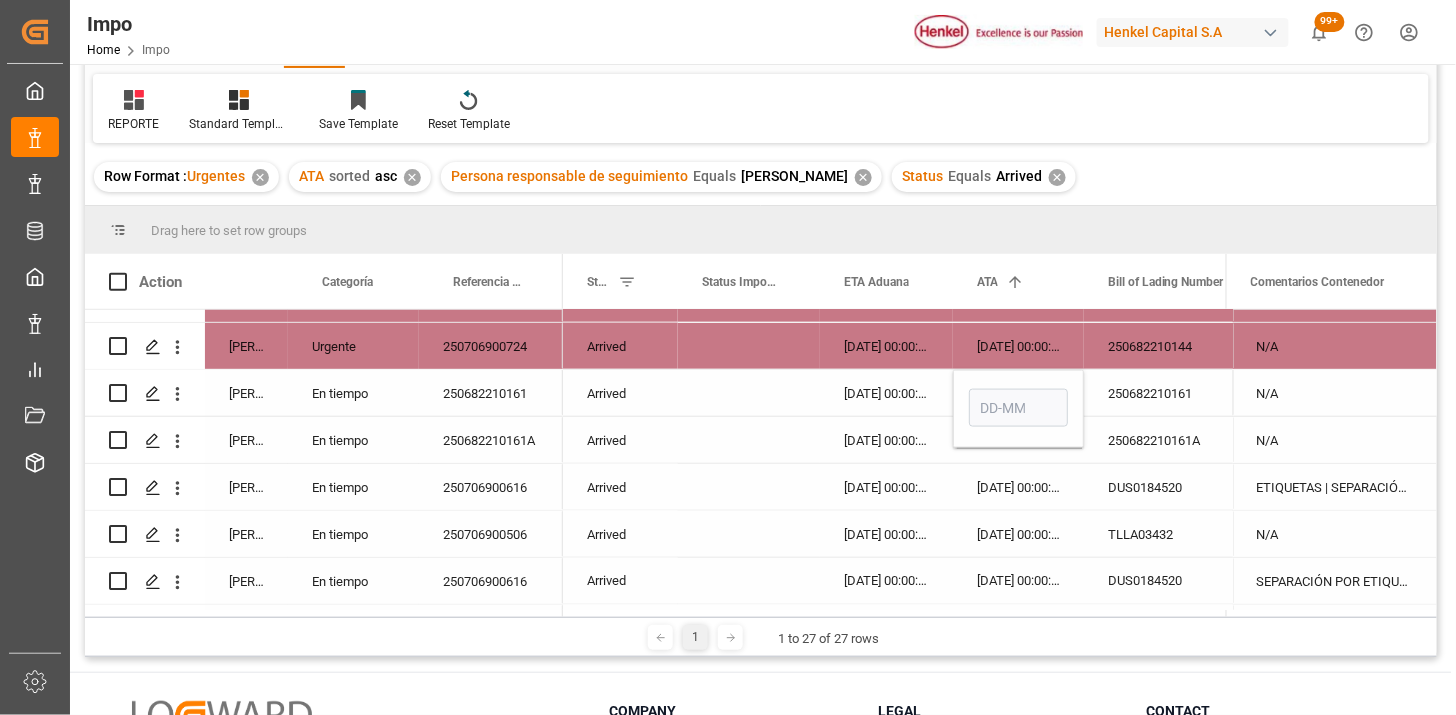 click on "12-07-2025 00:00:00" at bounding box center [886, 393] 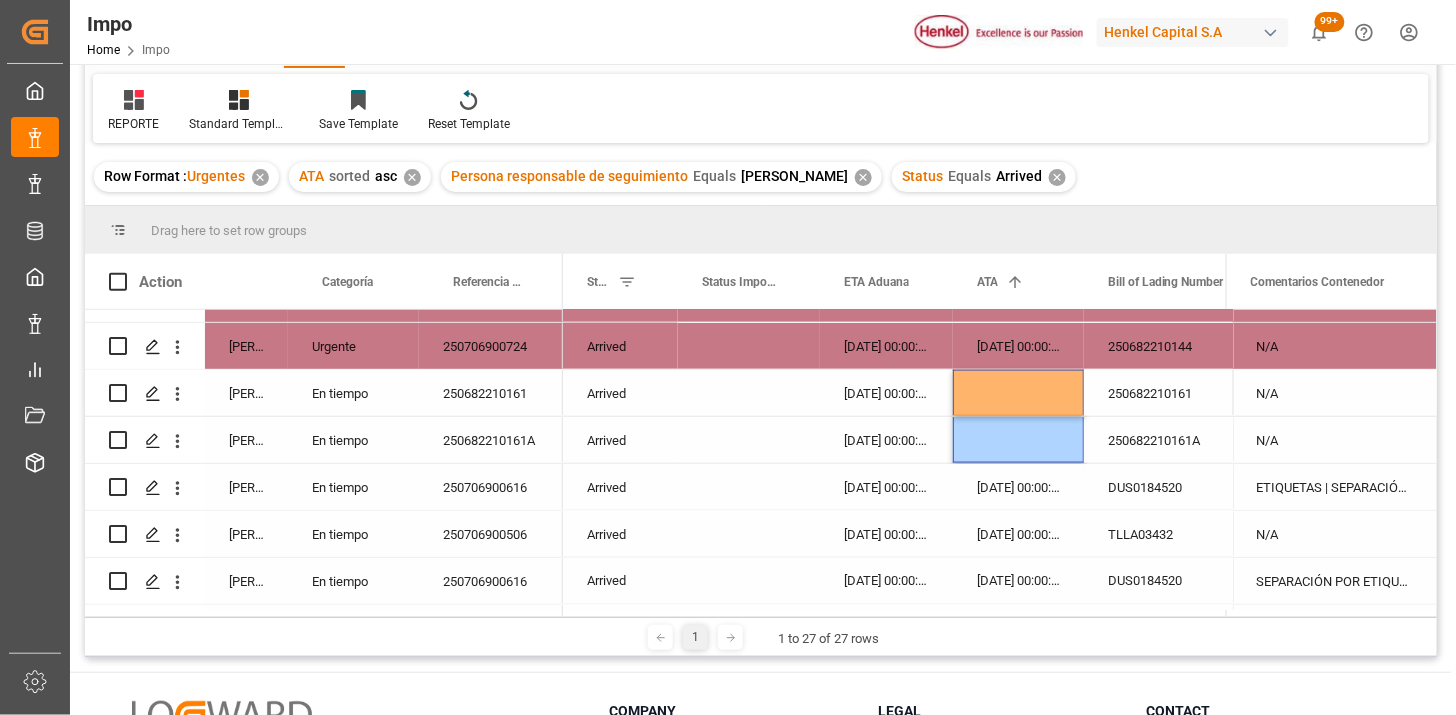 scroll, scrollTop: 0, scrollLeft: 56, axis: horizontal 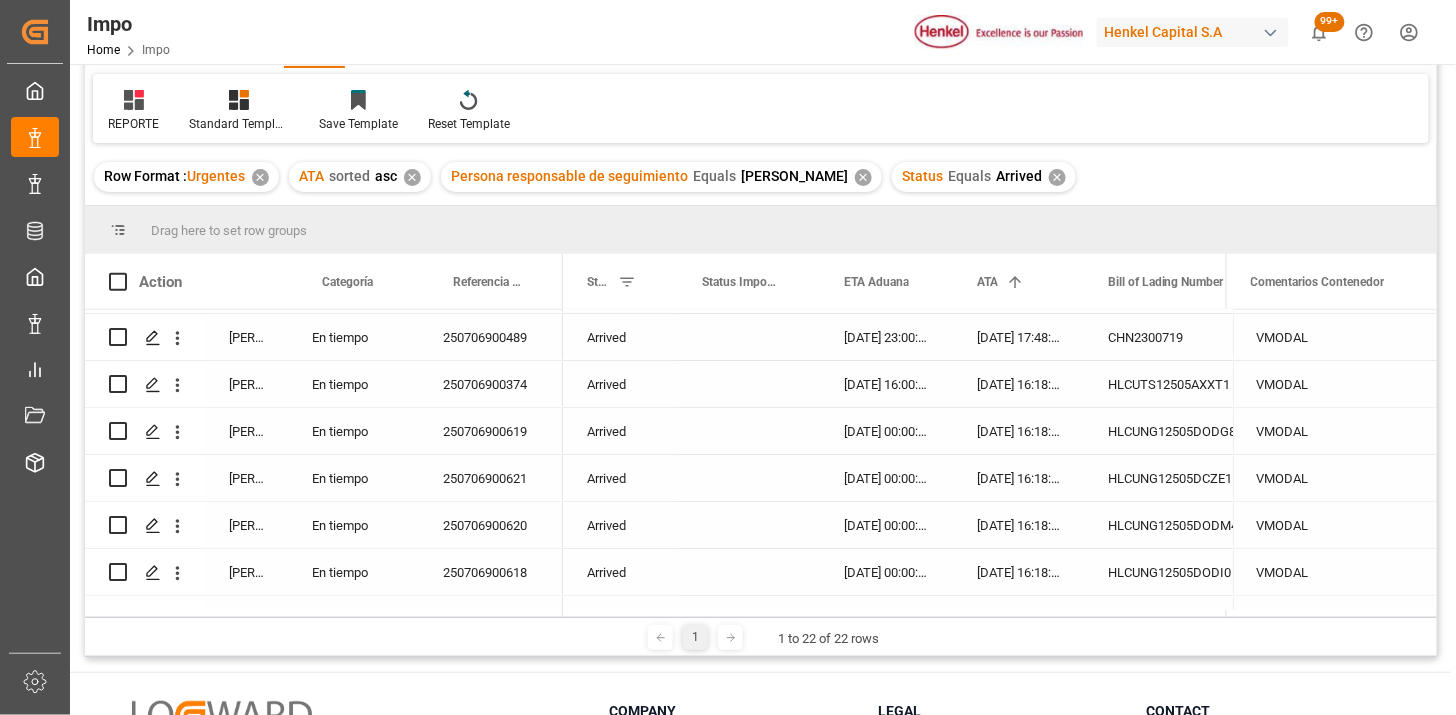 click on "✕" at bounding box center [1057, 177] 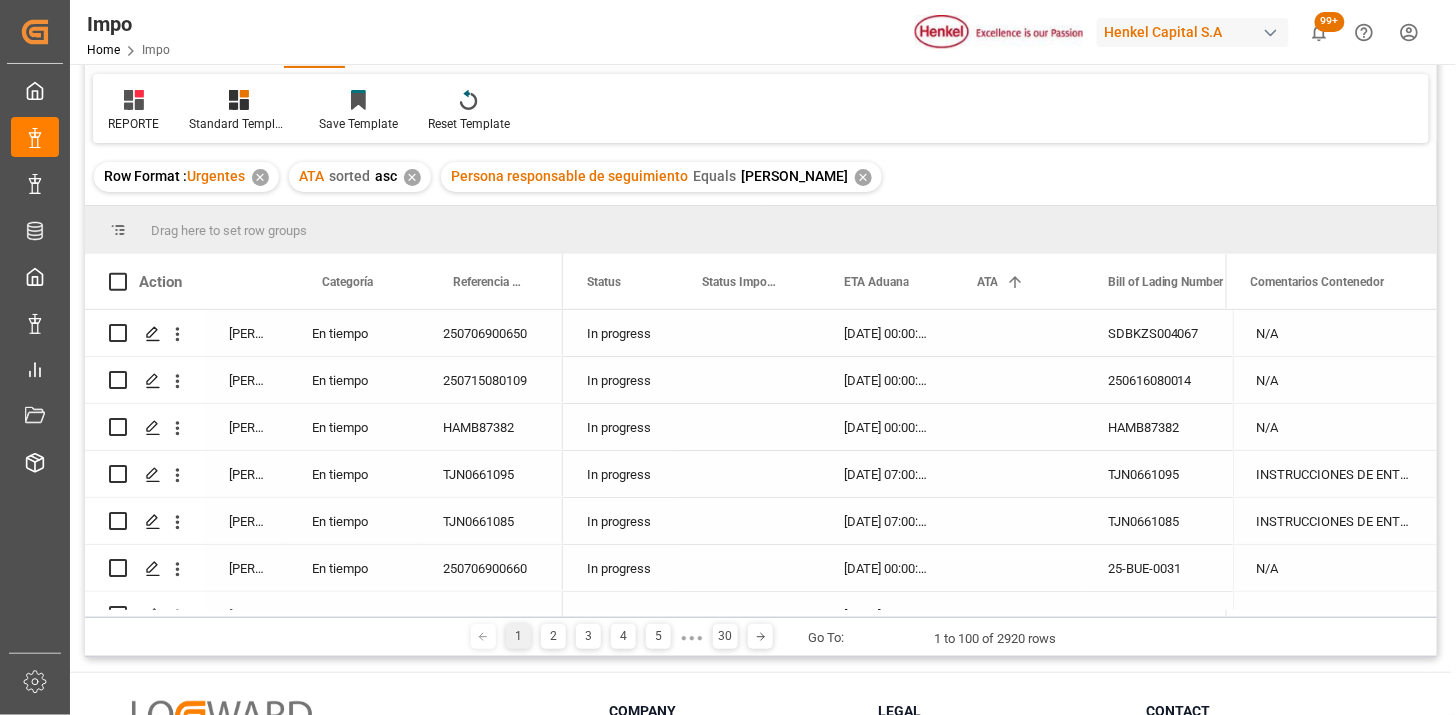 click on "In progress" at bounding box center [620, 333] 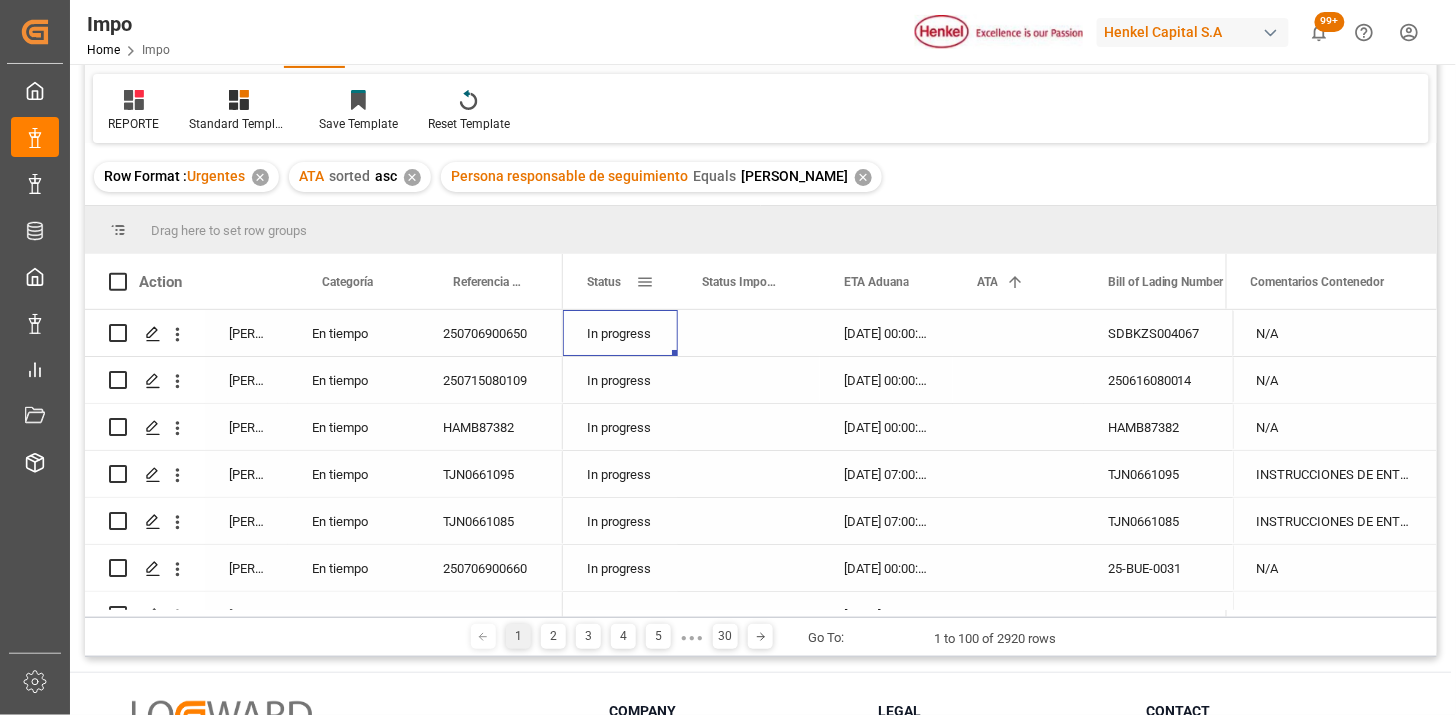 click at bounding box center [645, 282] 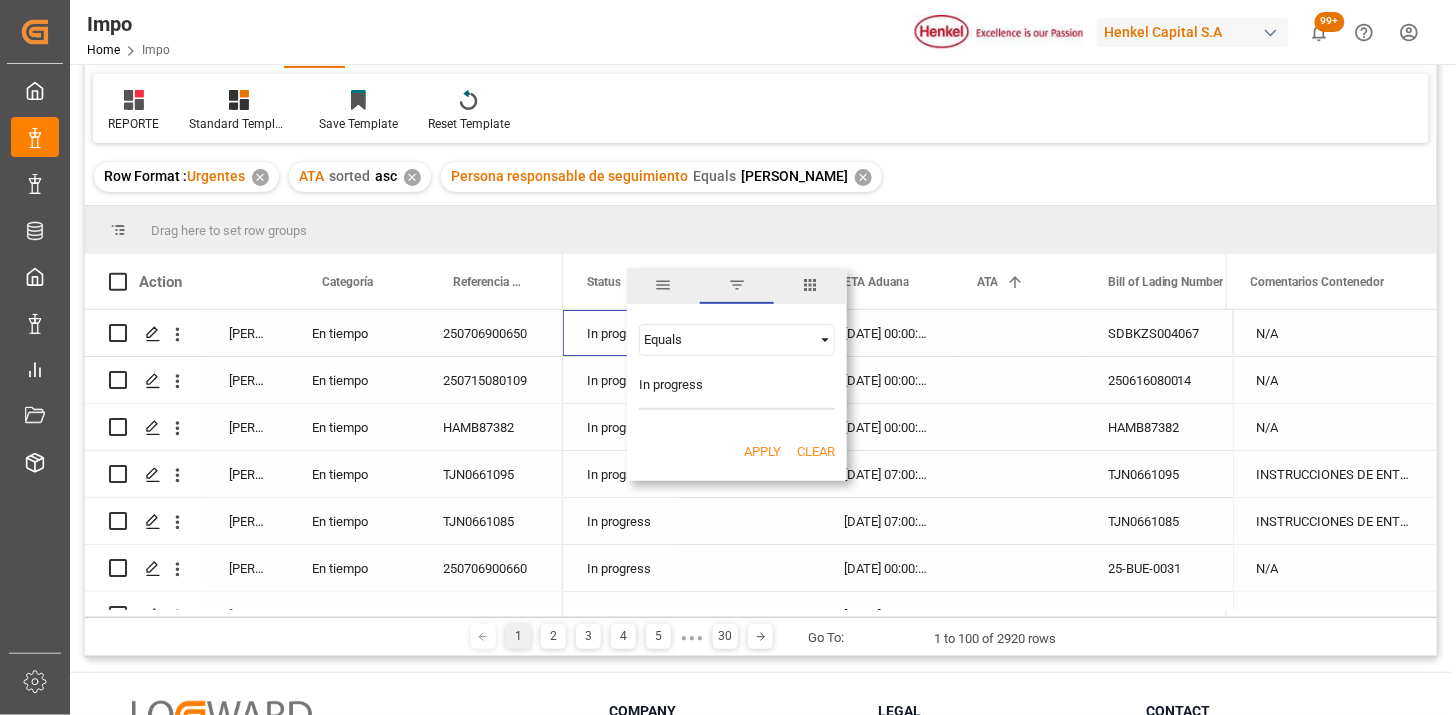 type on "In progress" 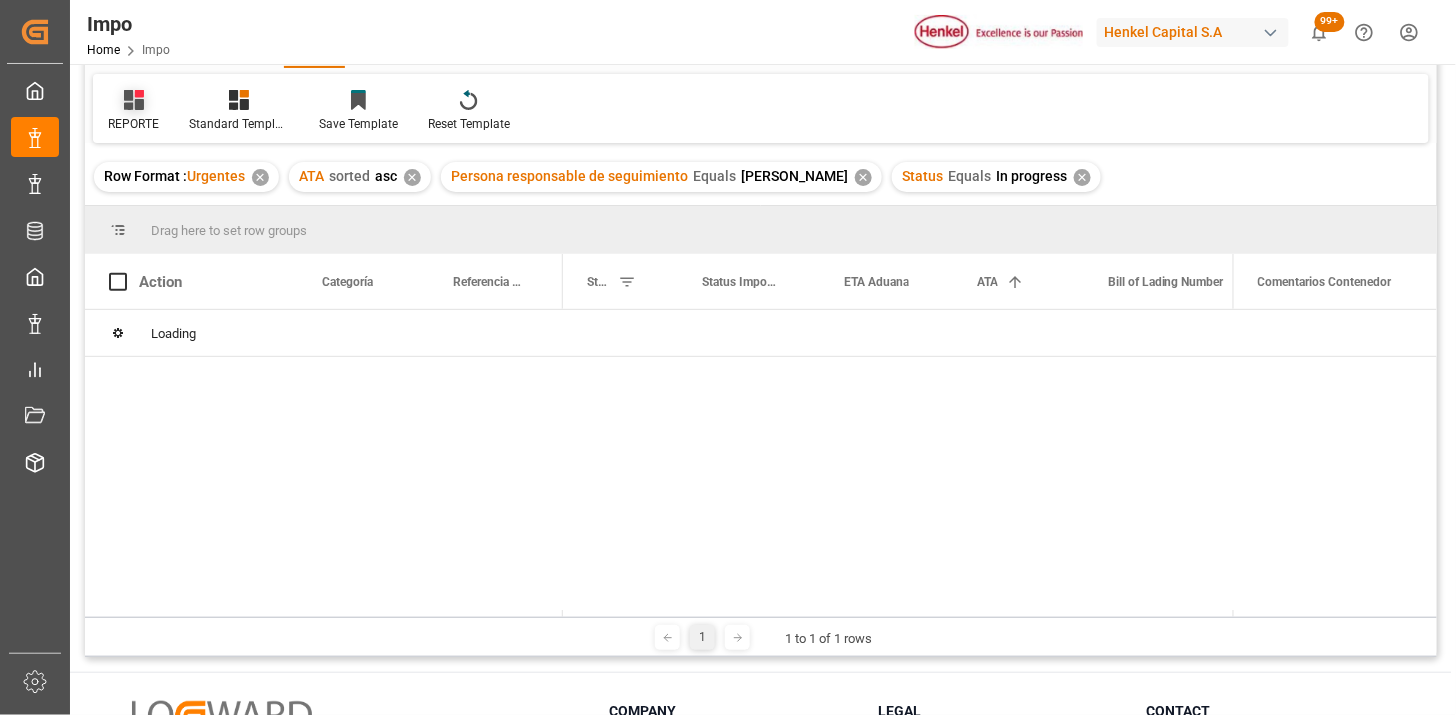 click on "REPORTE" at bounding box center (133, 111) 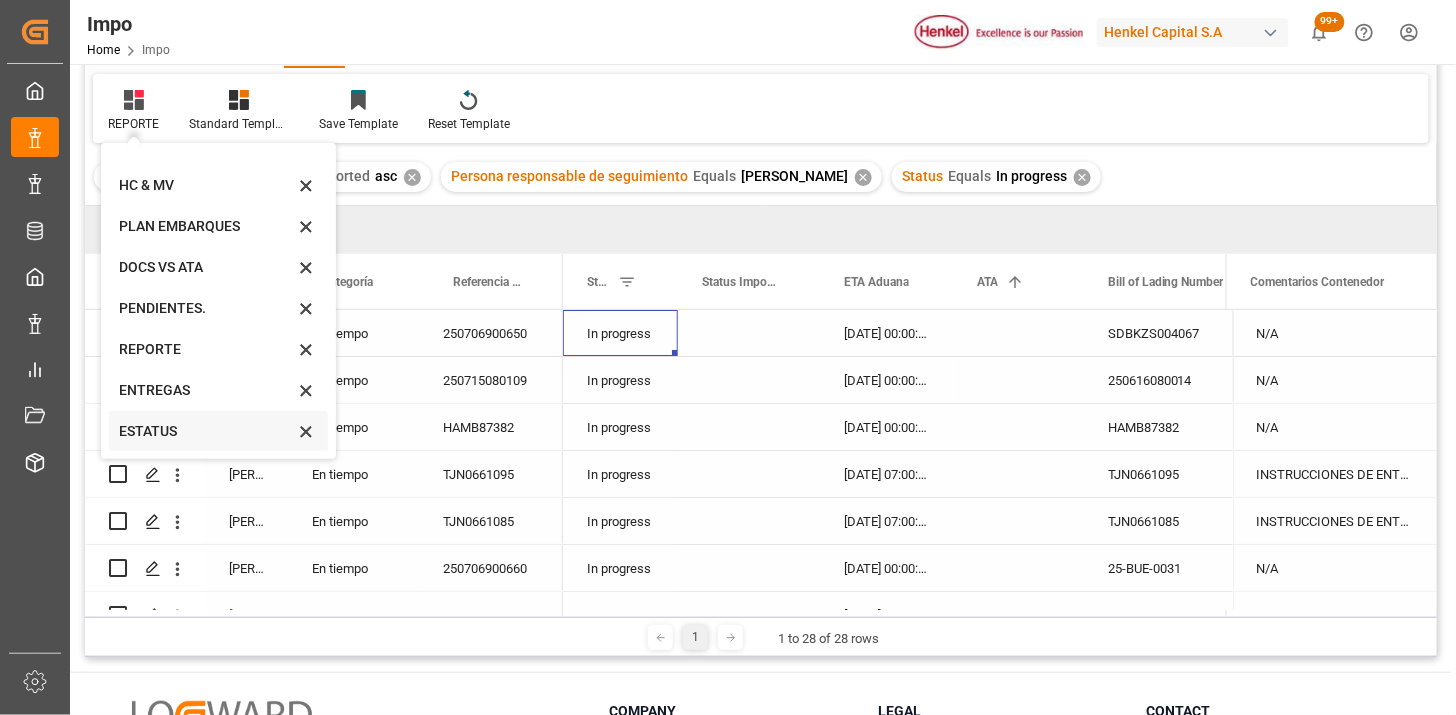 click on "ESTATUS" at bounding box center (206, 431) 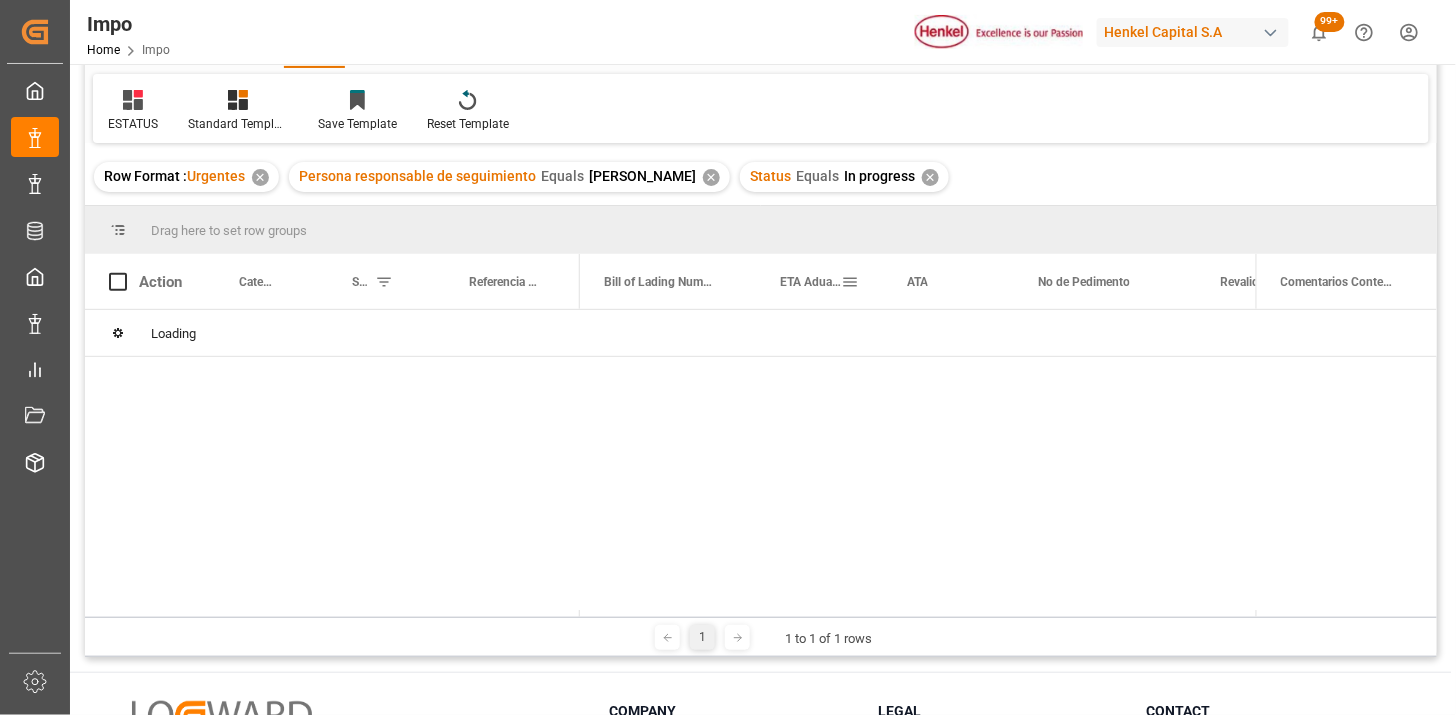 click on "ETA Aduana" at bounding box center [810, 282] 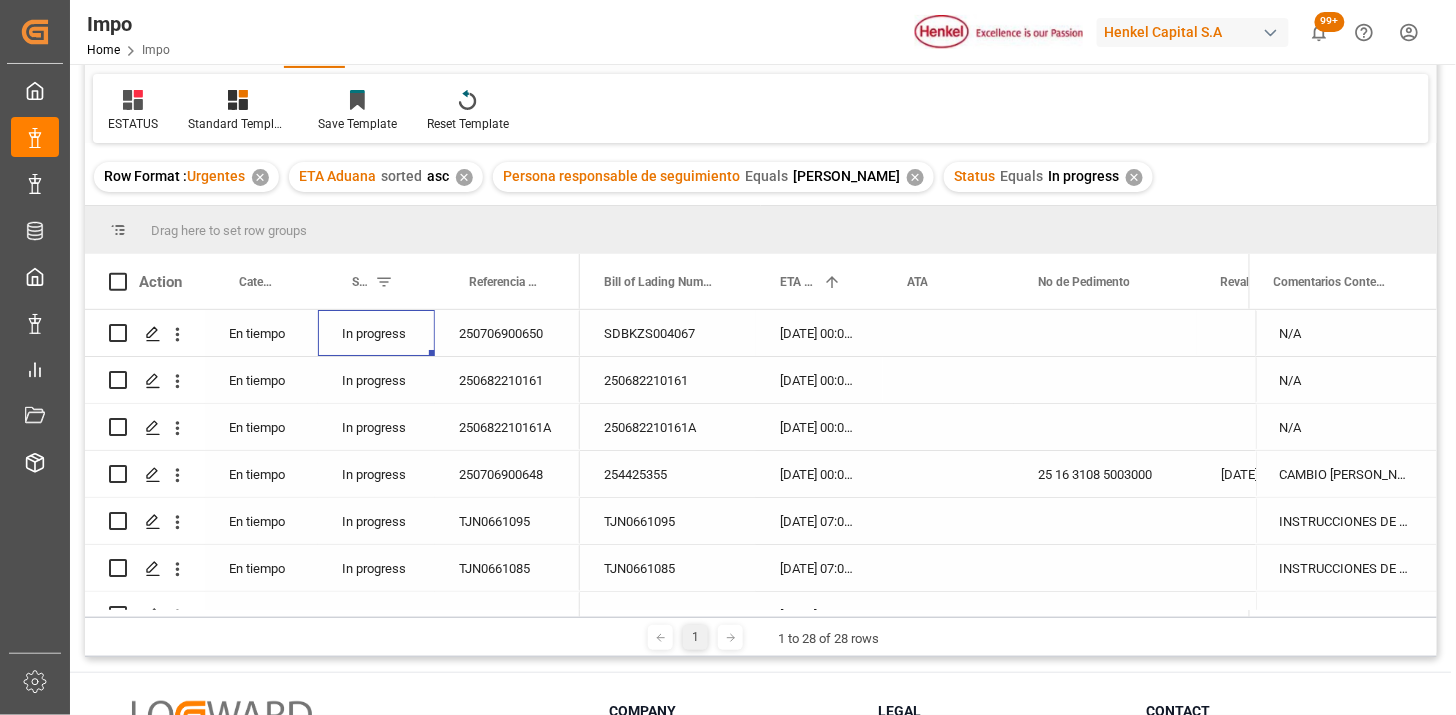 click on "250706900650" at bounding box center (507, 333) 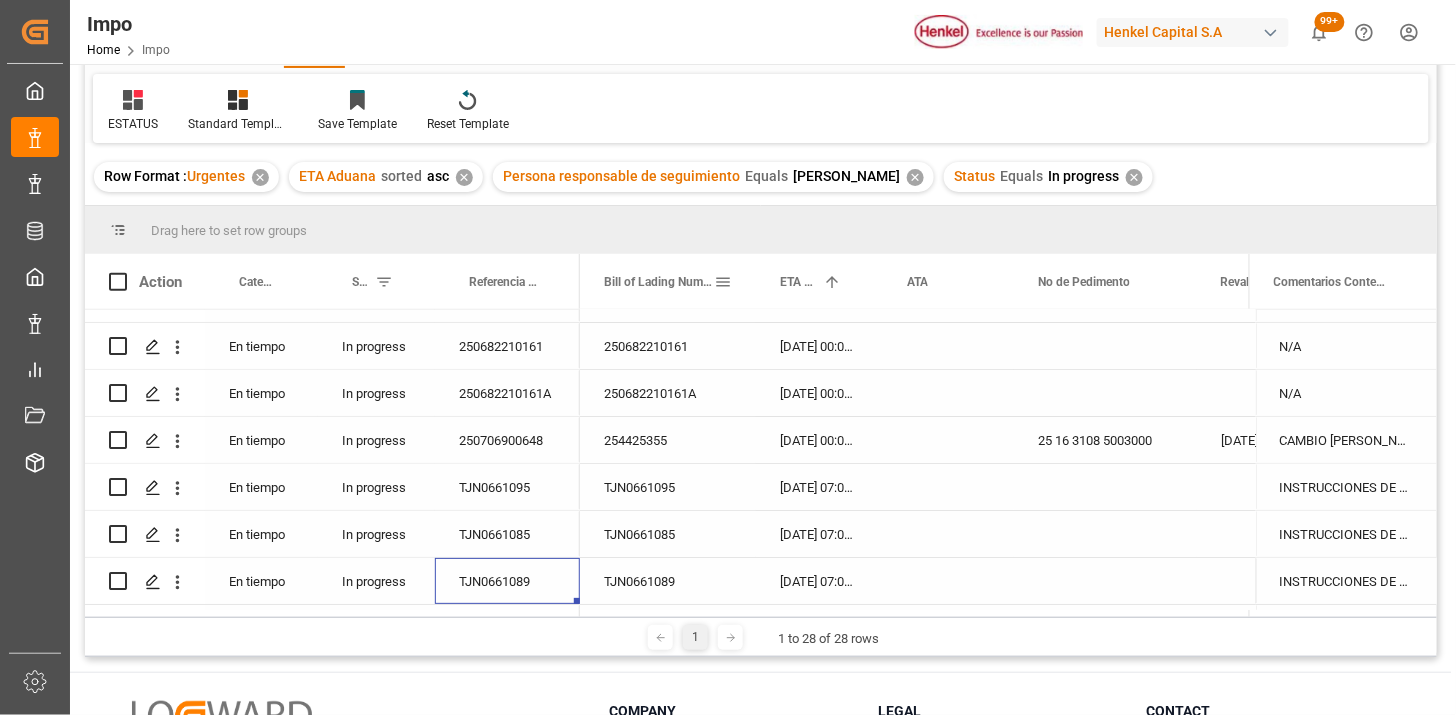 scroll, scrollTop: 81, scrollLeft: 0, axis: vertical 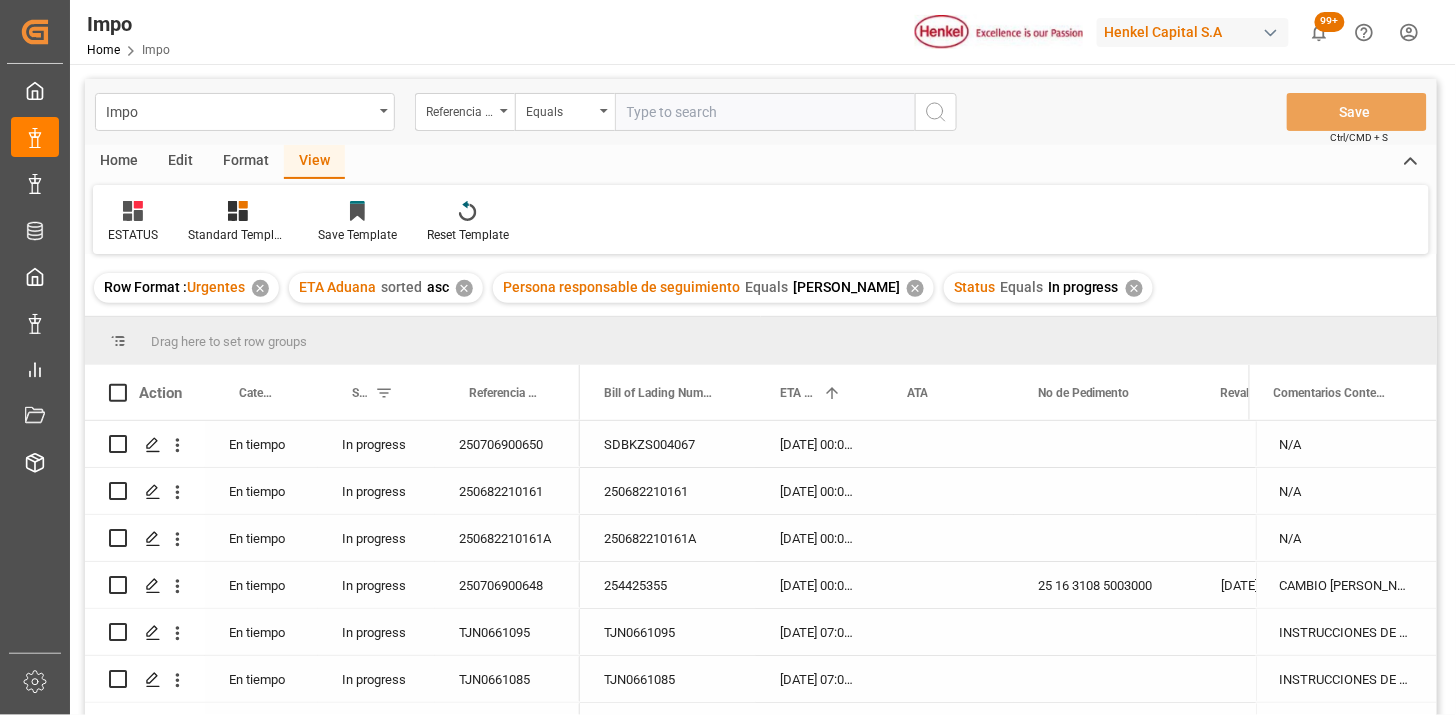 click on "✕" at bounding box center [1134, 288] 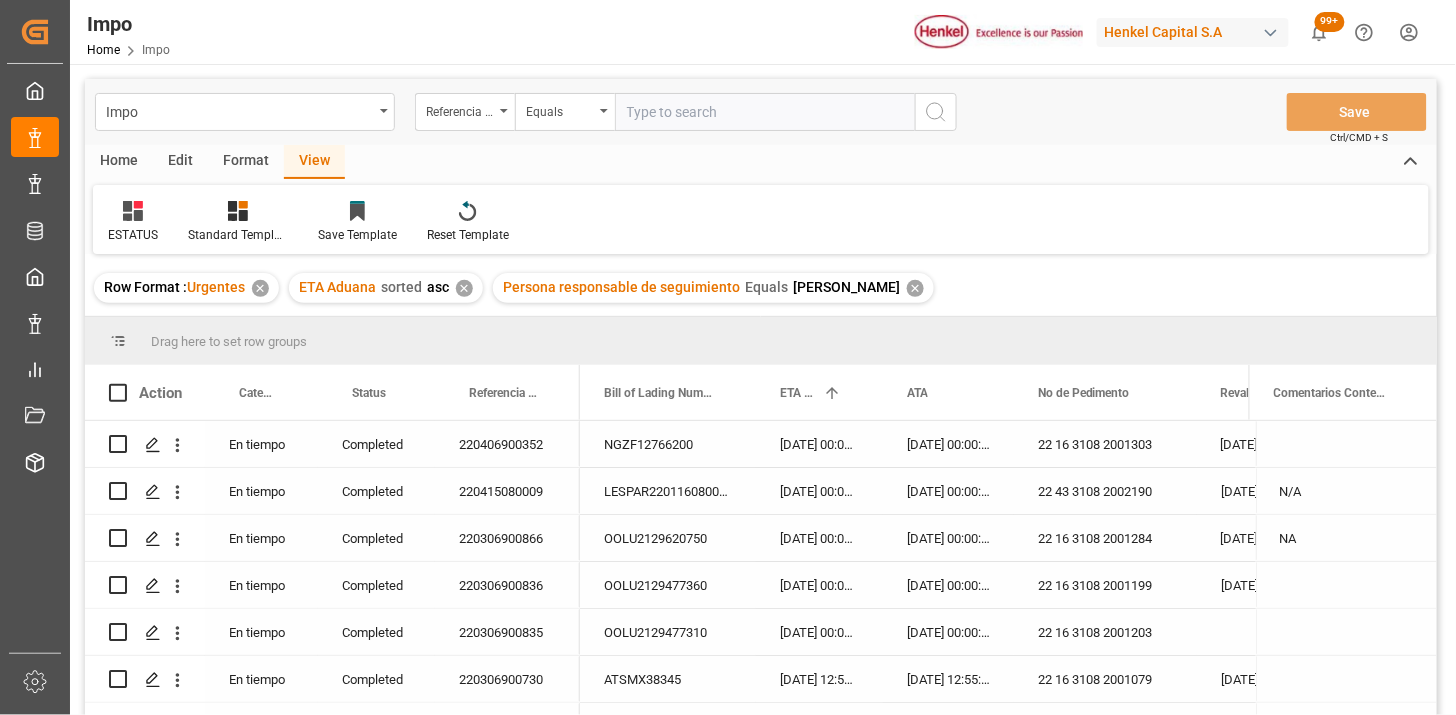 click on "✕" at bounding box center [915, 288] 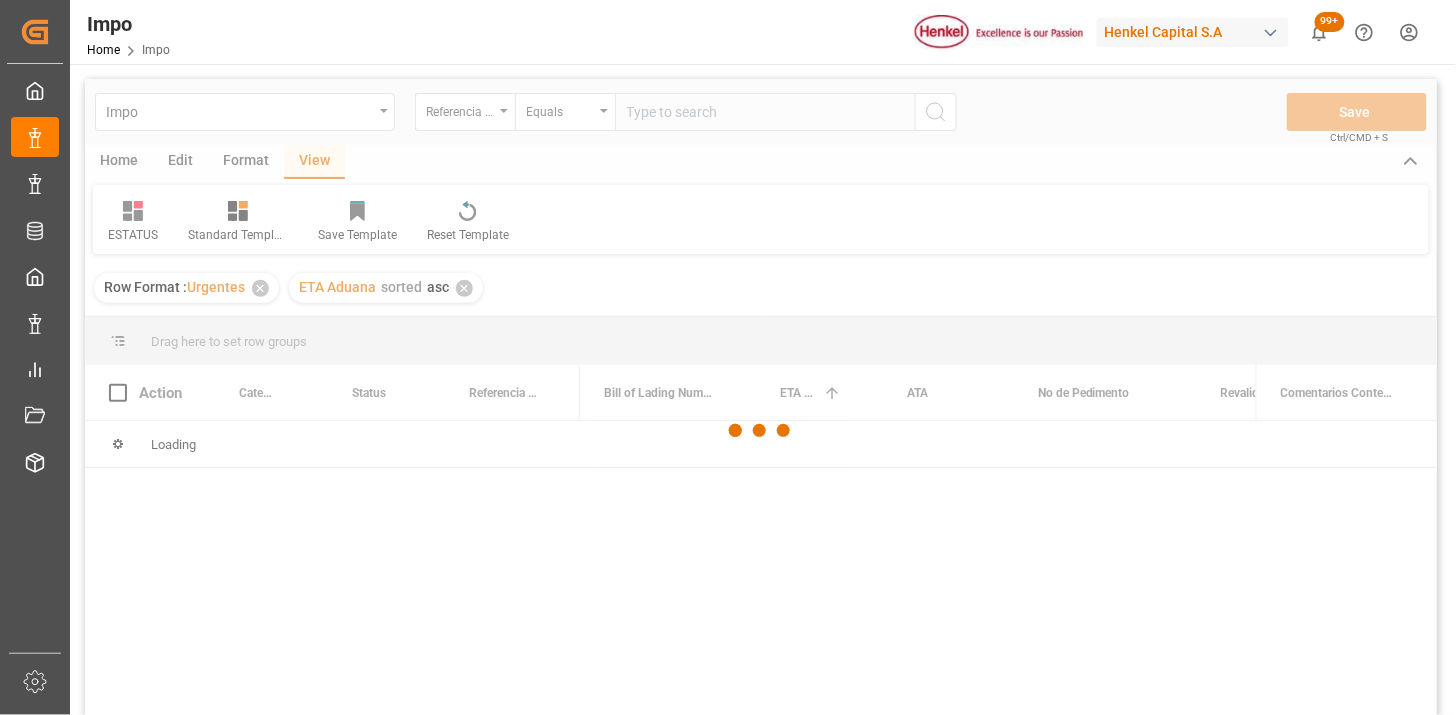 scroll, scrollTop: 111, scrollLeft: 0, axis: vertical 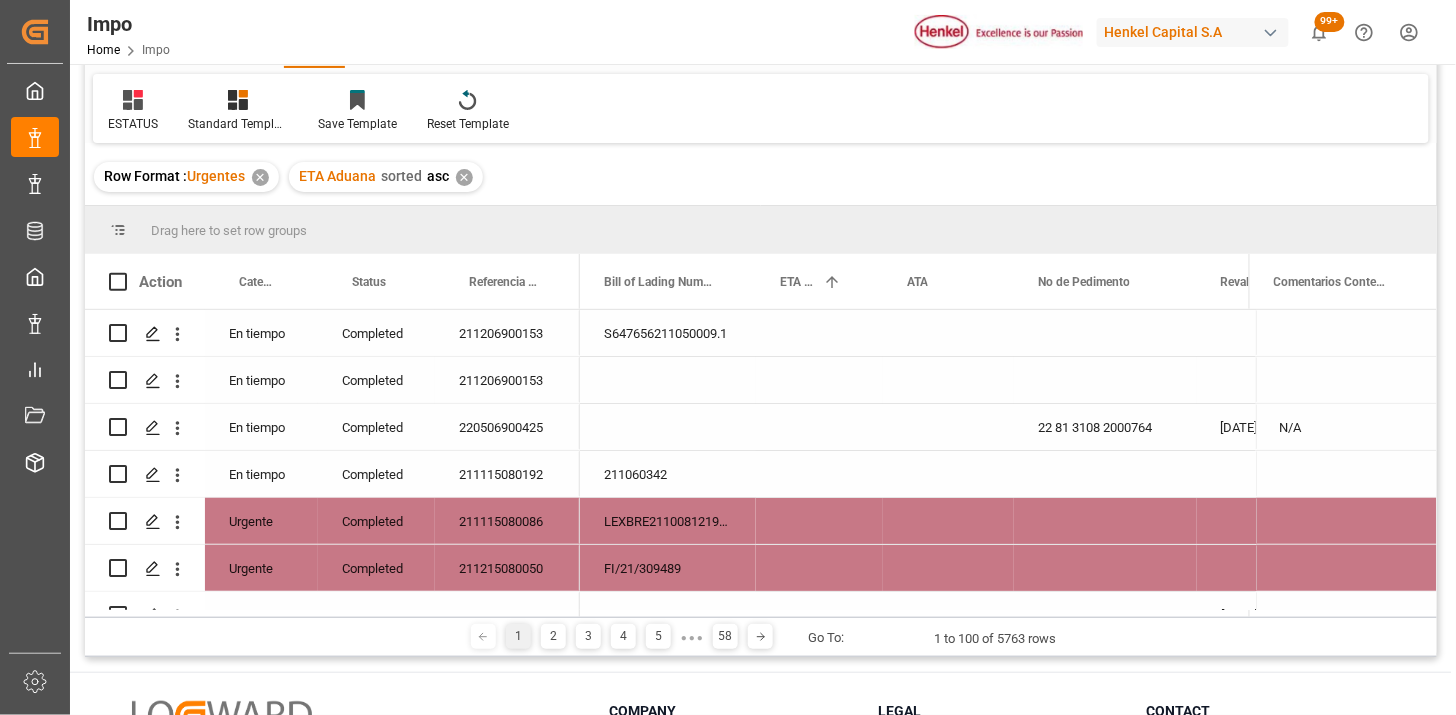 click on "En tiempo" at bounding box center (261, 380) 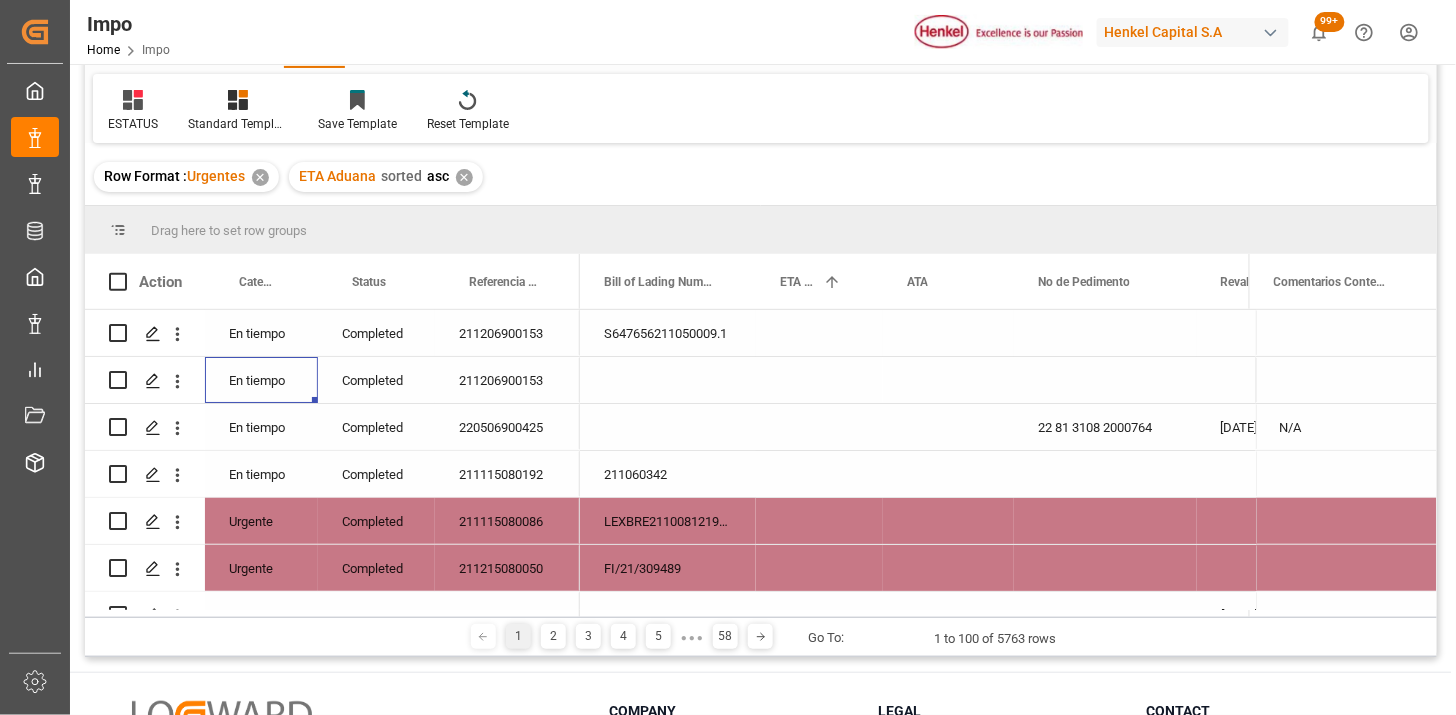 click on "En tiempo" at bounding box center (261, 333) 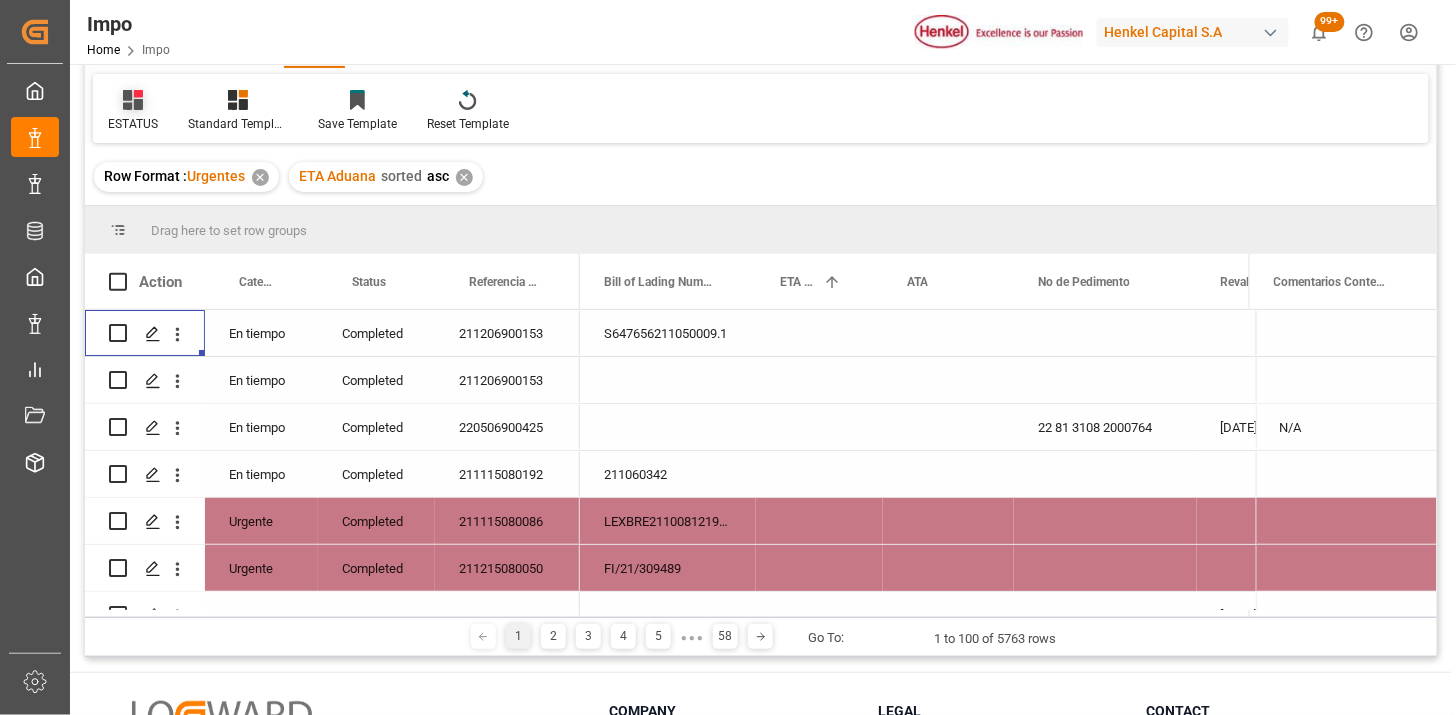 click at bounding box center [133, 99] 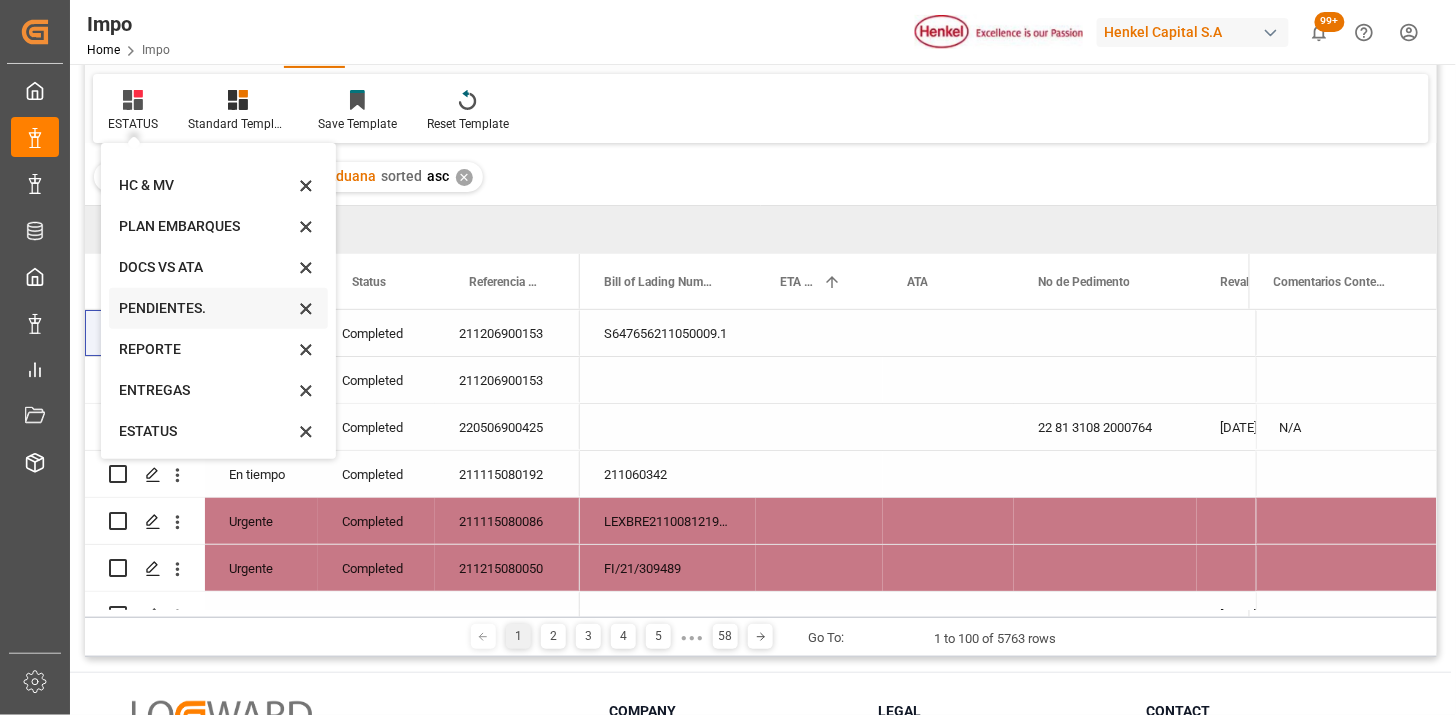 scroll, scrollTop: 0, scrollLeft: 0, axis: both 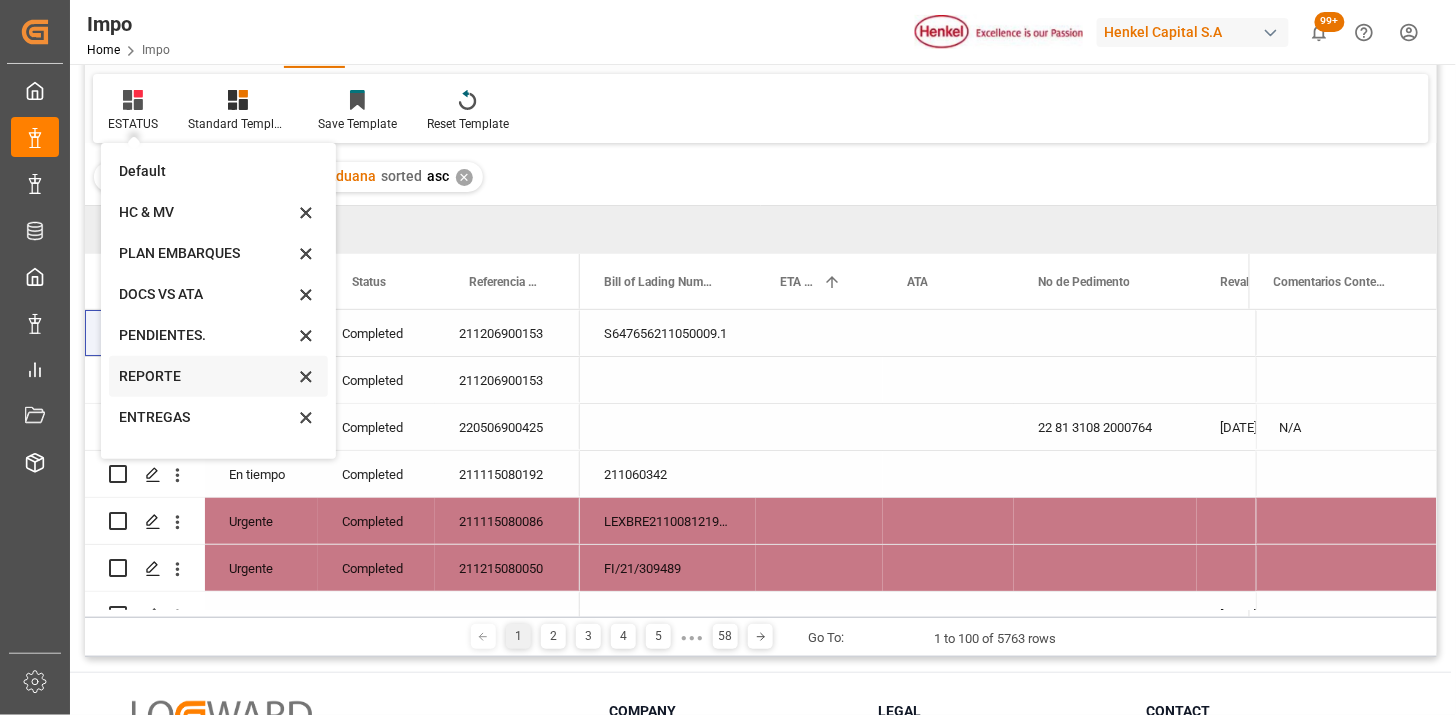click on "REPORTE" at bounding box center (206, 376) 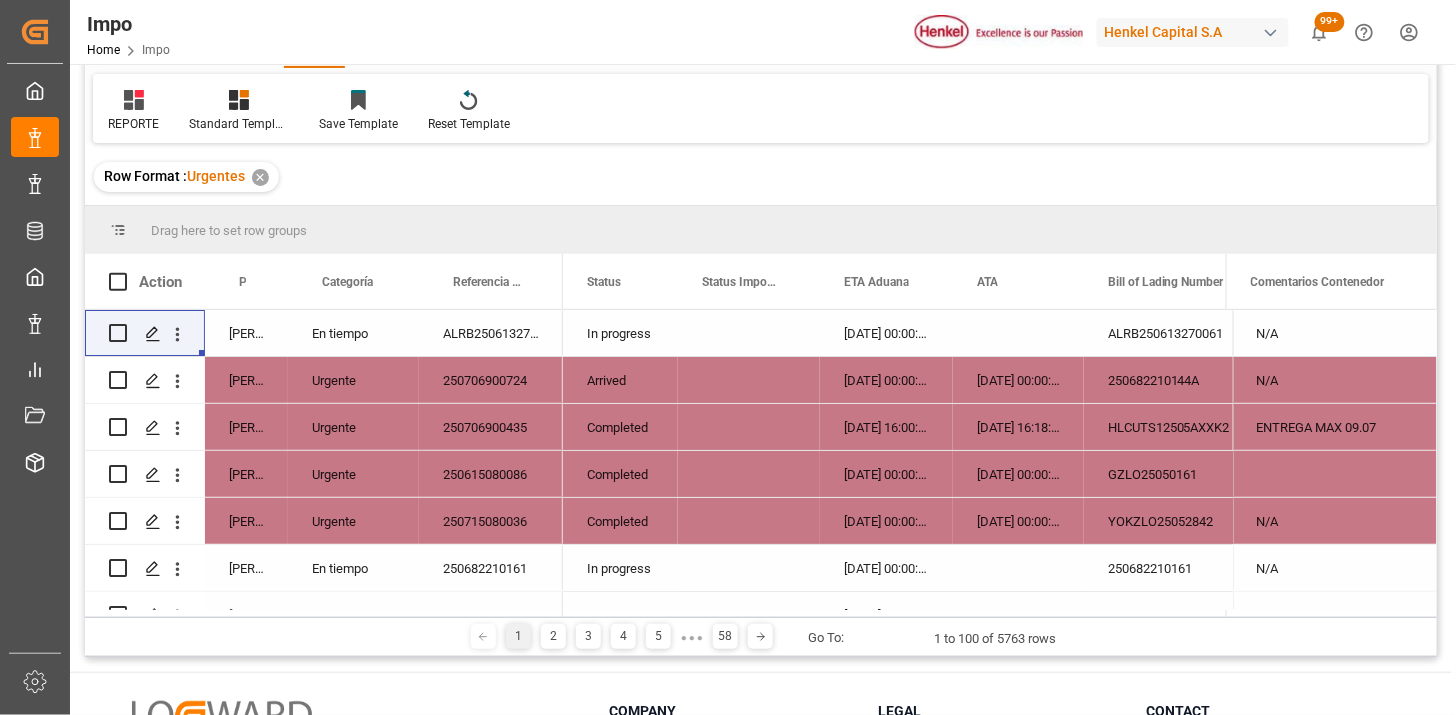 click at bounding box center [255, 282] 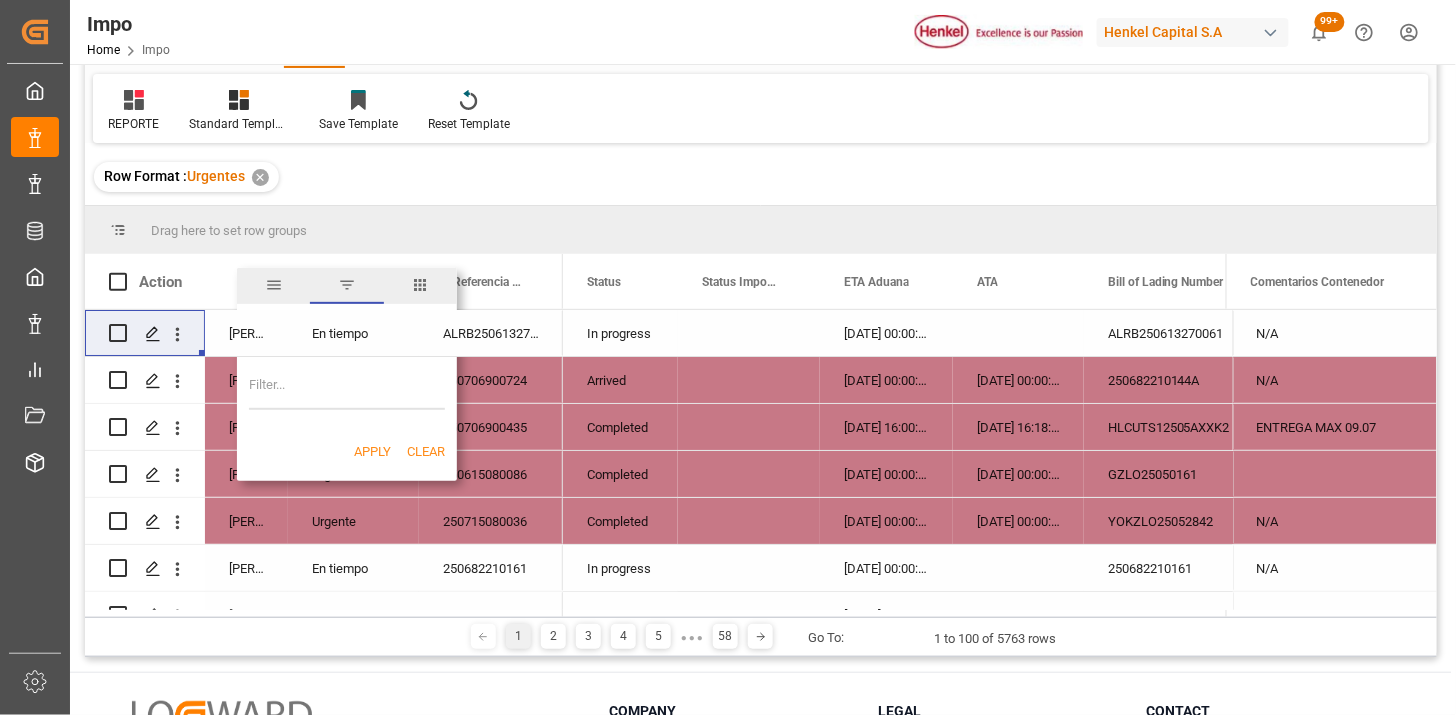 click on "Luz Reyes" at bounding box center [246, 333] 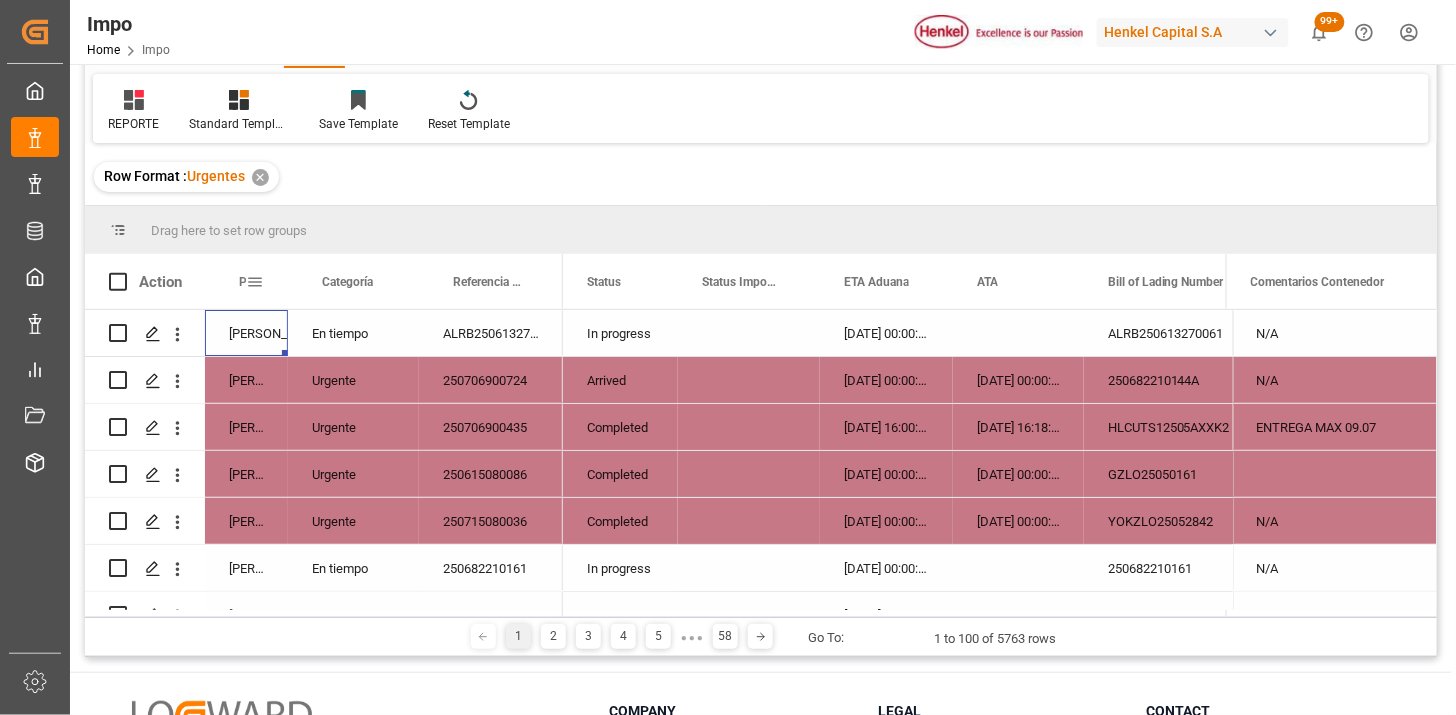 click at bounding box center (255, 282) 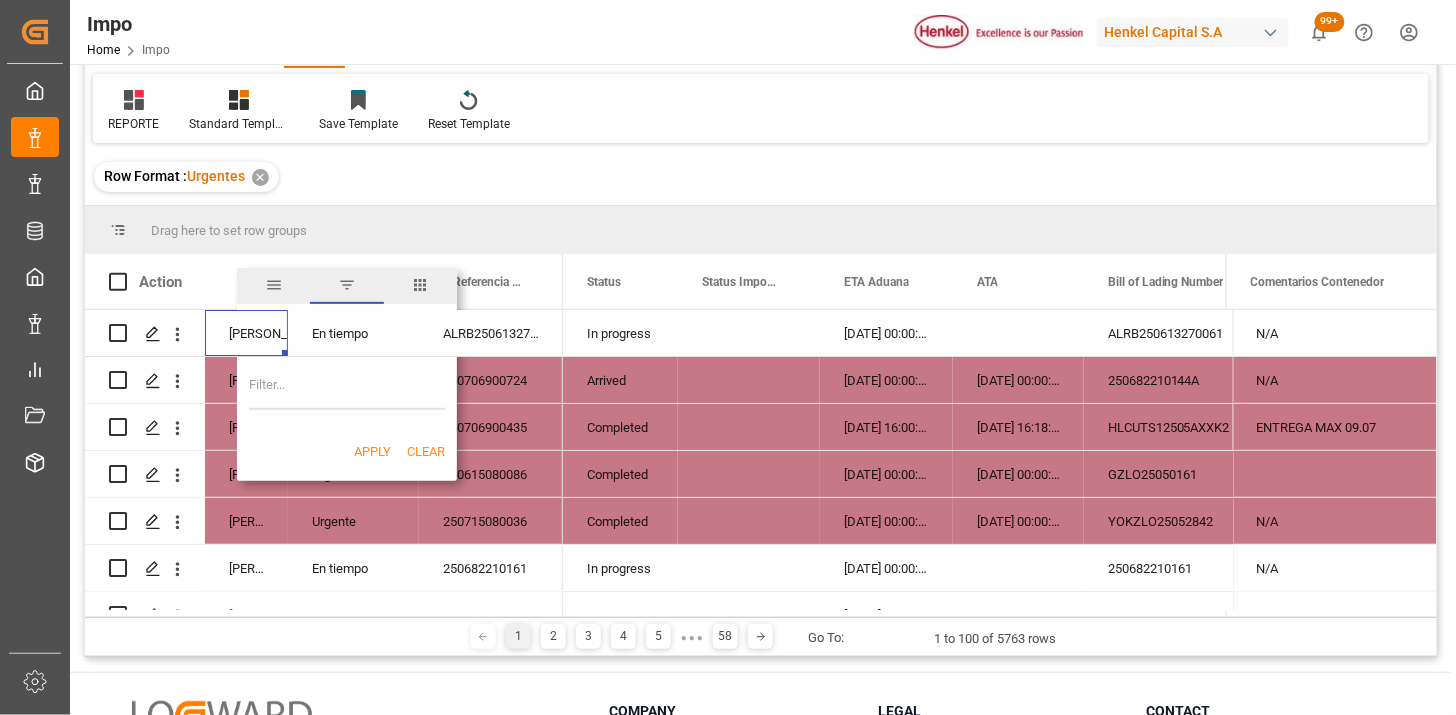 click at bounding box center [420, 285] 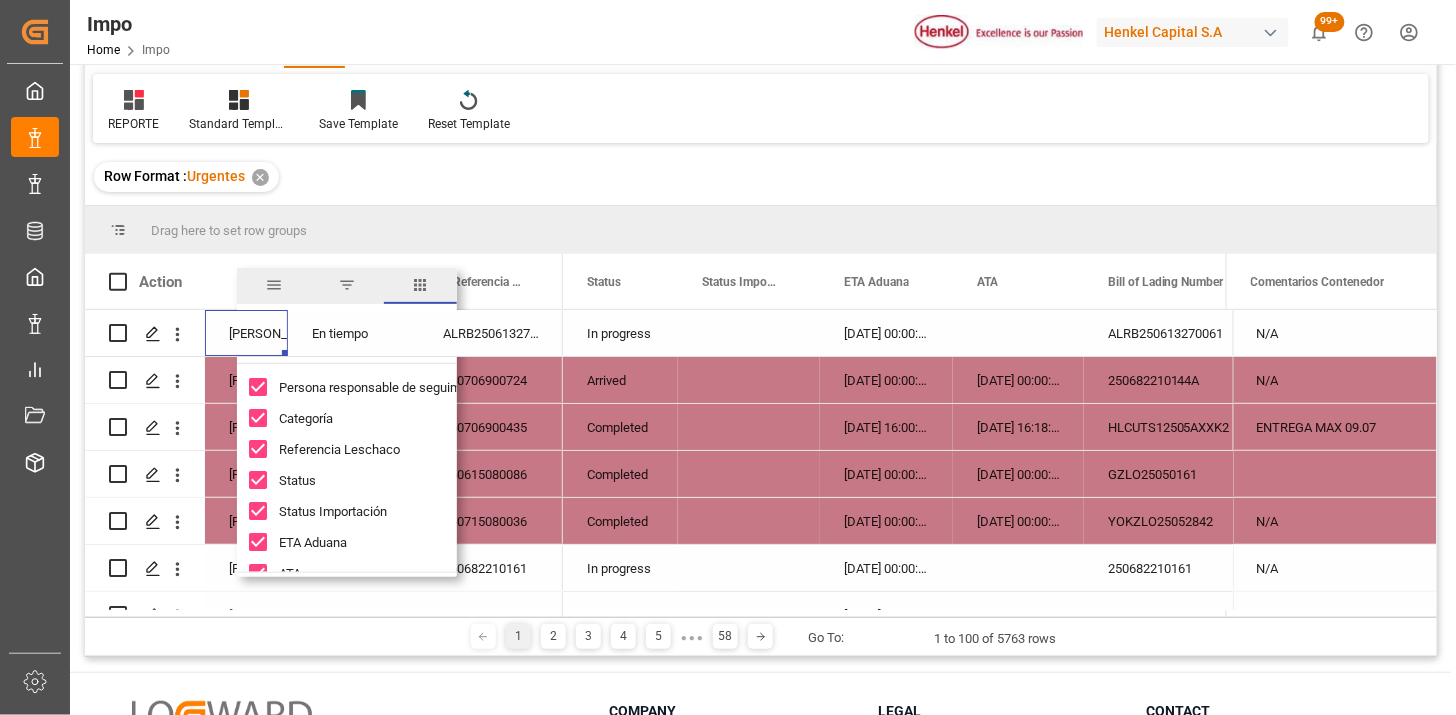 click at bounding box center (347, 285) 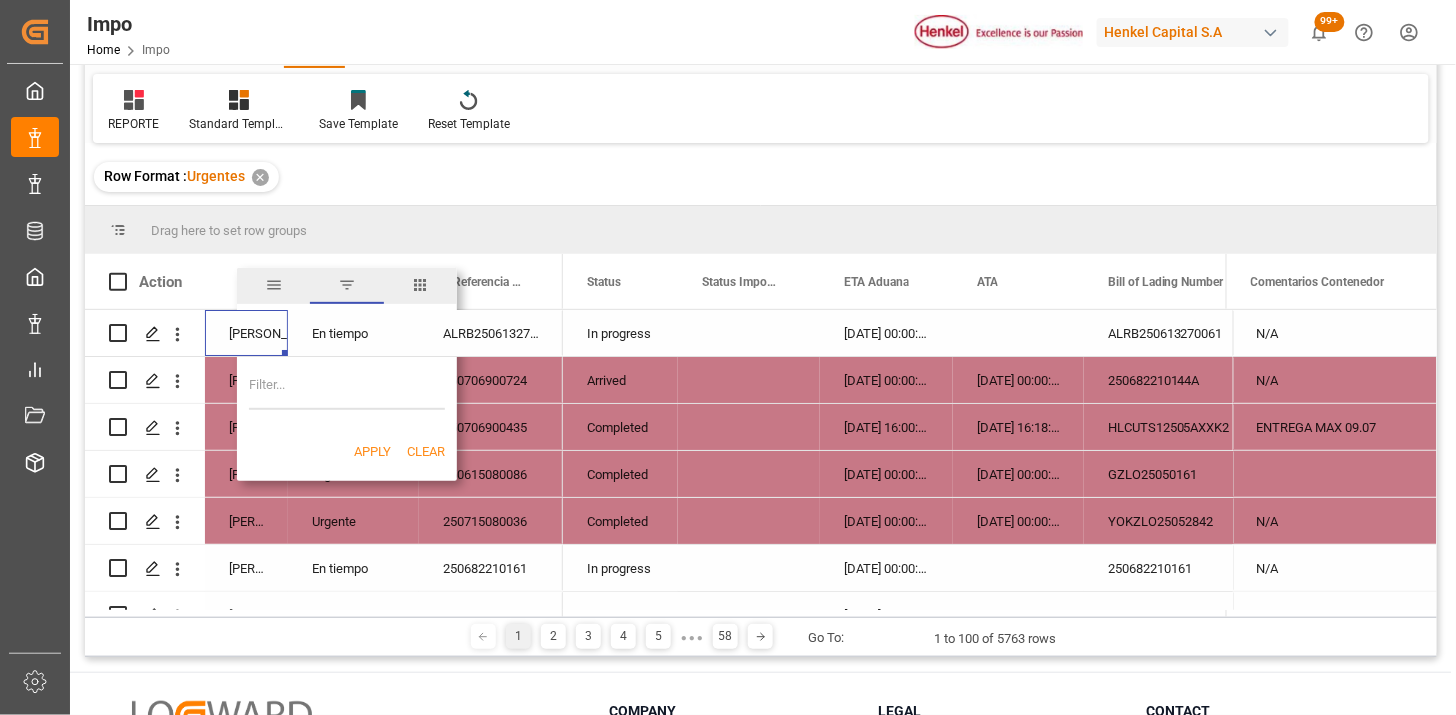 click on "Arrived" at bounding box center (620, 380) 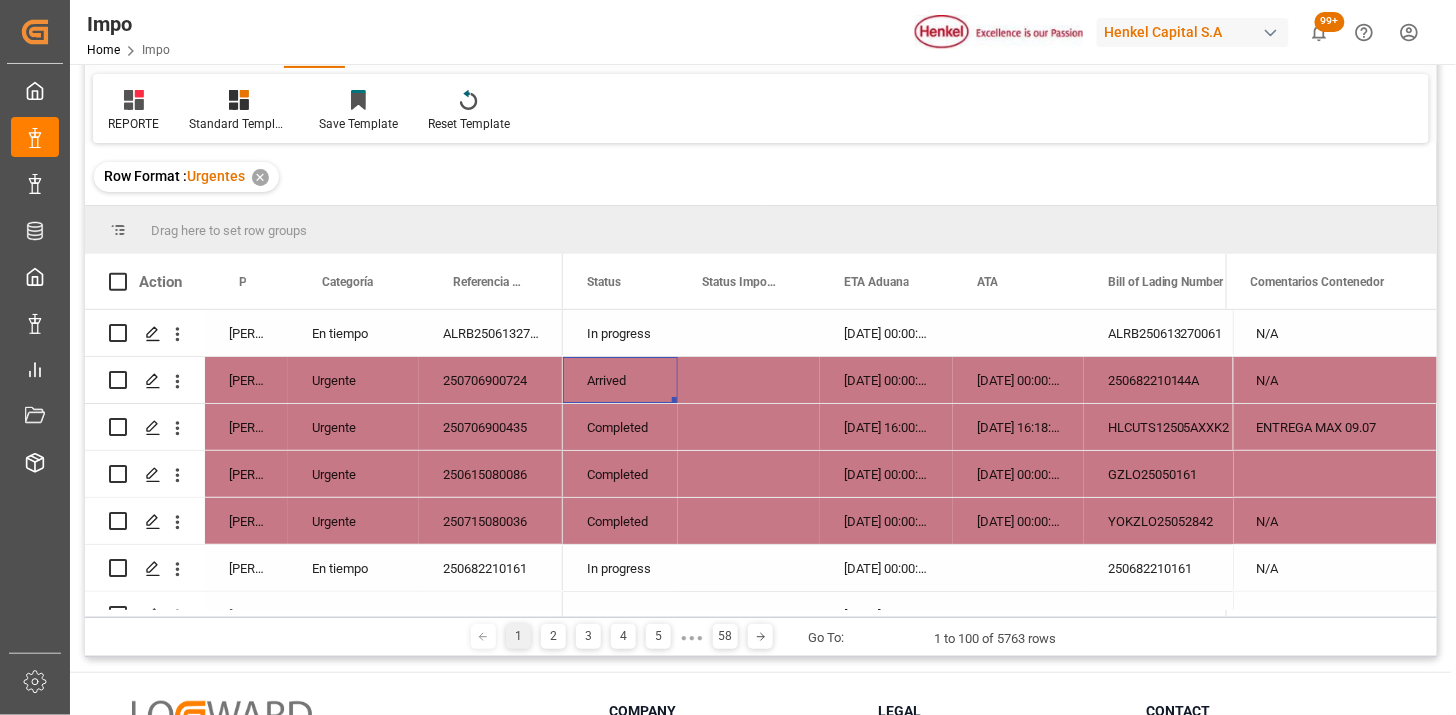 click on "Arrived" at bounding box center [620, 380] 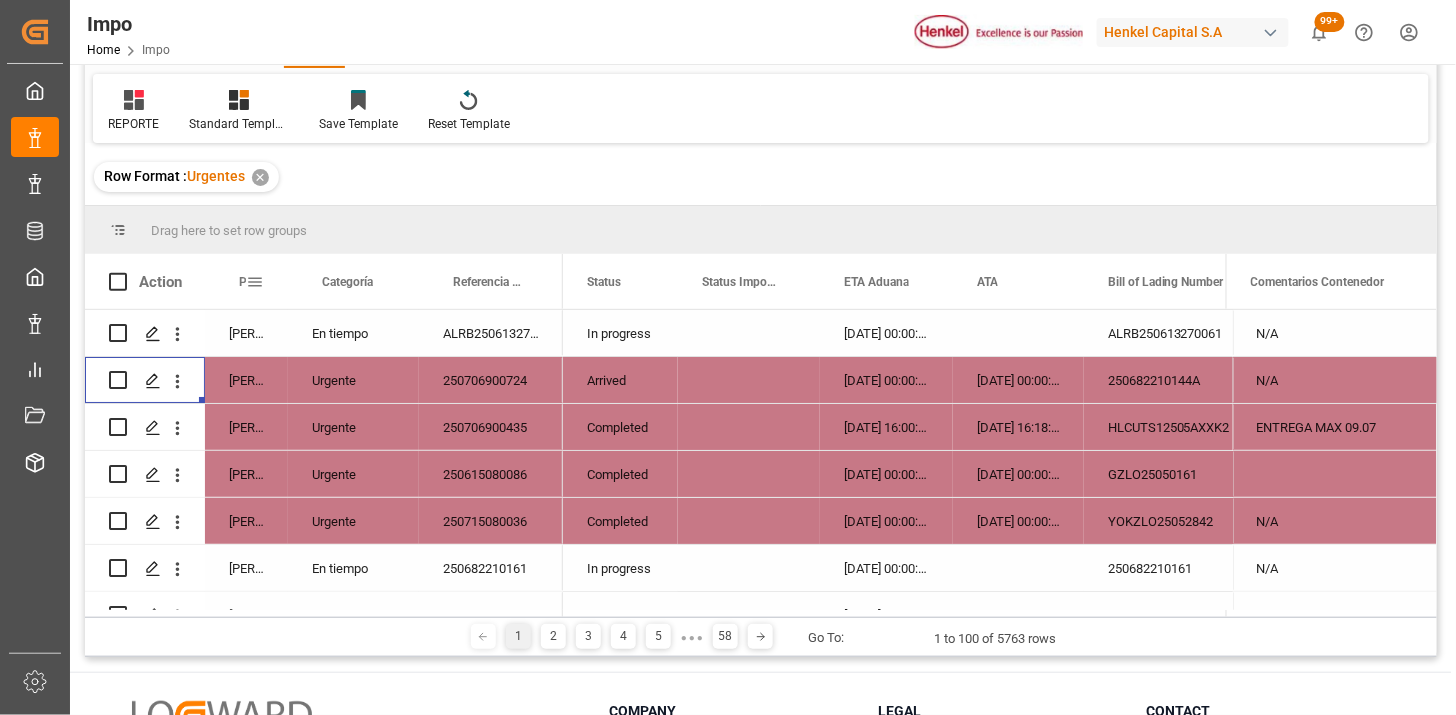 click at bounding box center [255, 282] 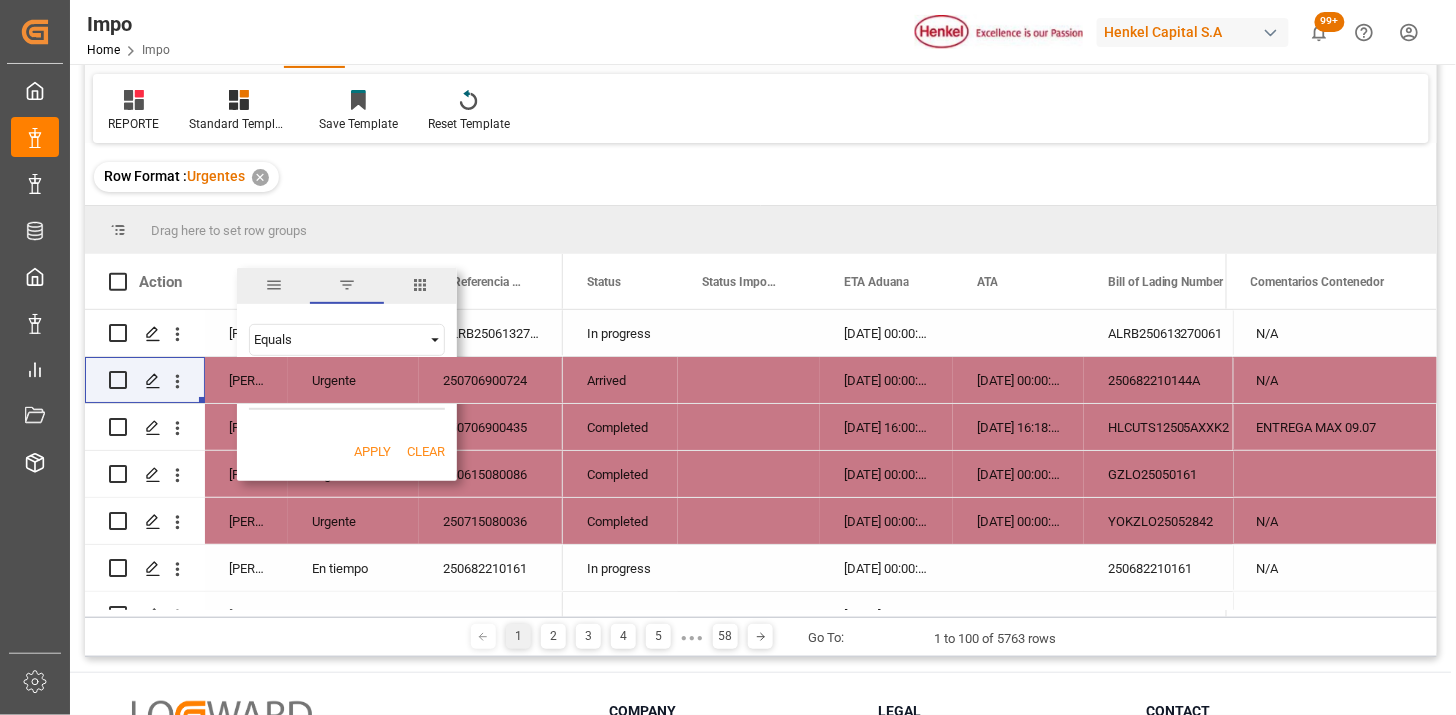 click on "Equals" at bounding box center [338, 339] 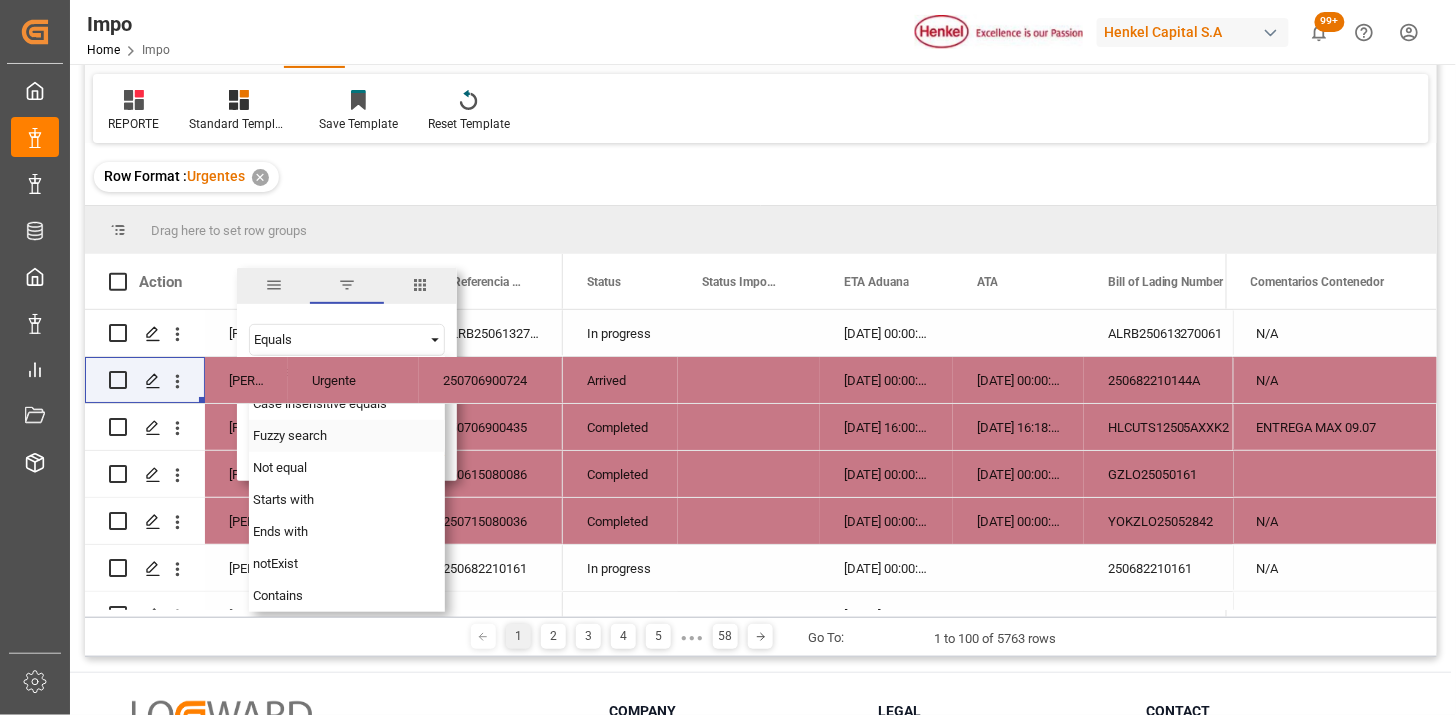 click on "Fuzzy search" at bounding box center [290, 435] 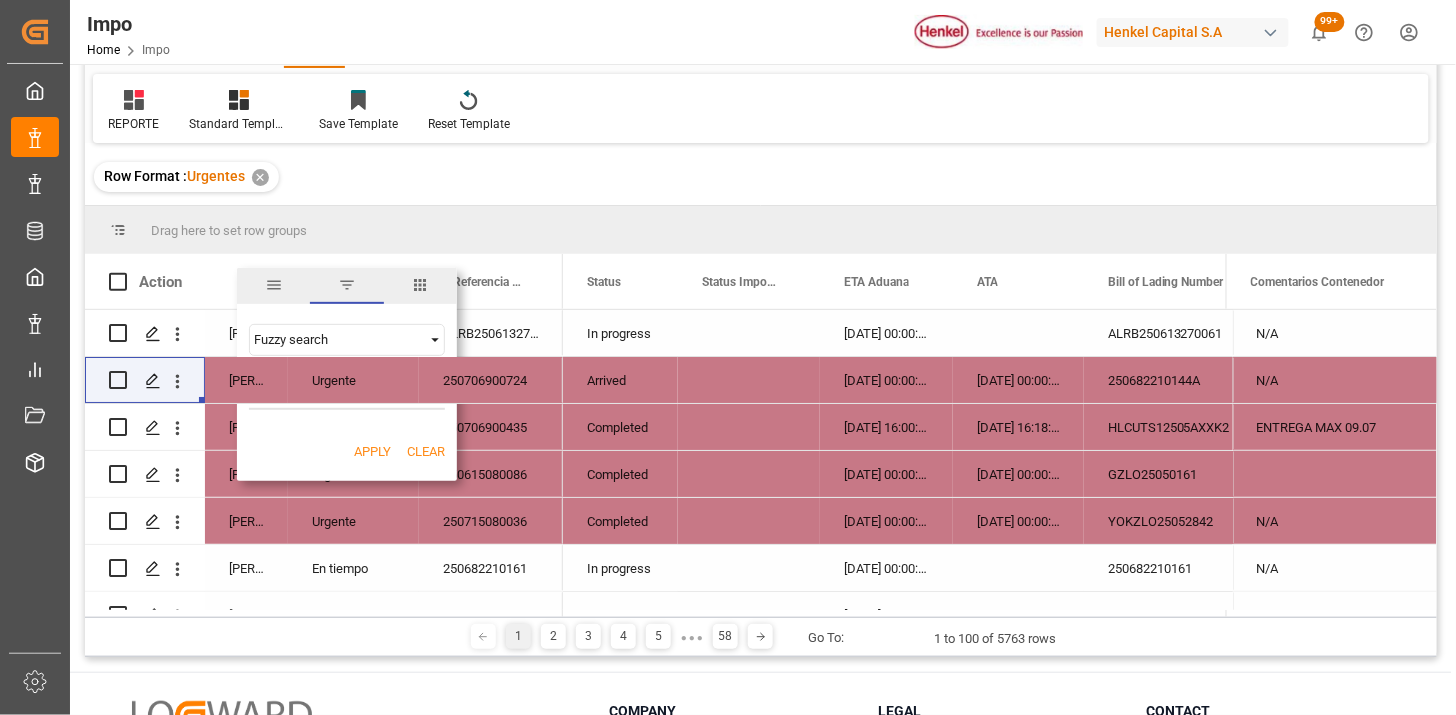 click at bounding box center [347, 390] 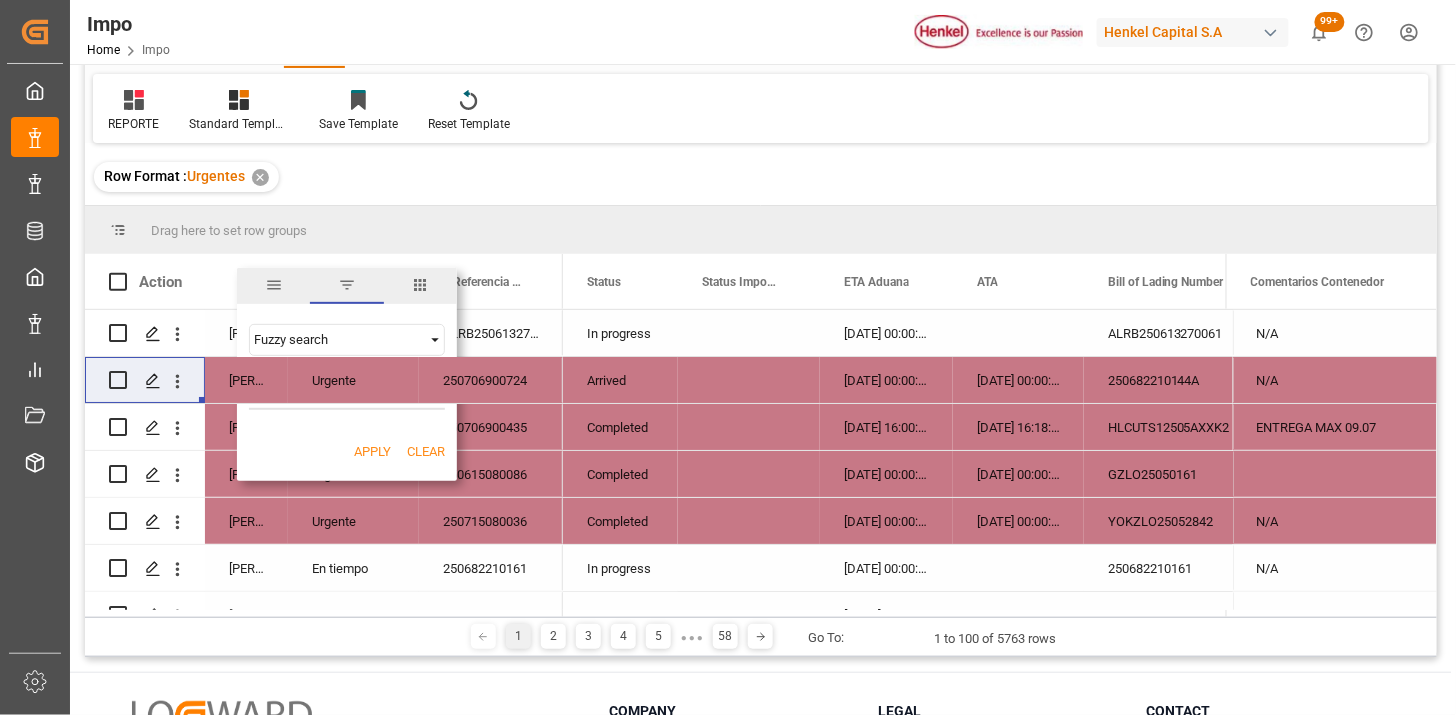 type on "K" 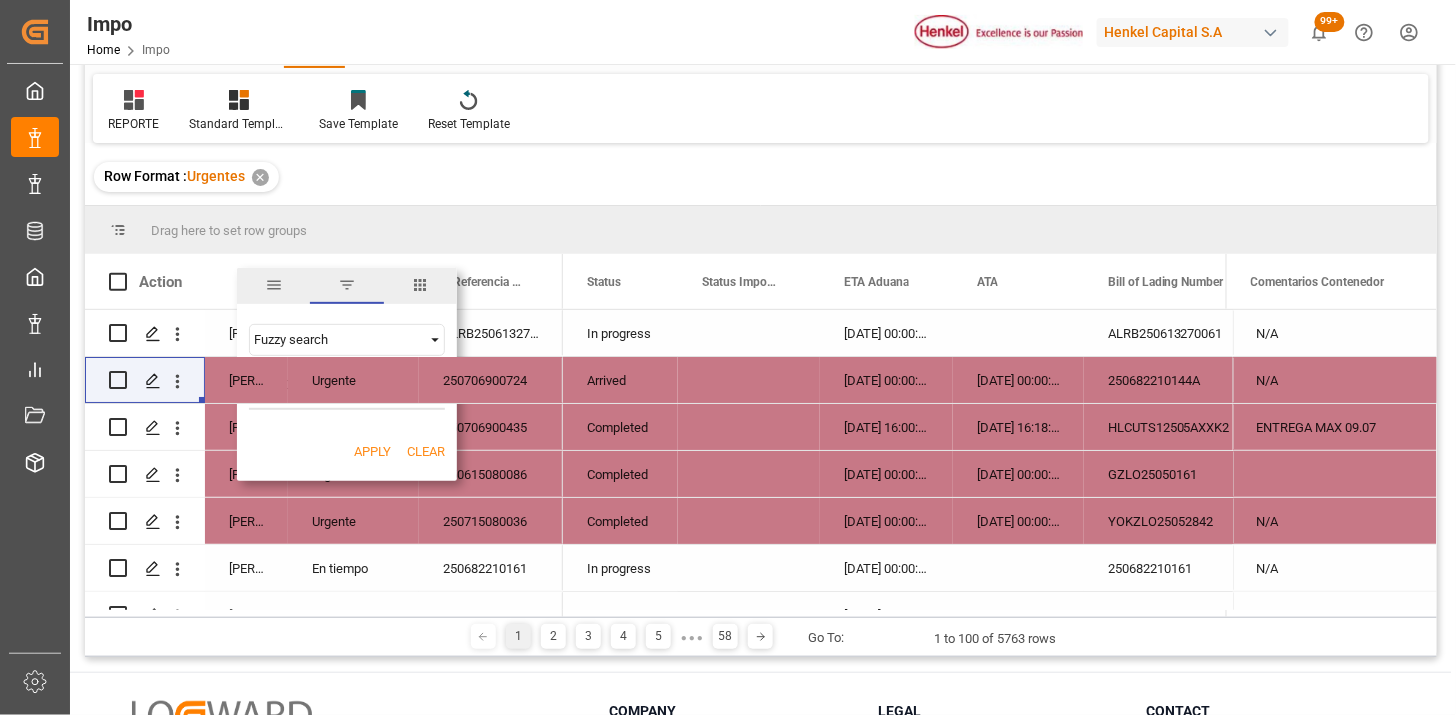 click on "Apply" at bounding box center [372, 452] 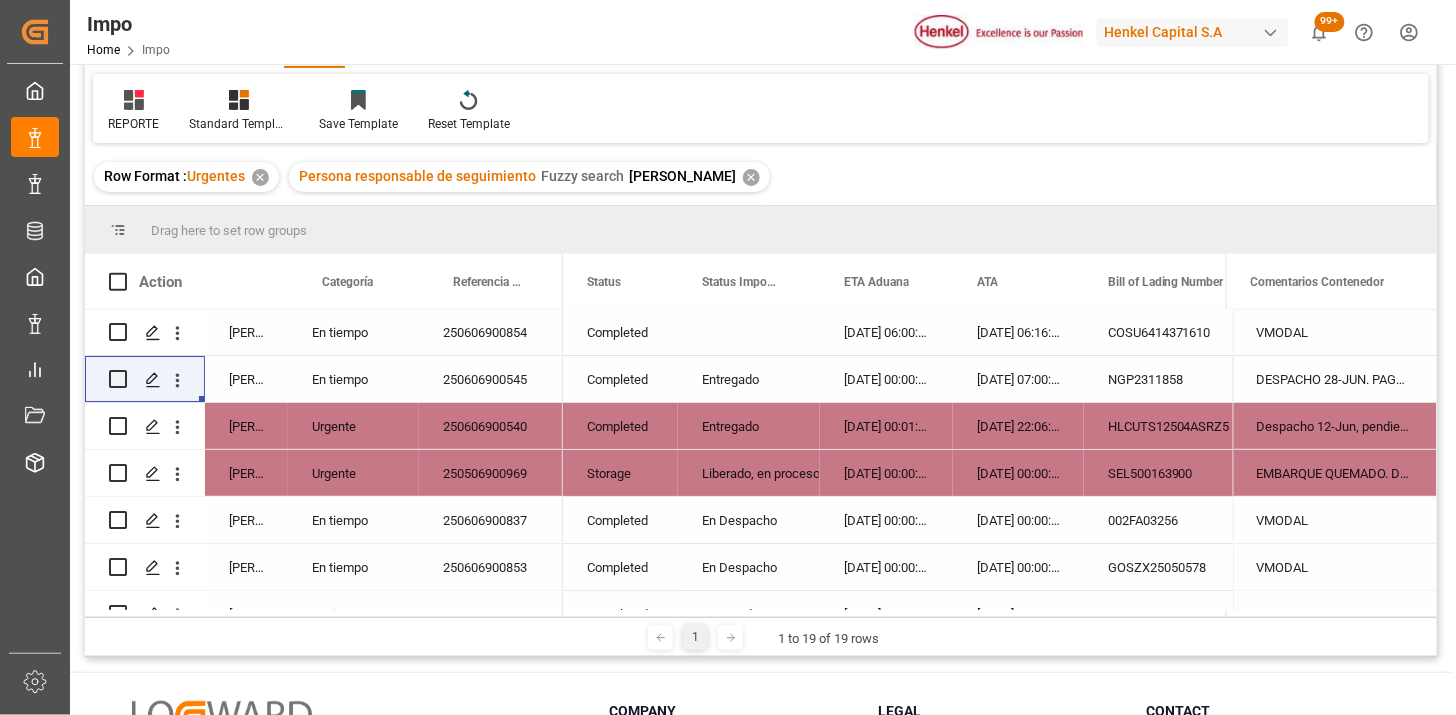 scroll, scrollTop: 0, scrollLeft: 0, axis: both 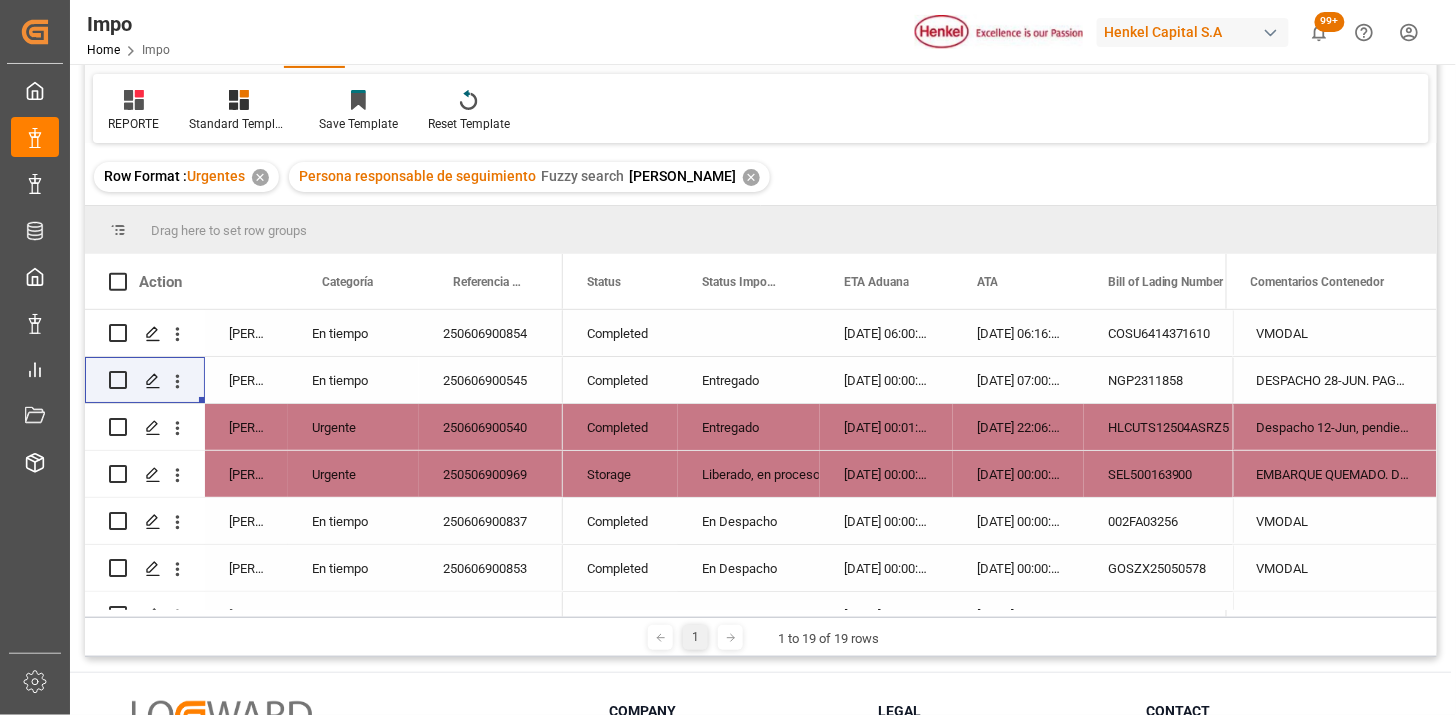 click on "Liberado, en proceso entrega" at bounding box center (749, 475) 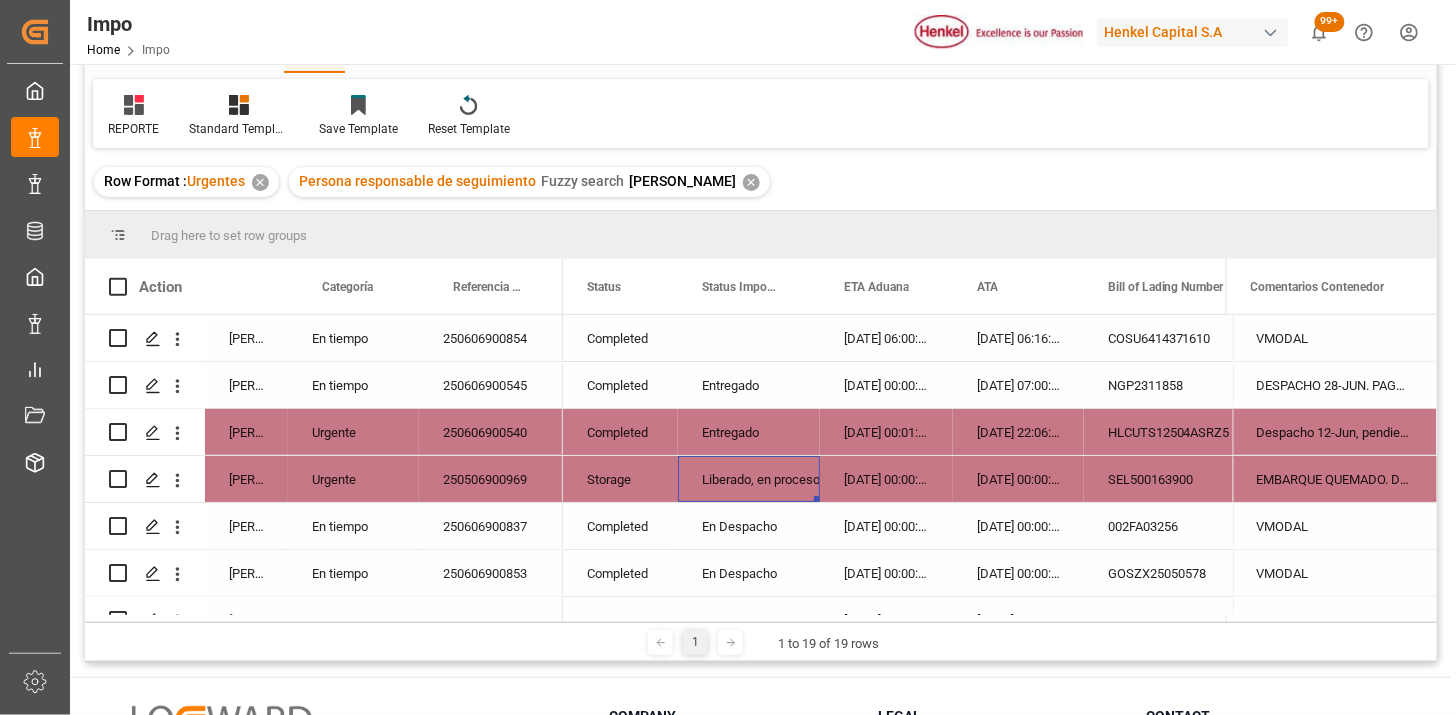 scroll, scrollTop: 111, scrollLeft: 0, axis: vertical 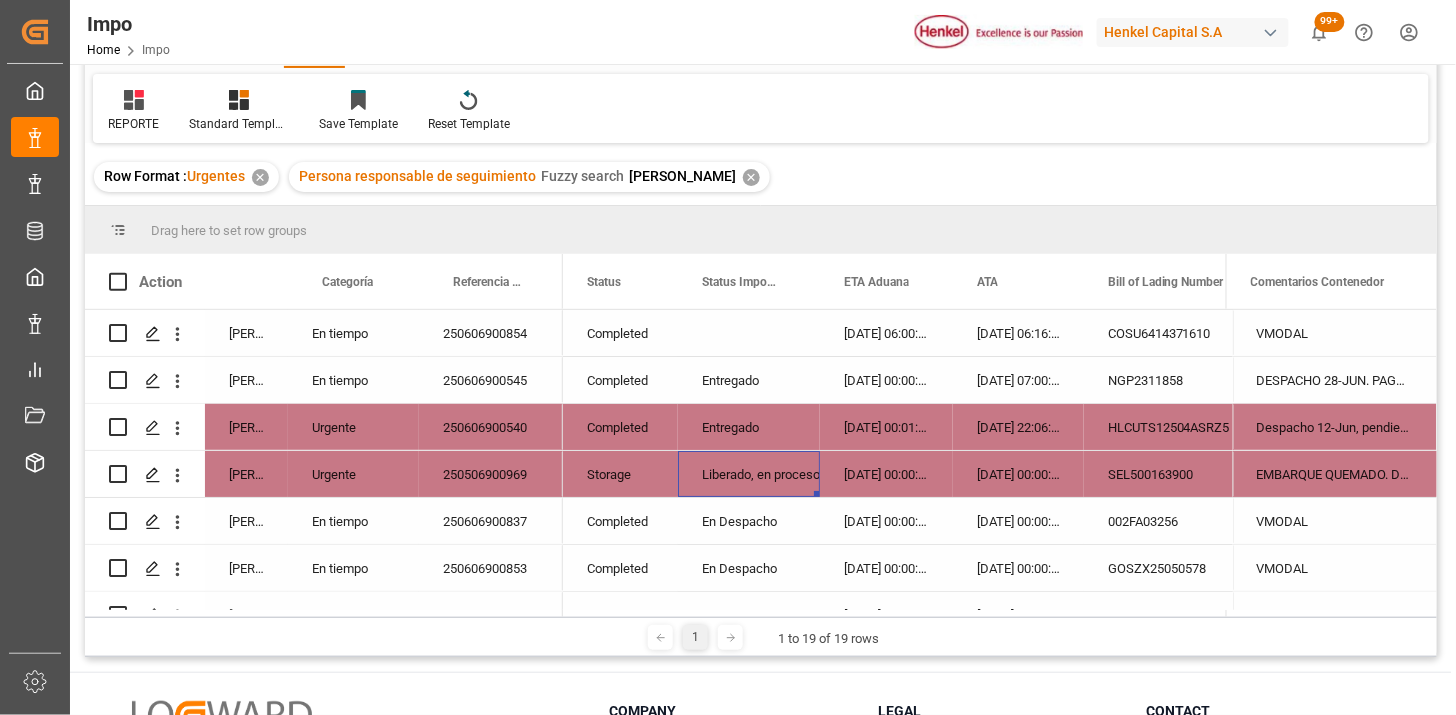click on "250506900969" at bounding box center [491, 474] 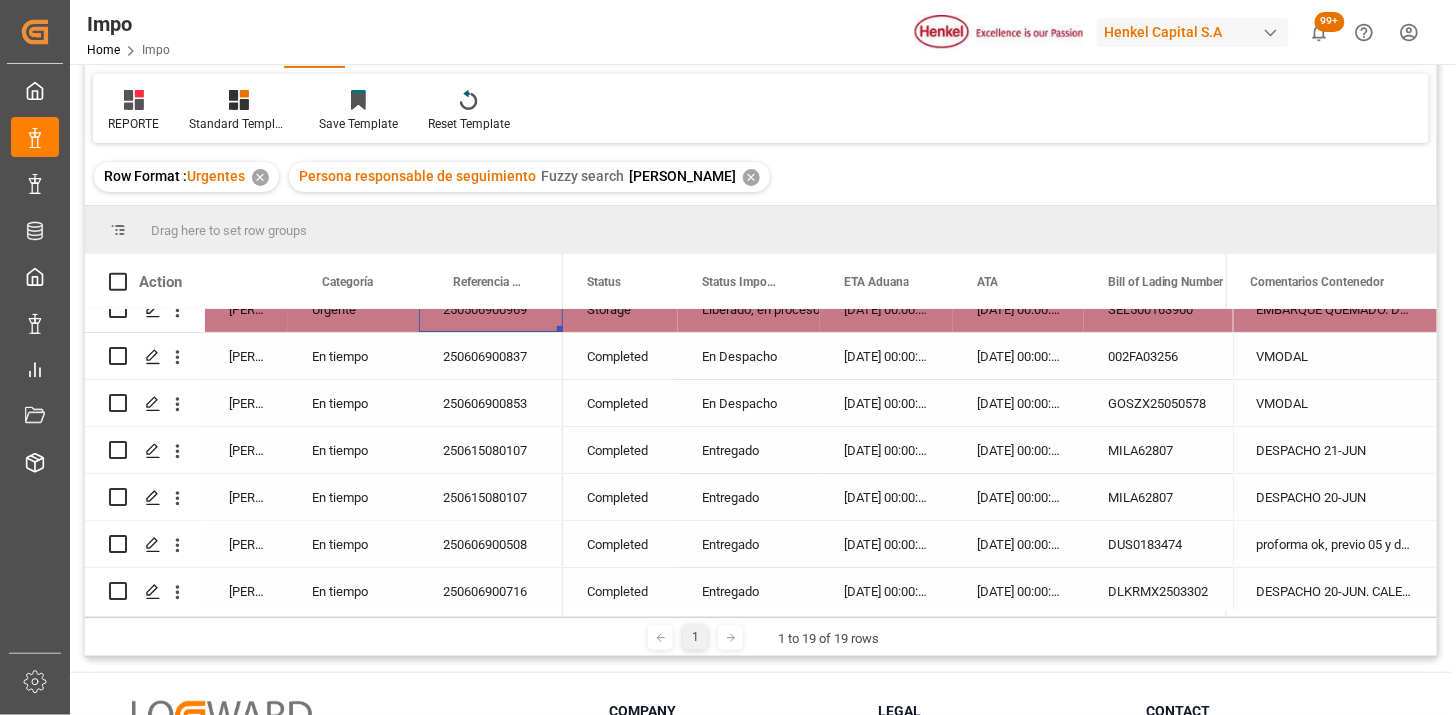 scroll, scrollTop: 0, scrollLeft: 0, axis: both 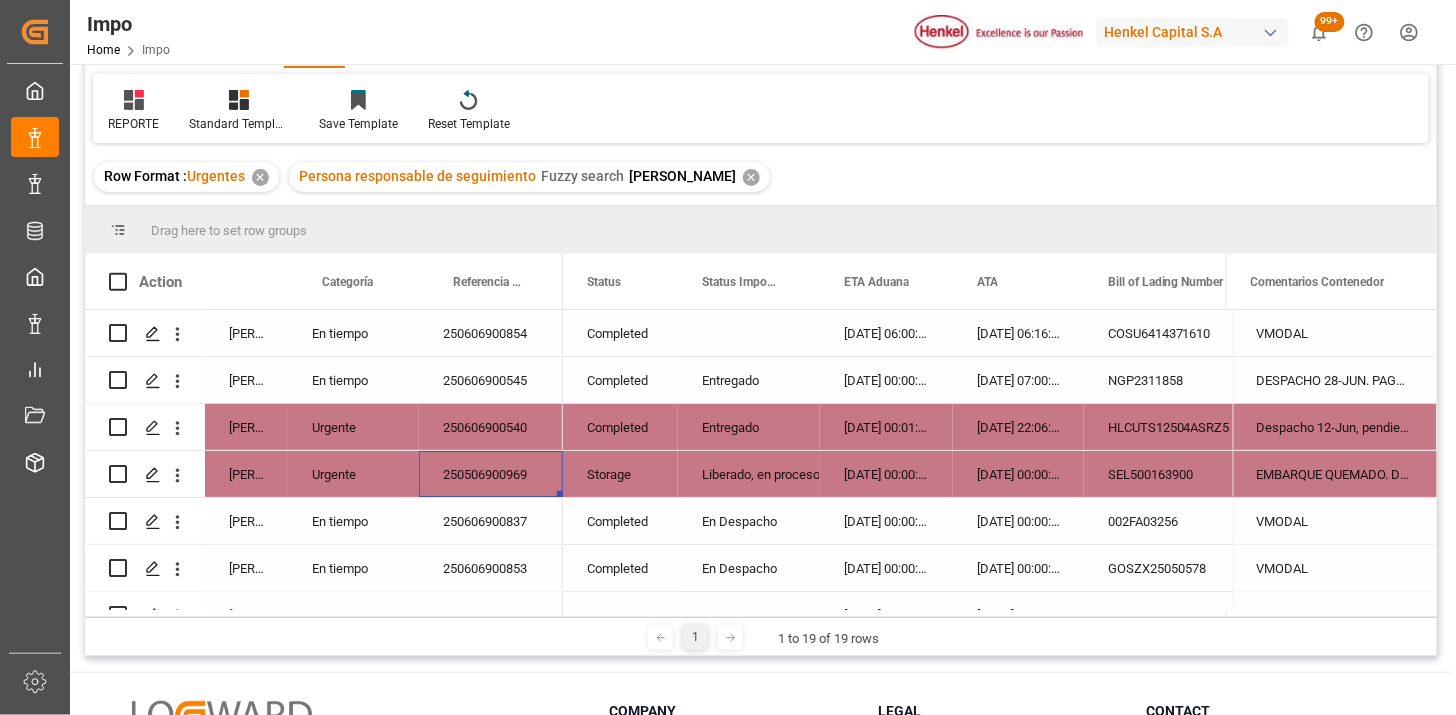click on "✕" at bounding box center [751, 177] 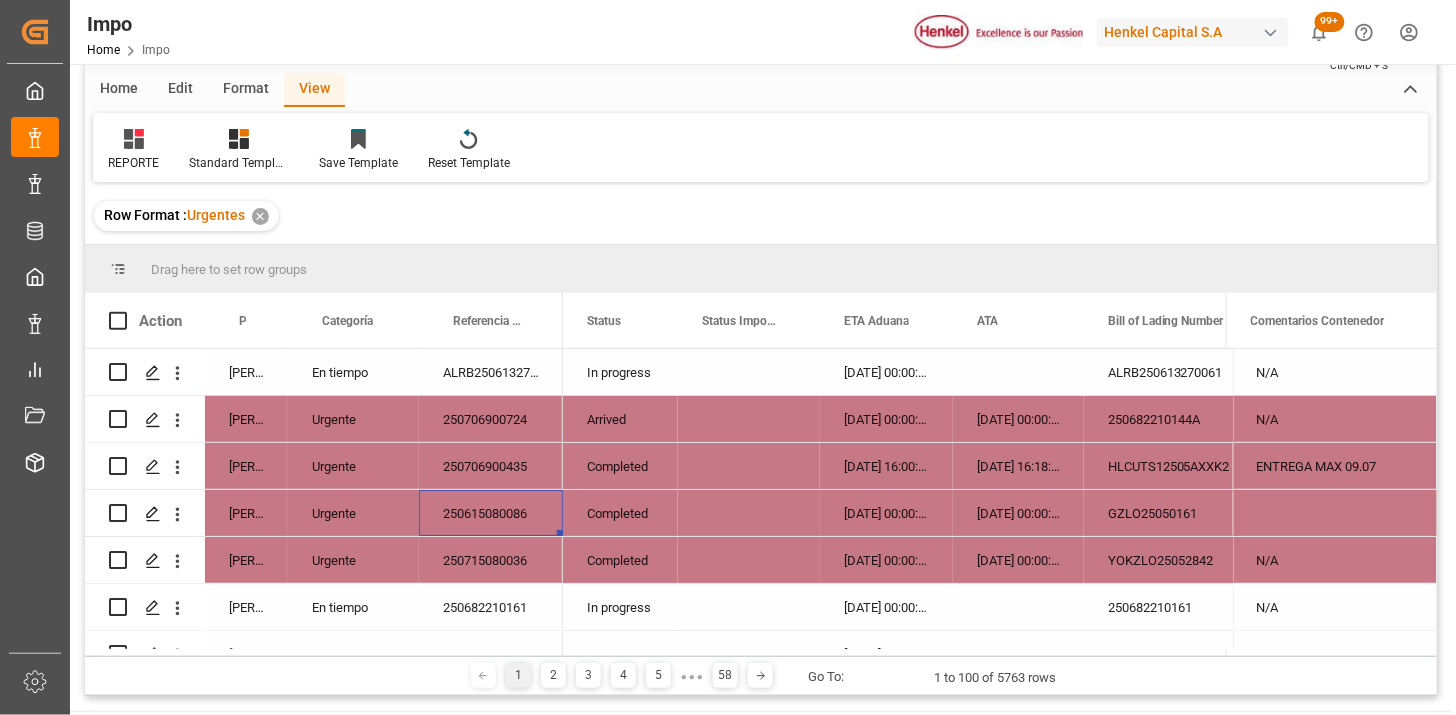 scroll, scrollTop: 111, scrollLeft: 0, axis: vertical 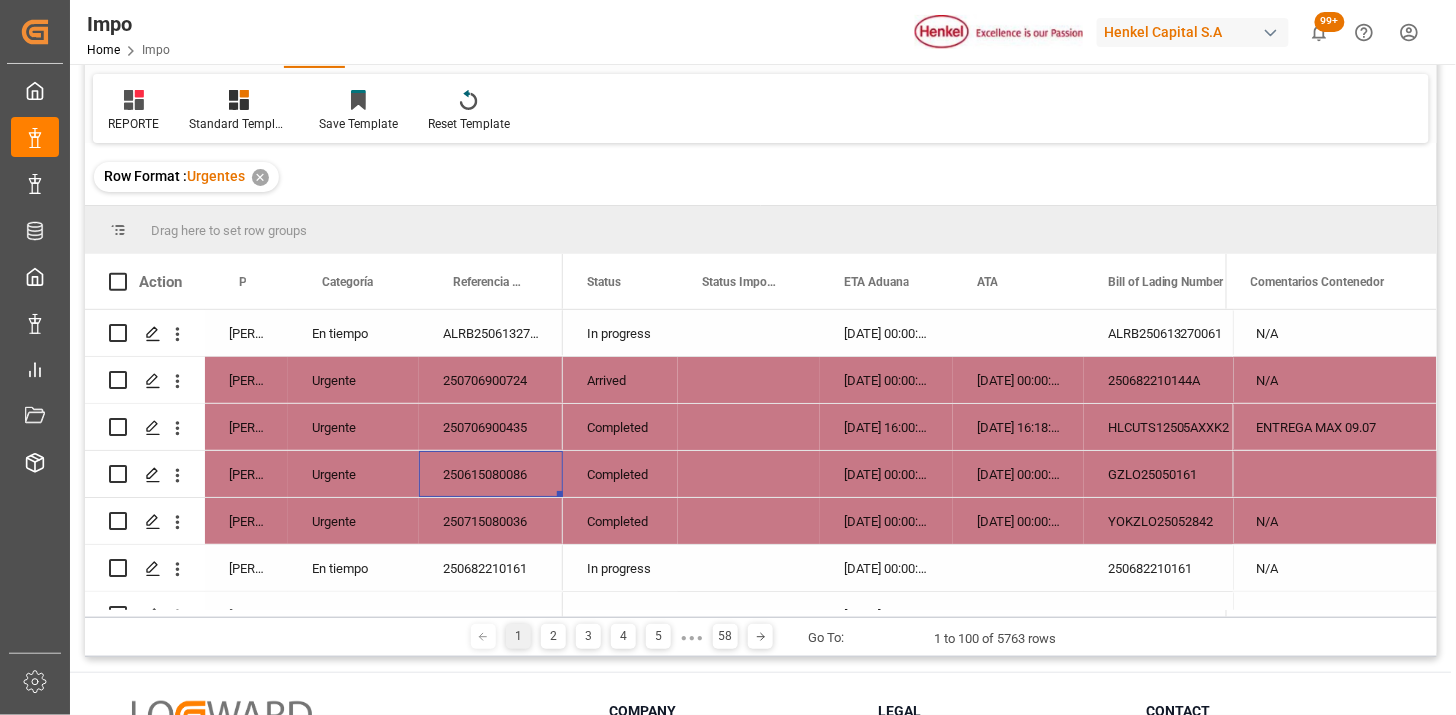 drag, startPoint x: 670, startPoint y: 116, endPoint x: 658, endPoint y: 120, distance: 12.649111 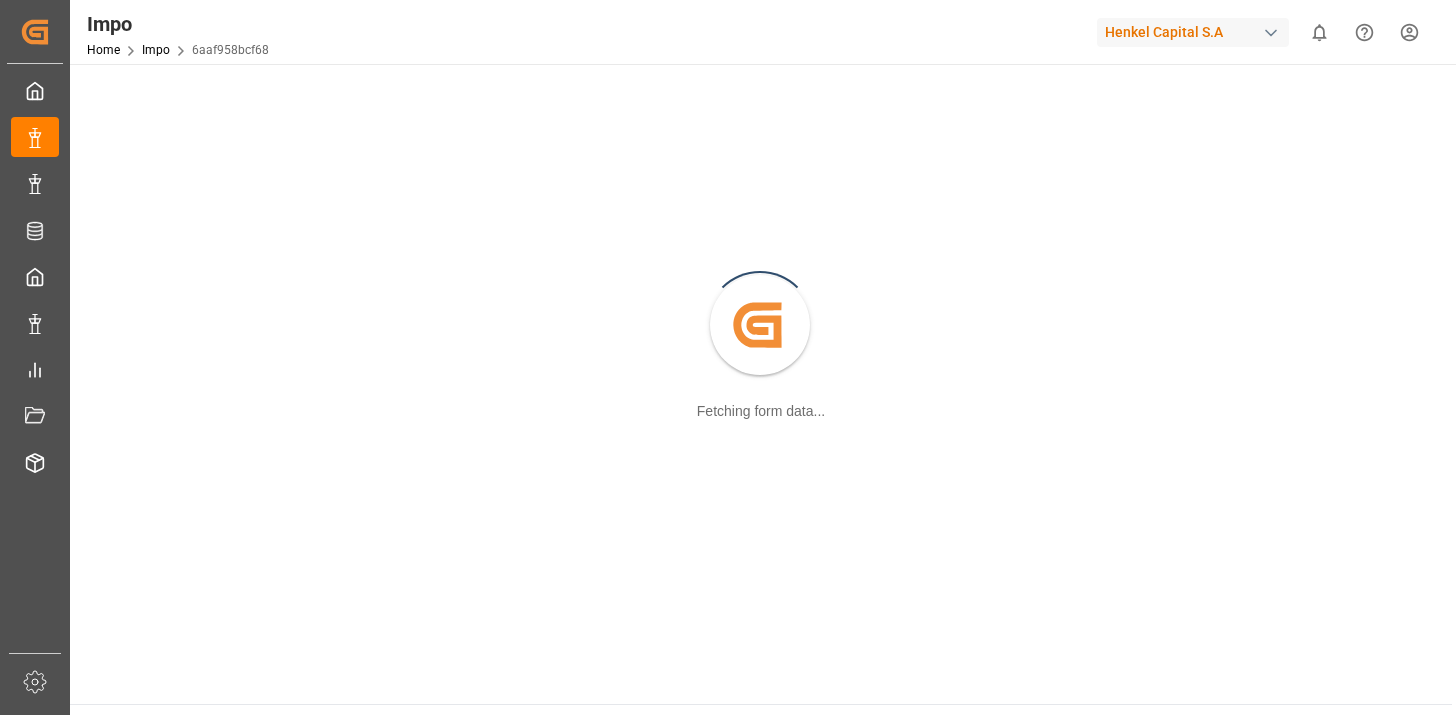 scroll, scrollTop: 0, scrollLeft: 0, axis: both 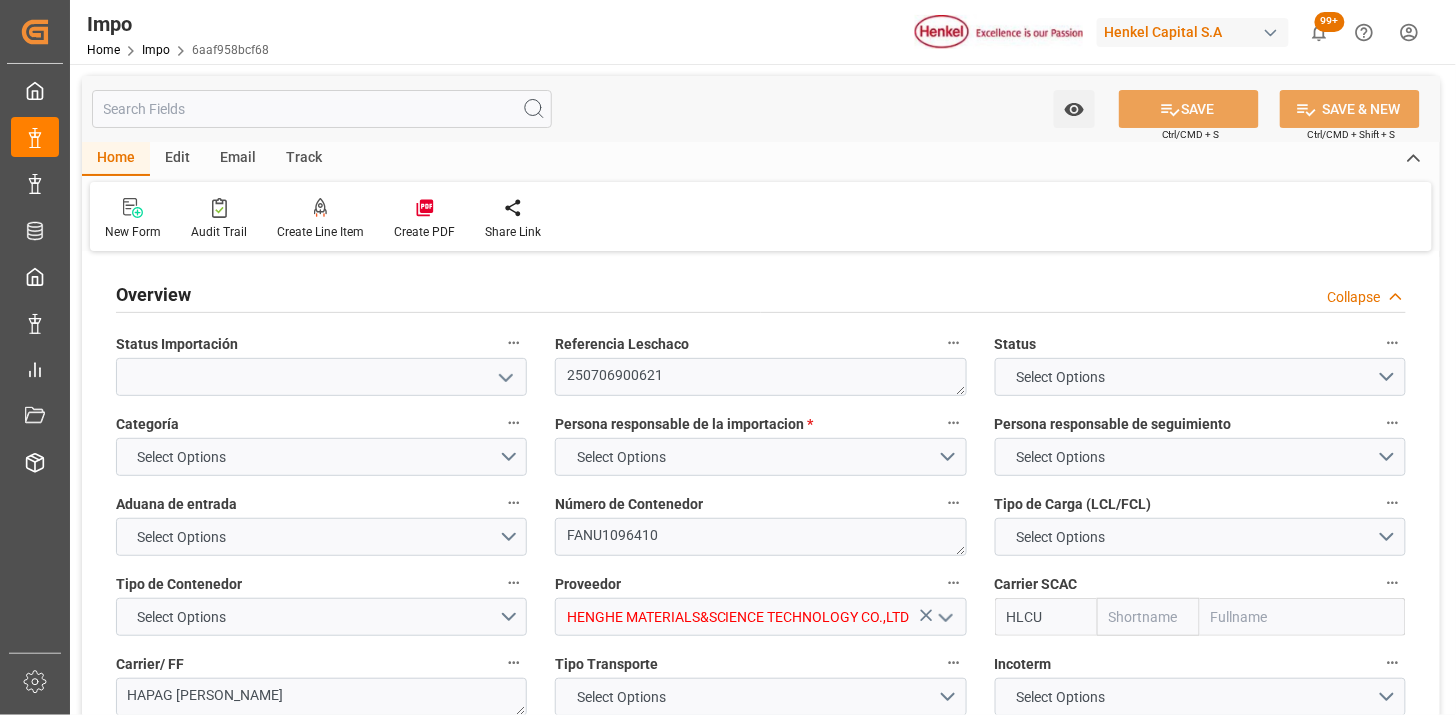 type on "Hapag Lloyd" 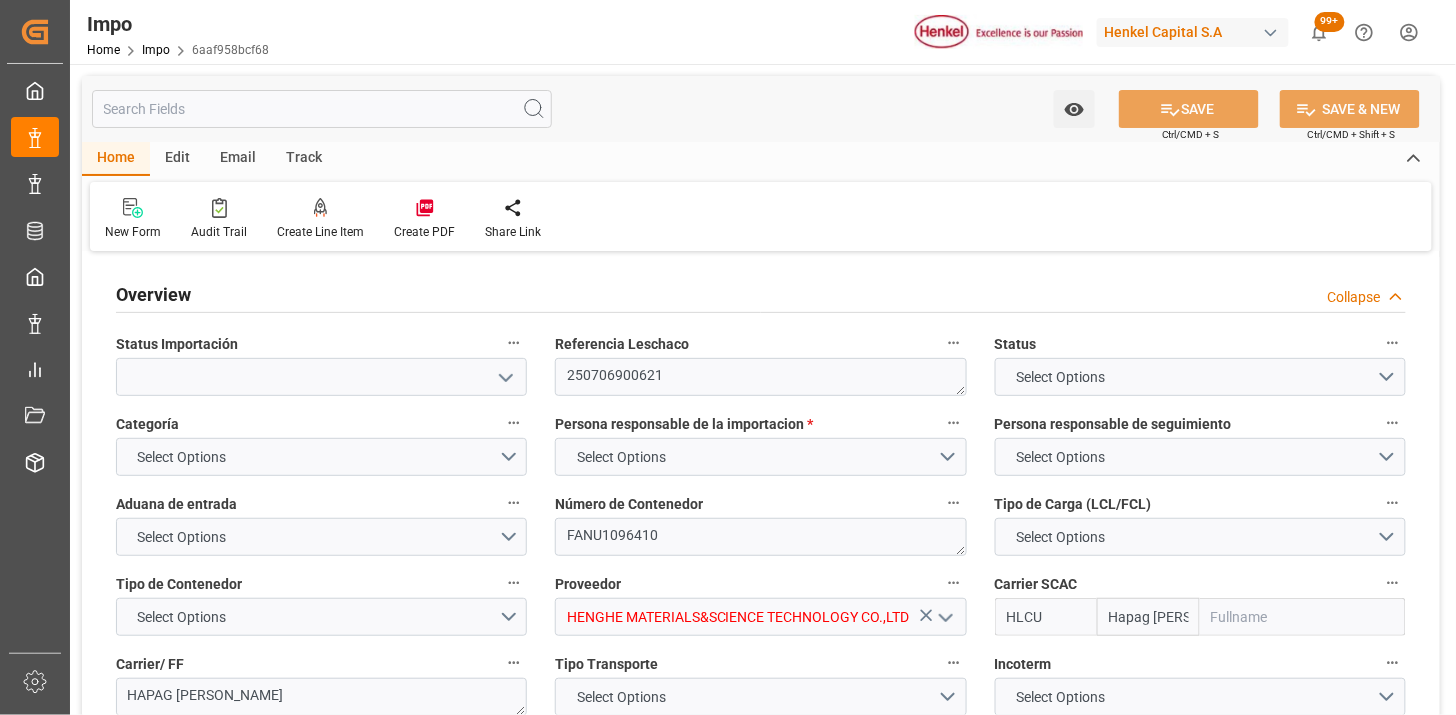 type on "Hapag Lloyd Aktiengesellschaft" 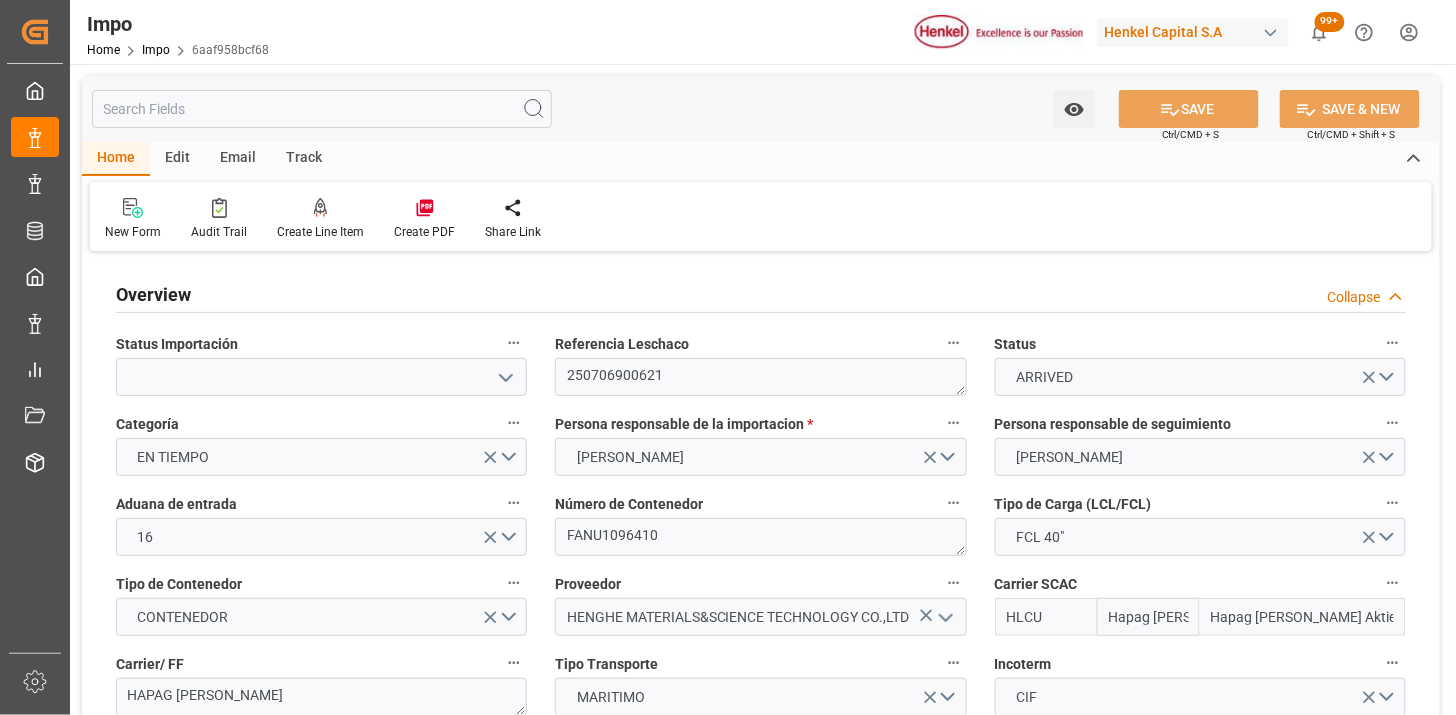 type on "03-07-2025" 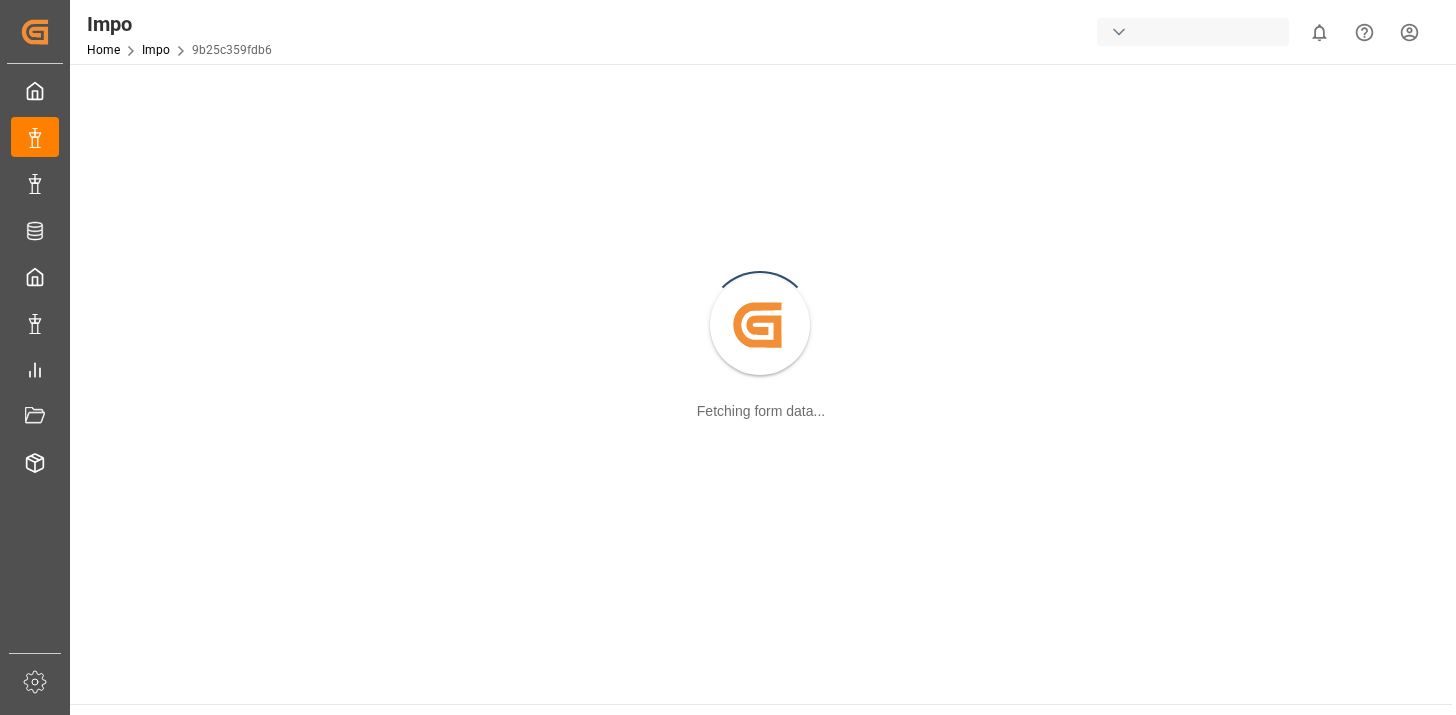 scroll, scrollTop: 0, scrollLeft: 0, axis: both 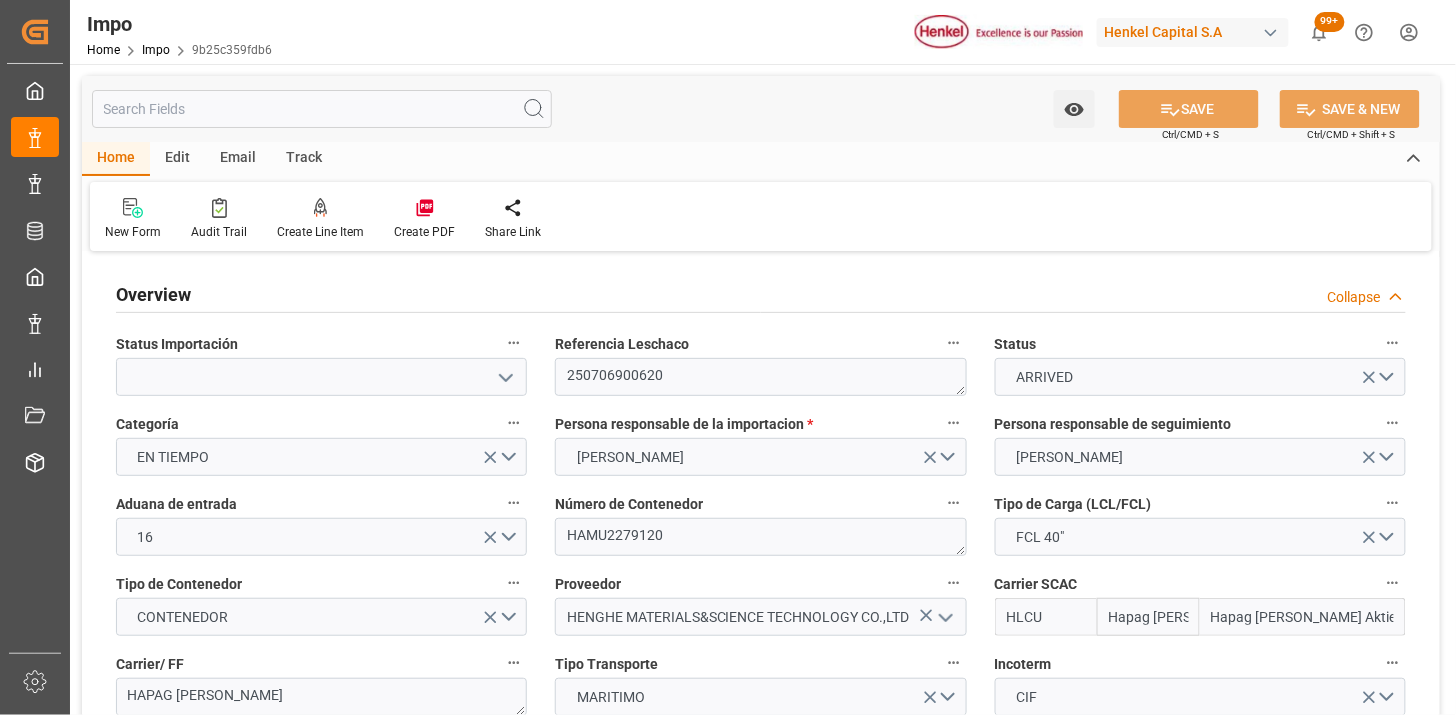 type on "Hapag Lloyd" 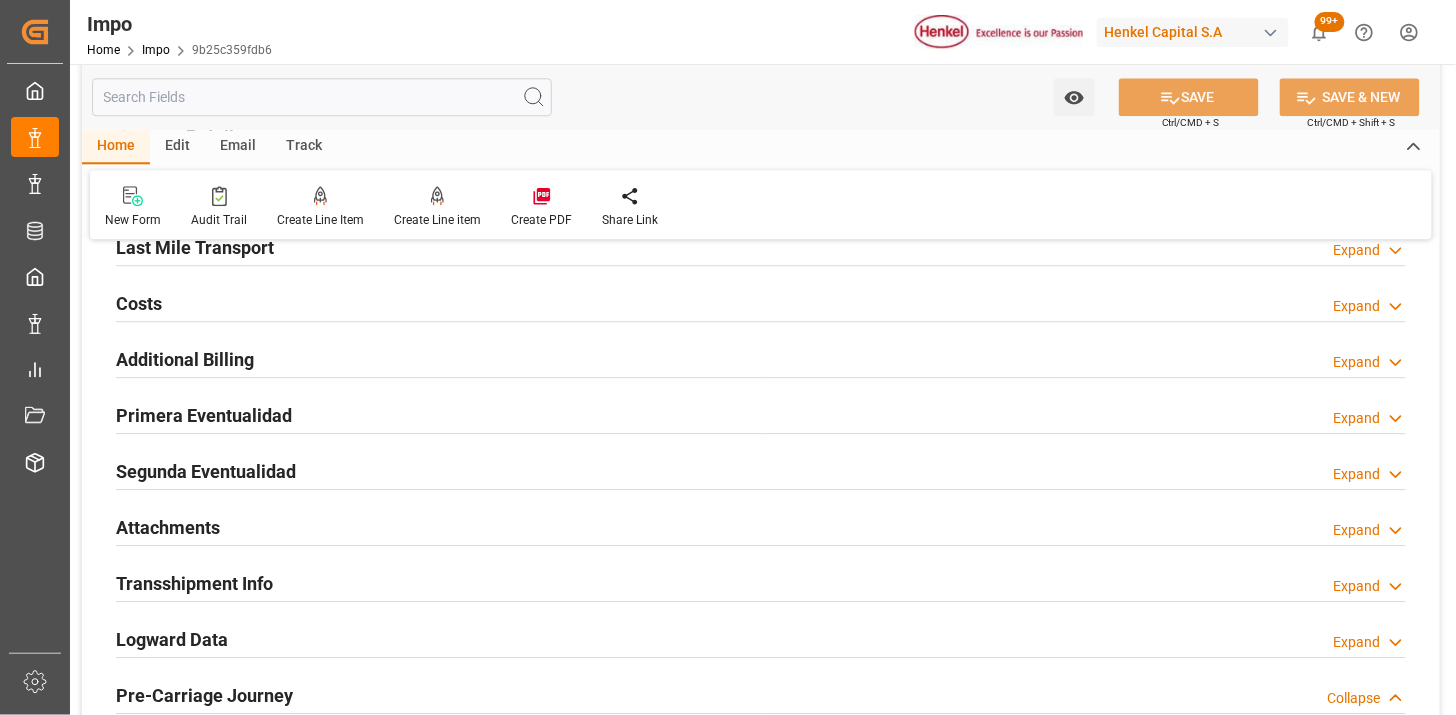scroll, scrollTop: 1555, scrollLeft: 0, axis: vertical 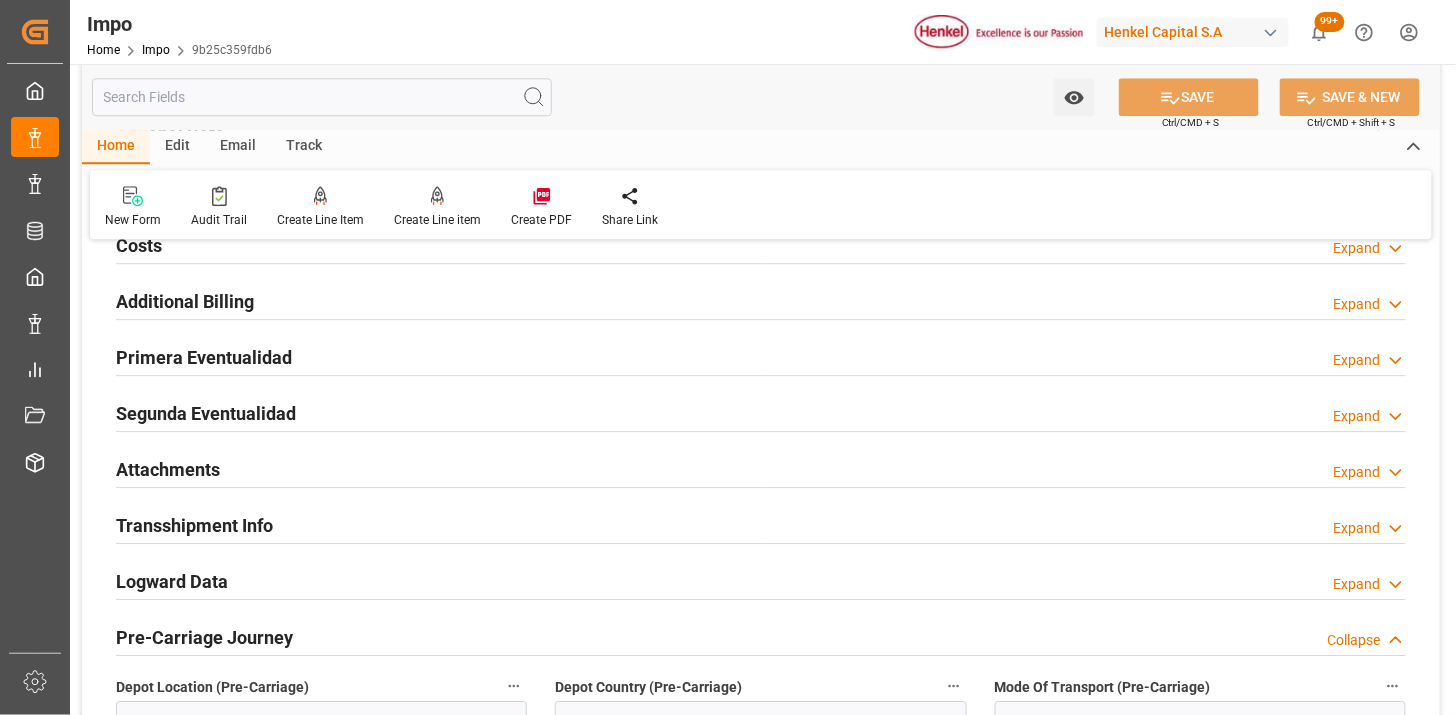 click on "Primera Eventualidad Expand" at bounding box center (761, 356) 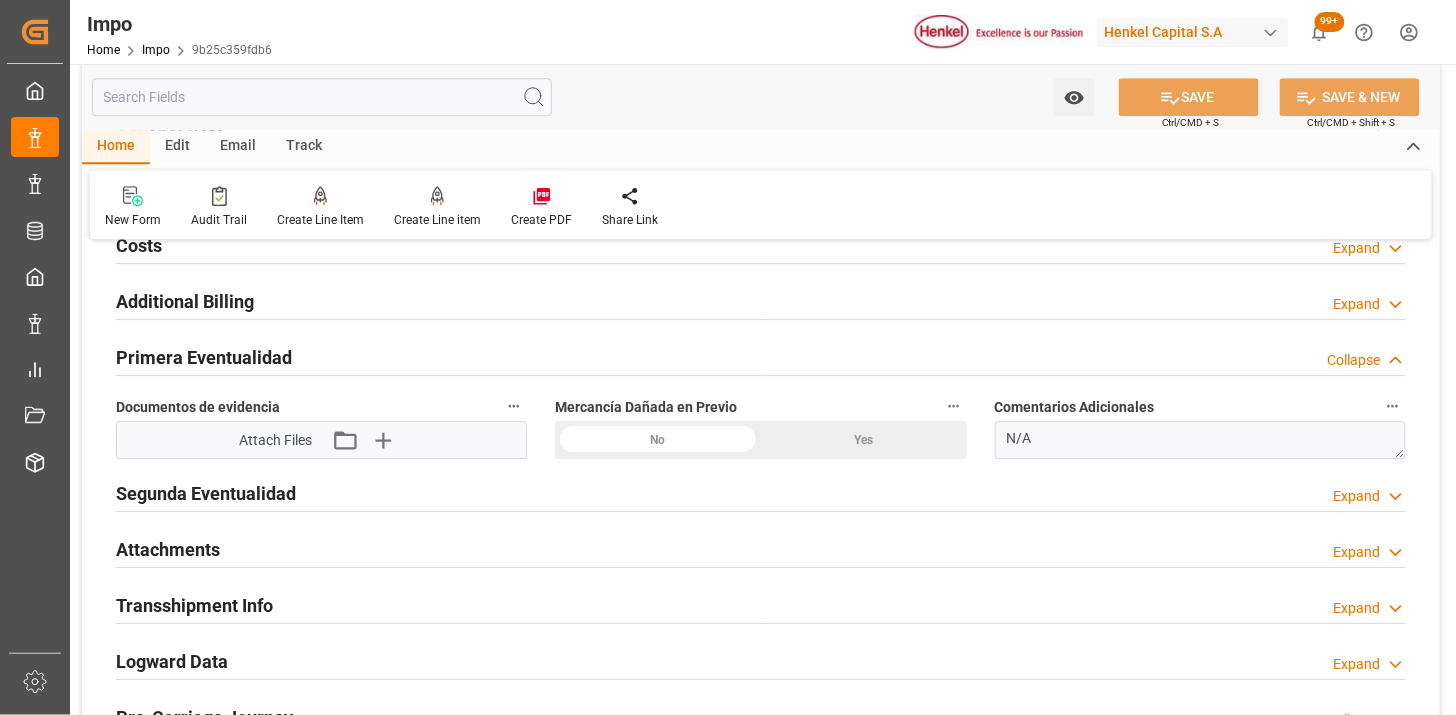 drag, startPoint x: 688, startPoint y: 431, endPoint x: 465, endPoint y: 473, distance: 226.92068 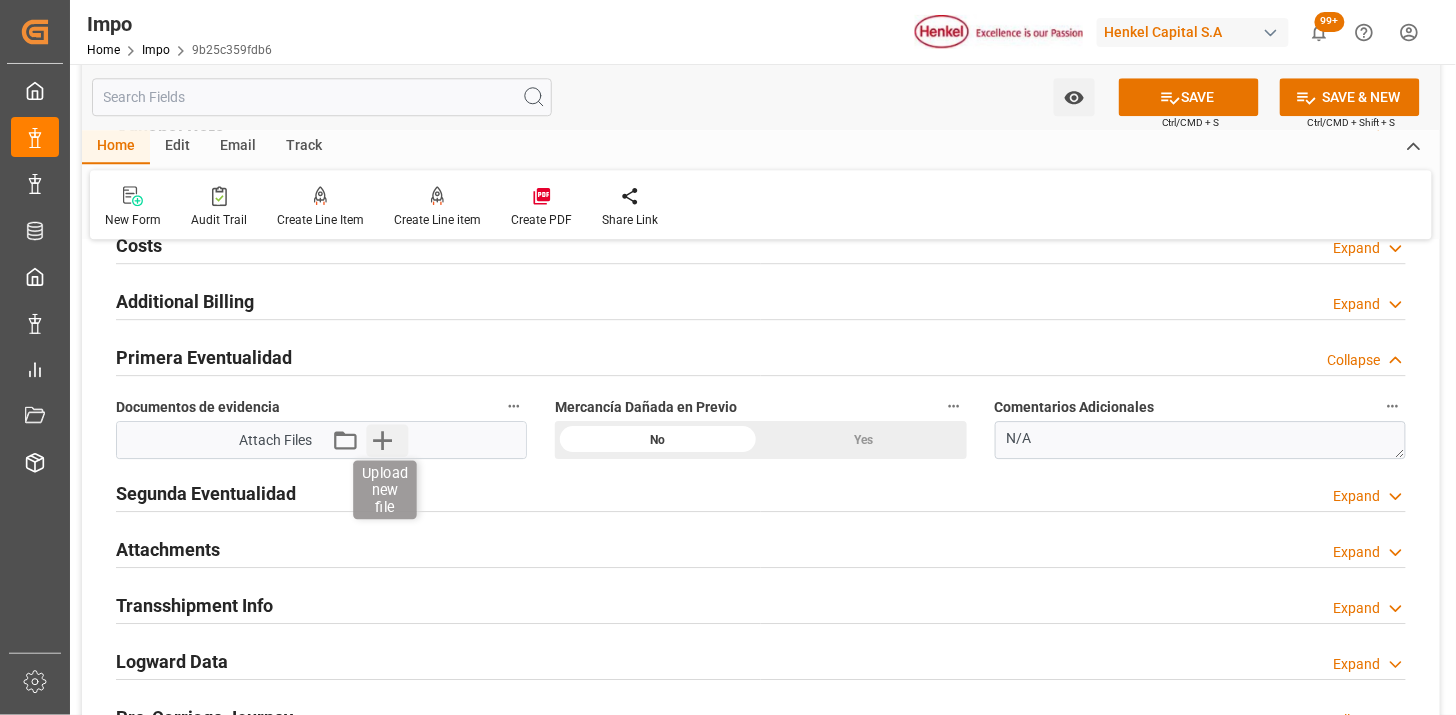 click 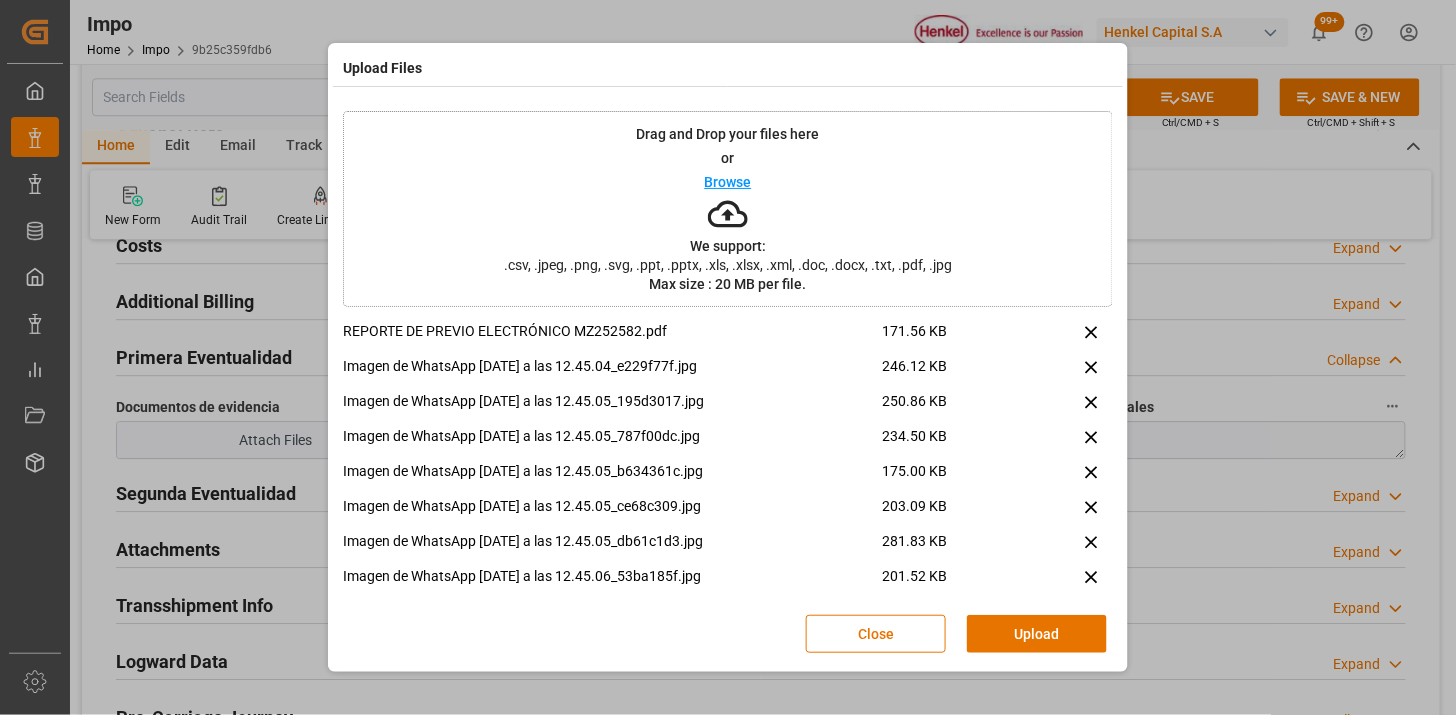 click on "Upload" at bounding box center [1037, 634] 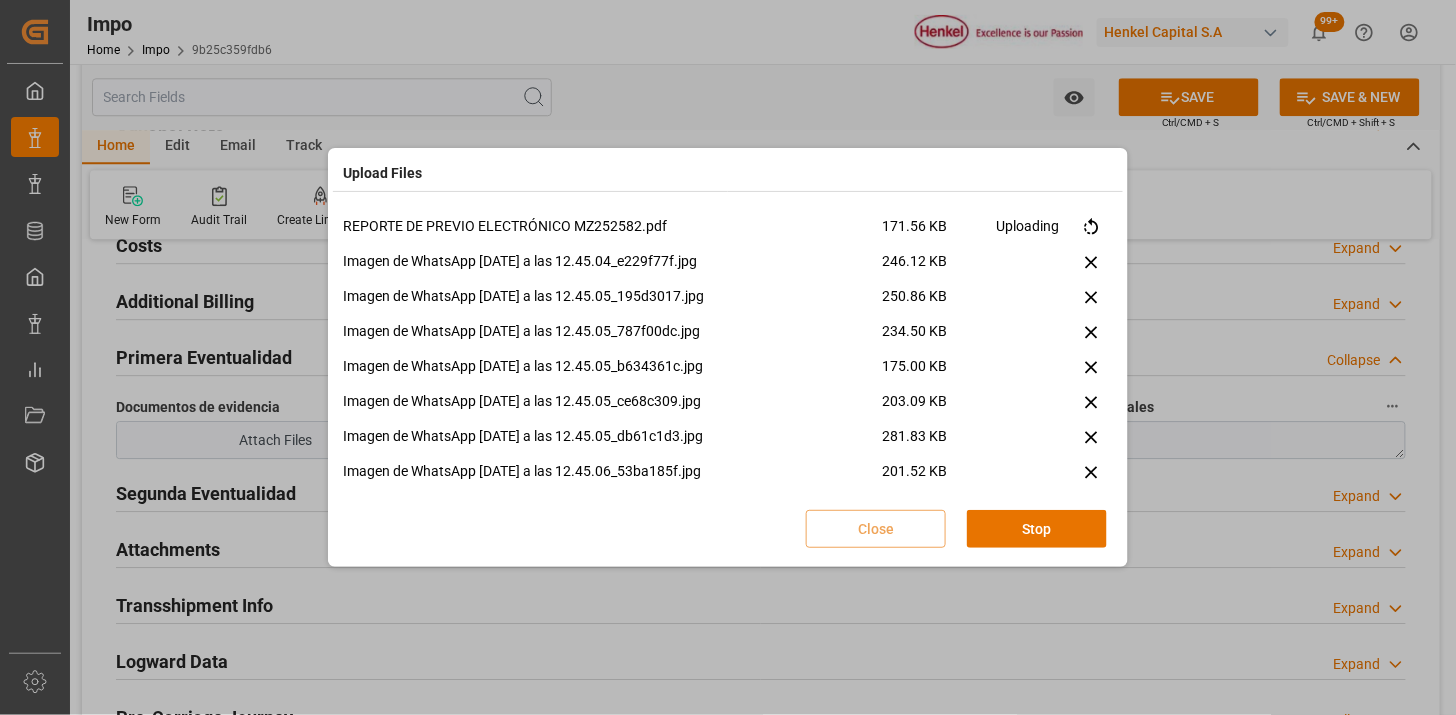 type 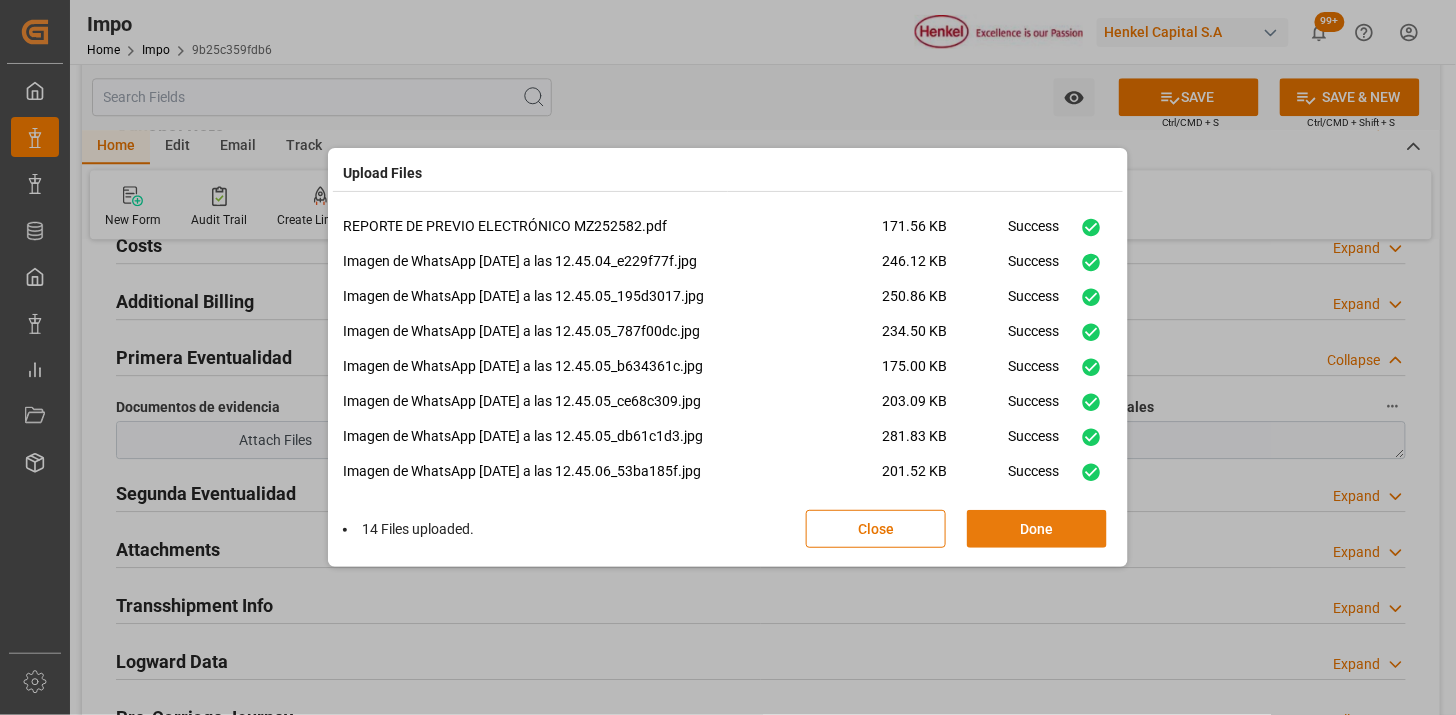 click on "Done" at bounding box center (1037, 529) 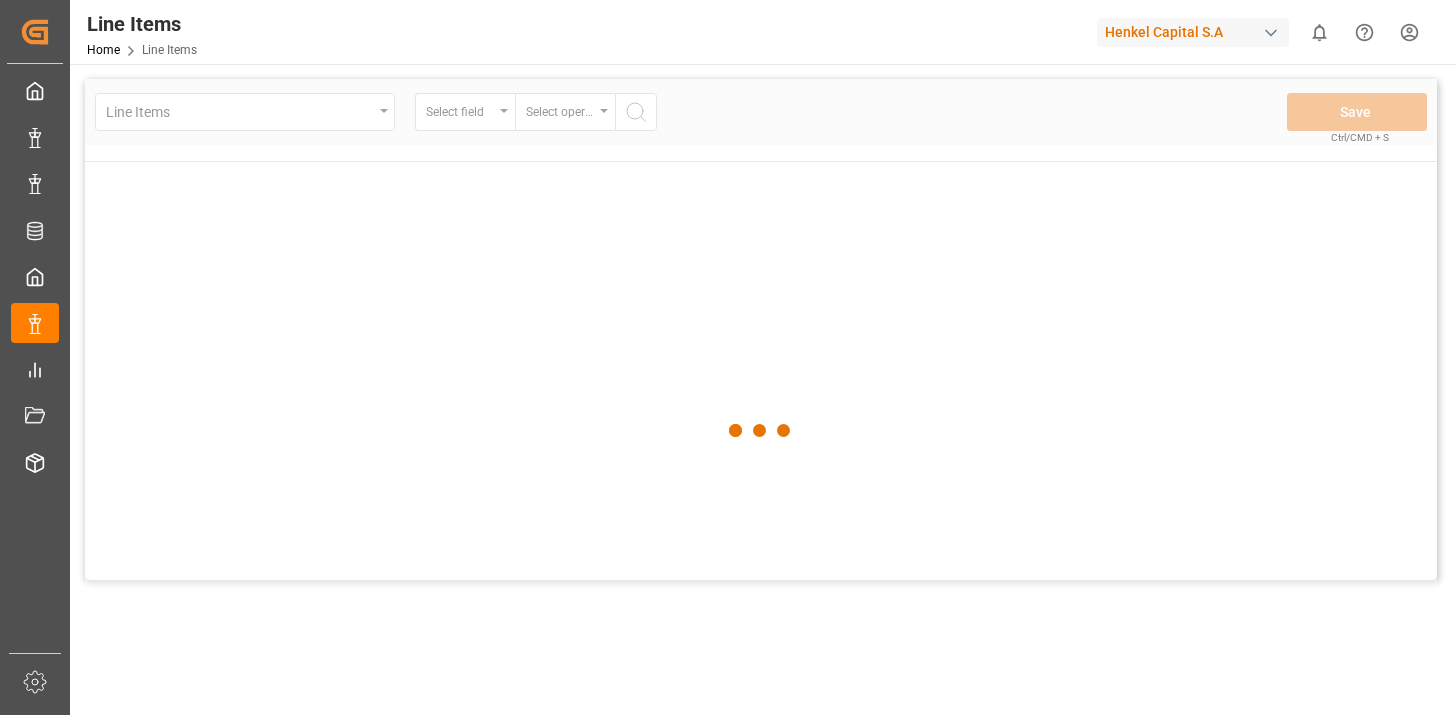 scroll, scrollTop: 0, scrollLeft: 0, axis: both 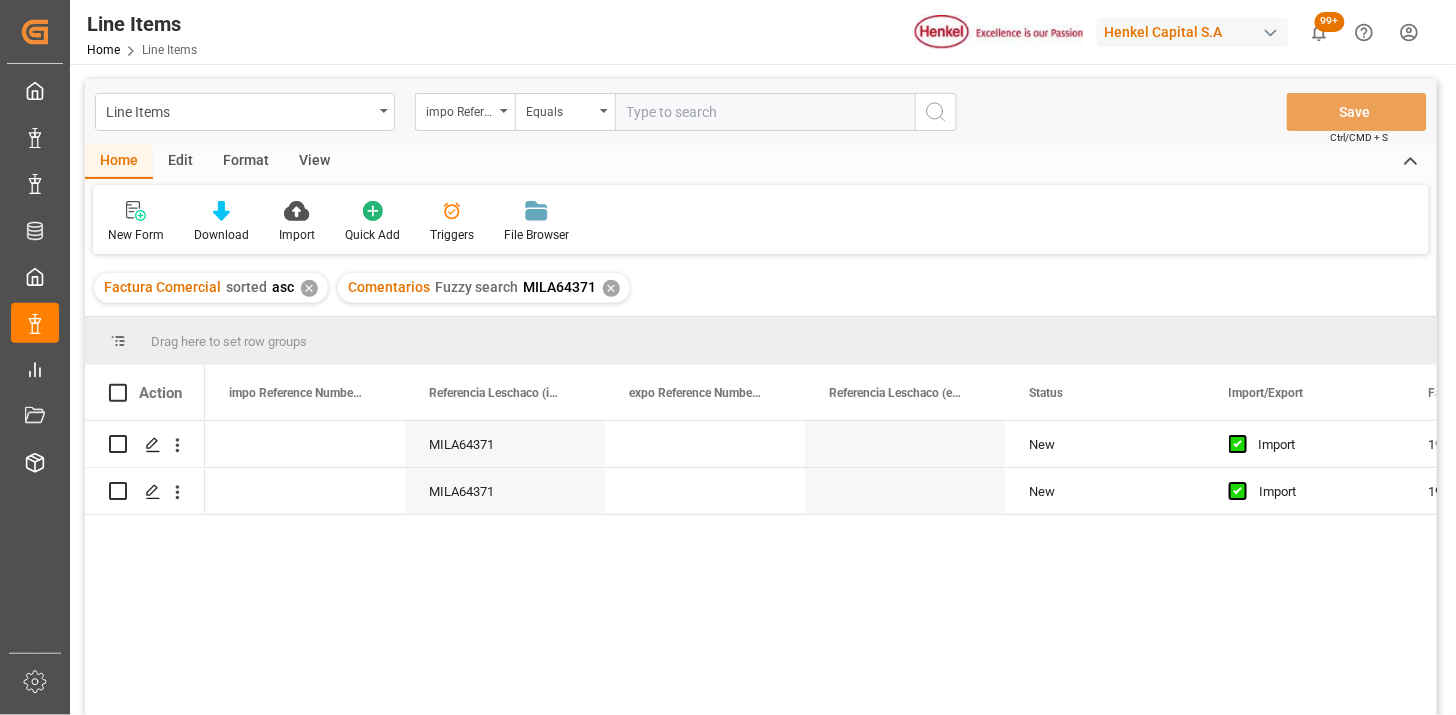 click on "✕" at bounding box center (611, 288) 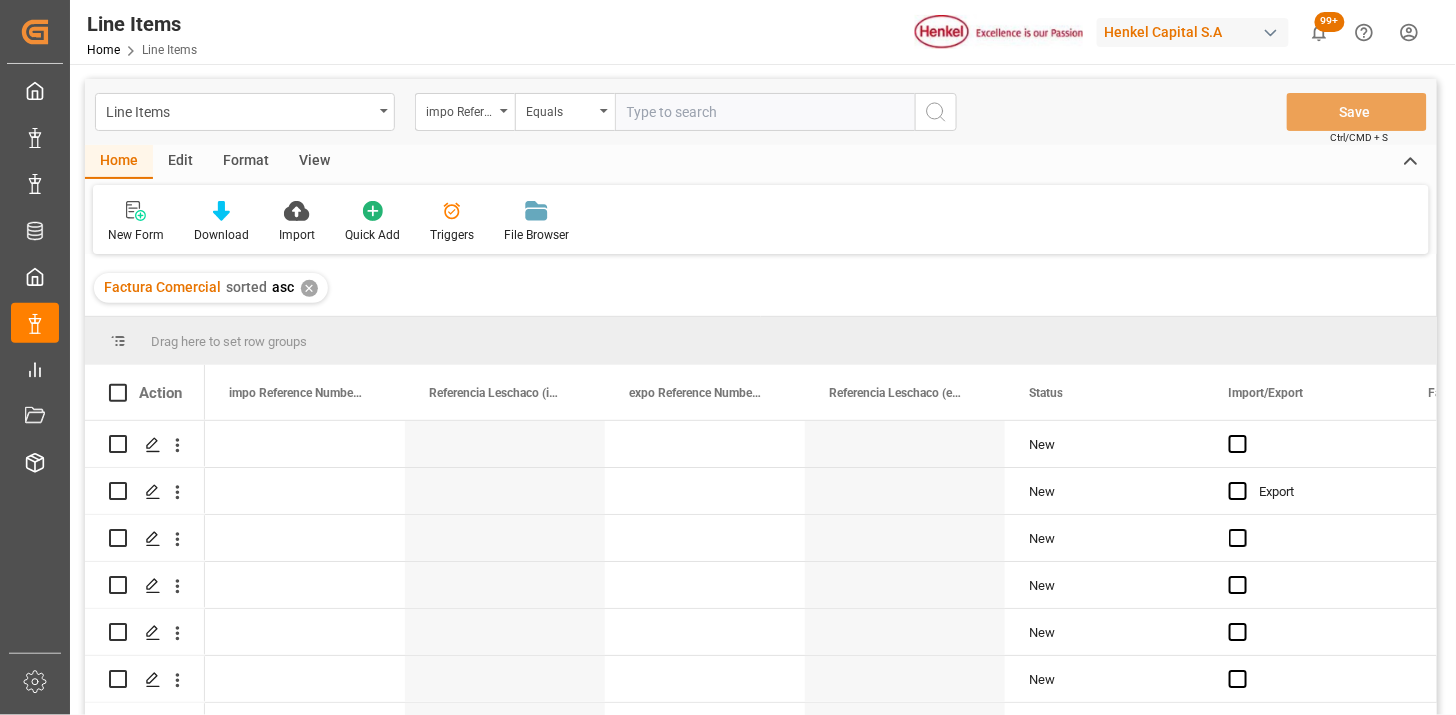 click on "✕" at bounding box center (309, 288) 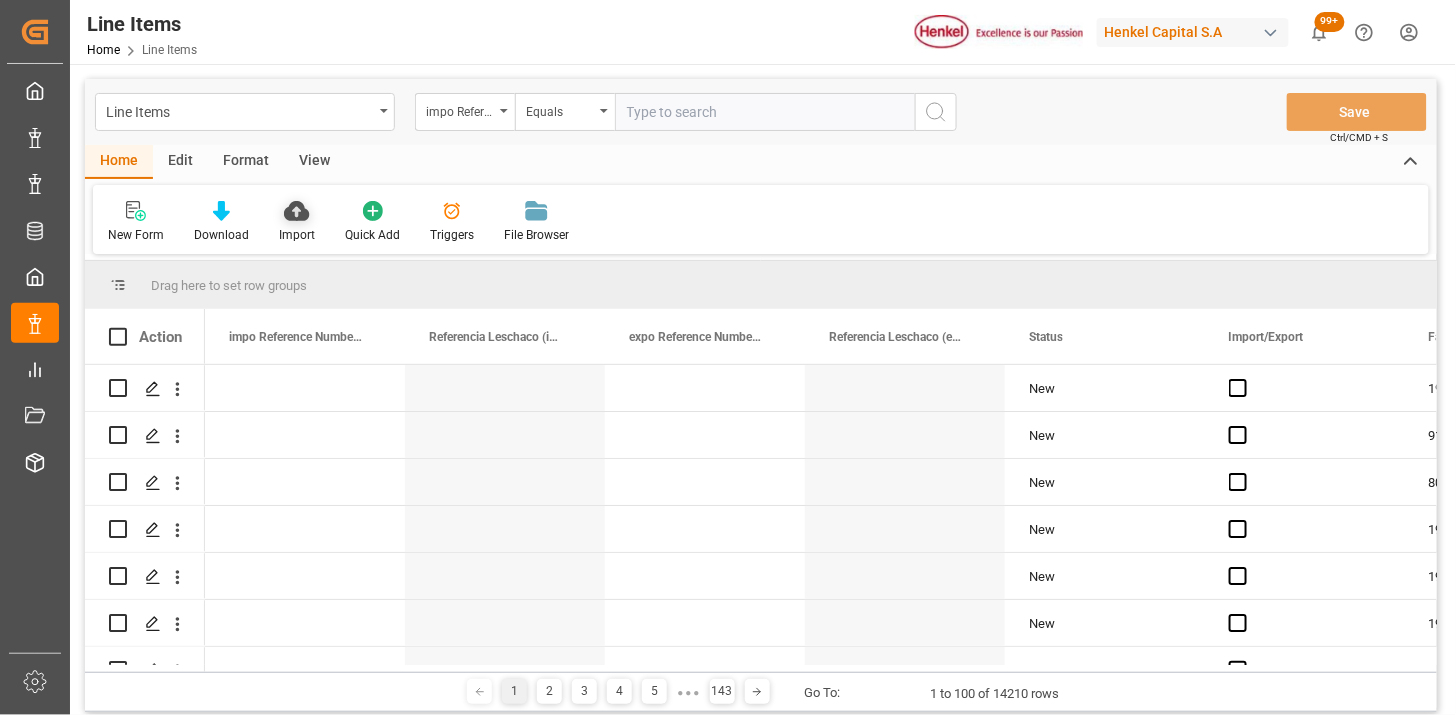 click 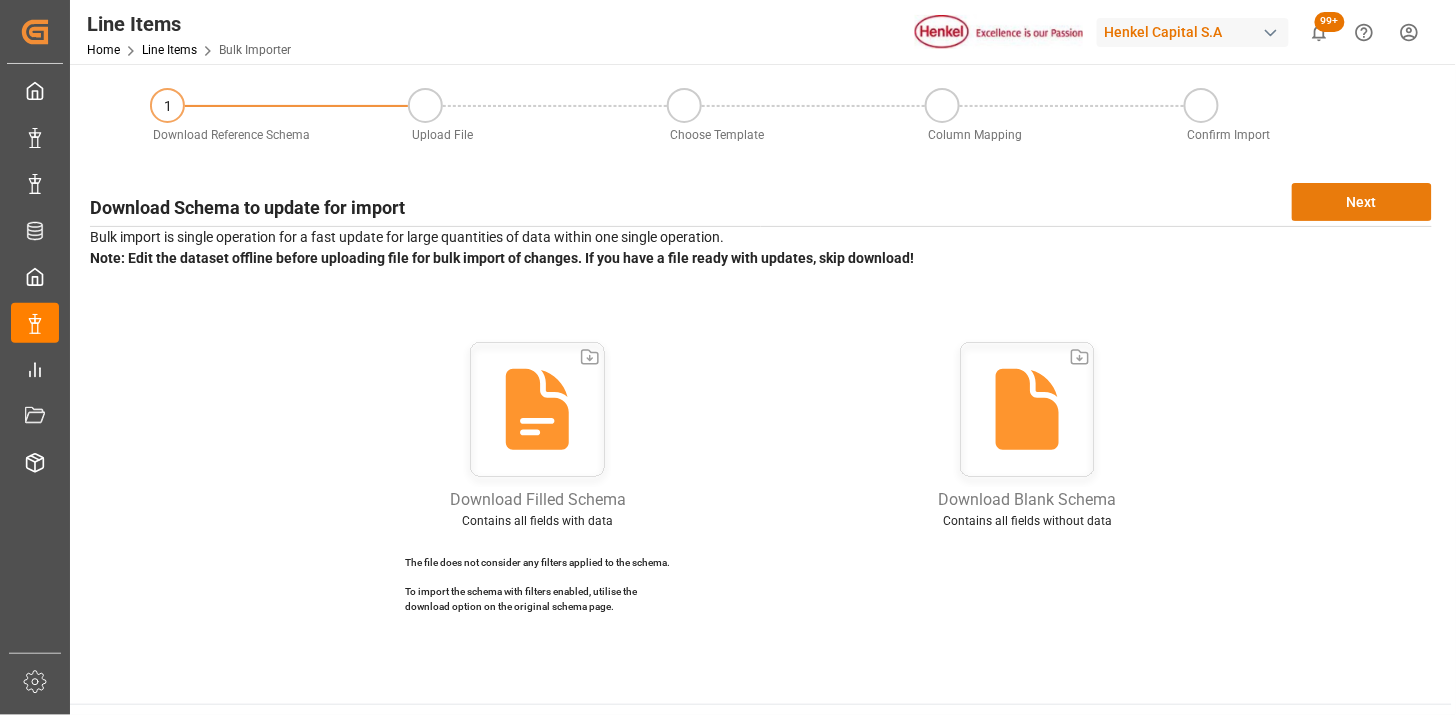 click on "Next" at bounding box center (1362, 202) 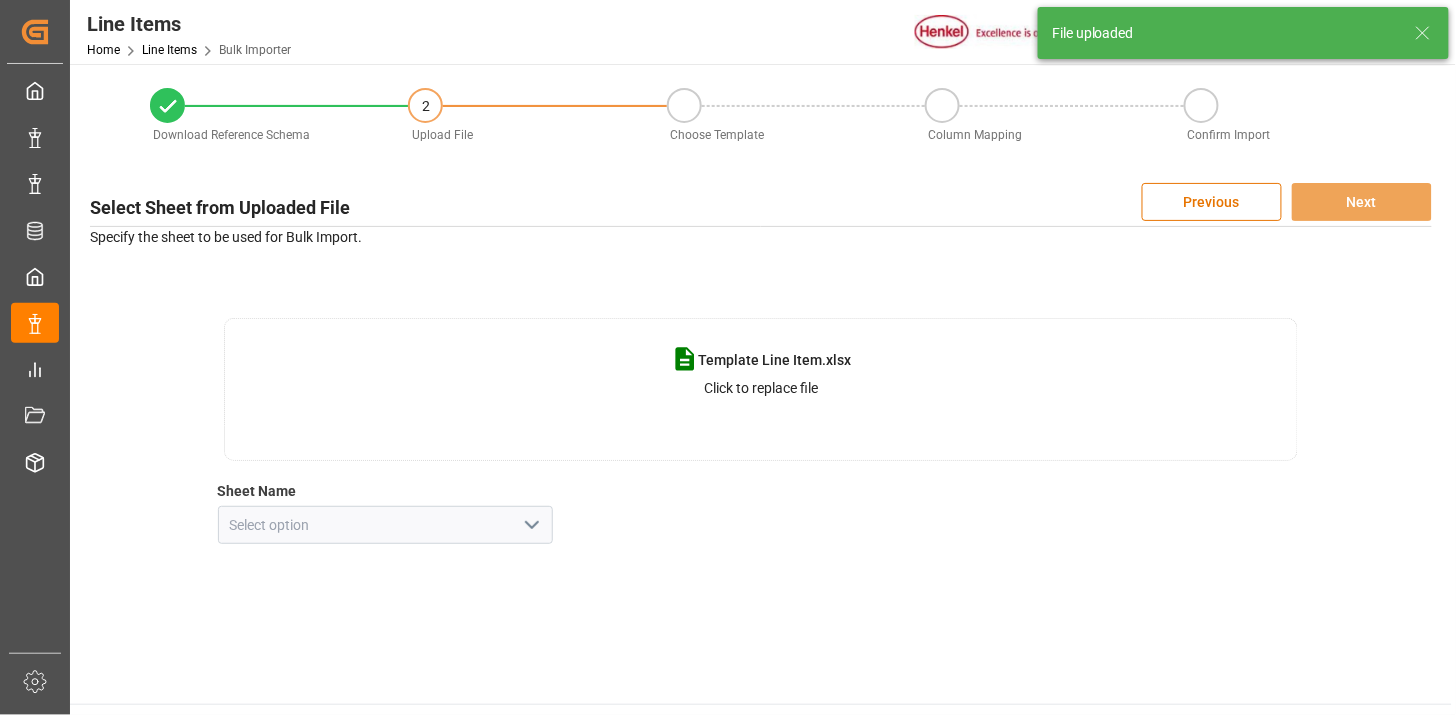 click 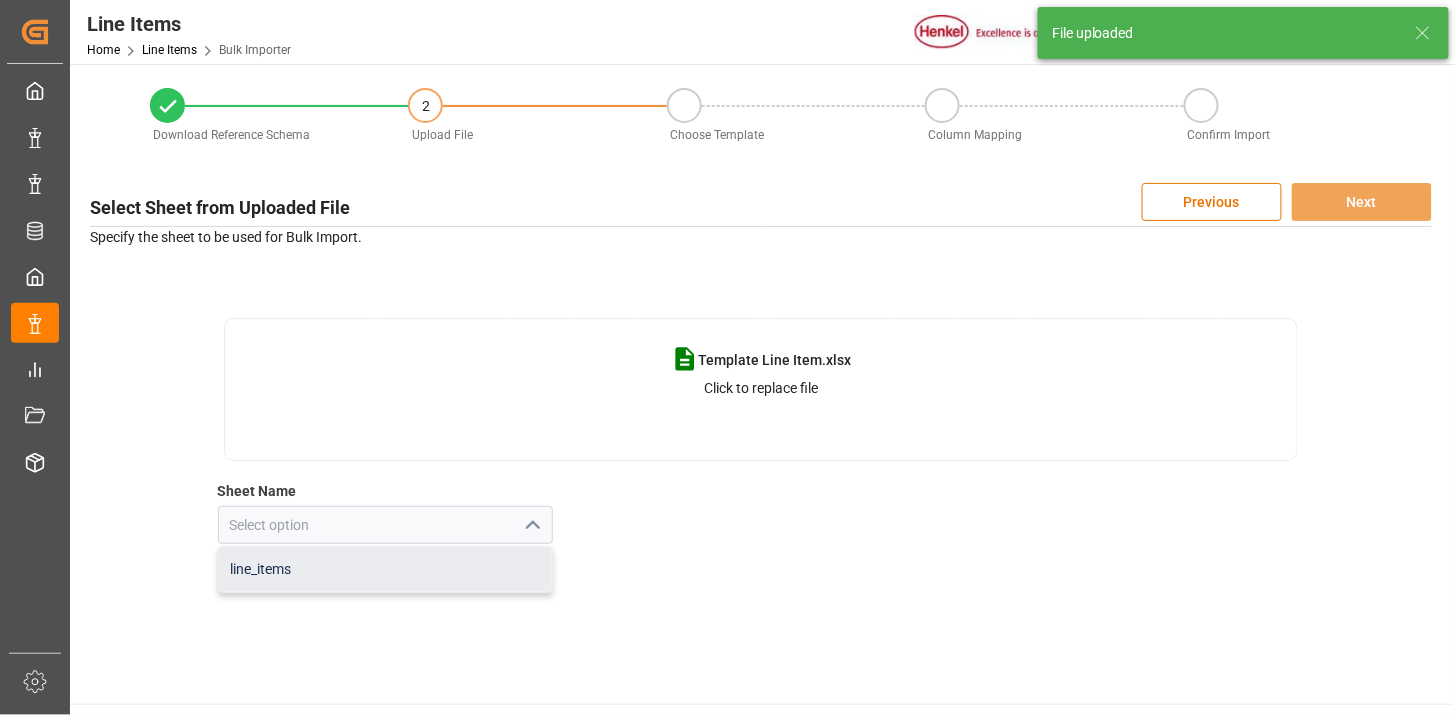 drag, startPoint x: 443, startPoint y: 577, endPoint x: 773, endPoint y: 548, distance: 331.2718 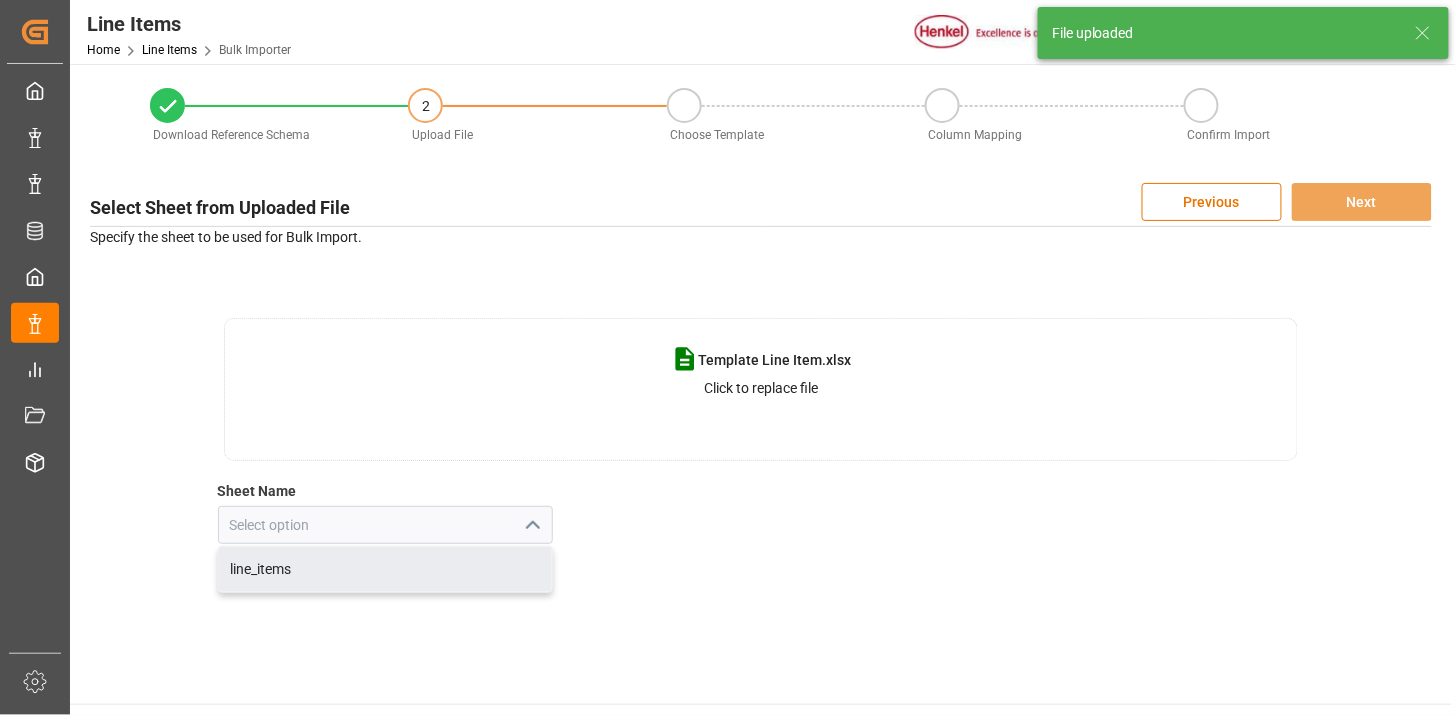 click on "line_items" at bounding box center (386, 569) 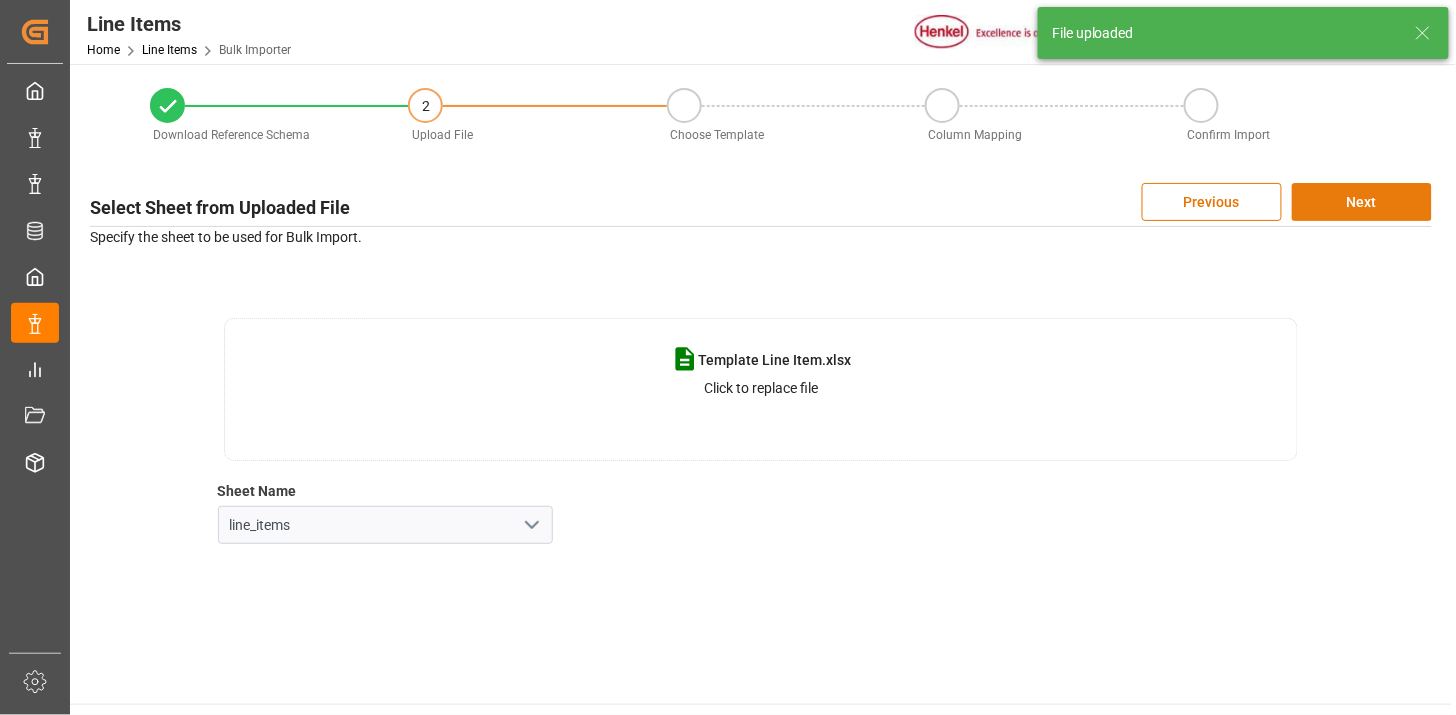 click on "Next" at bounding box center (1362, 202) 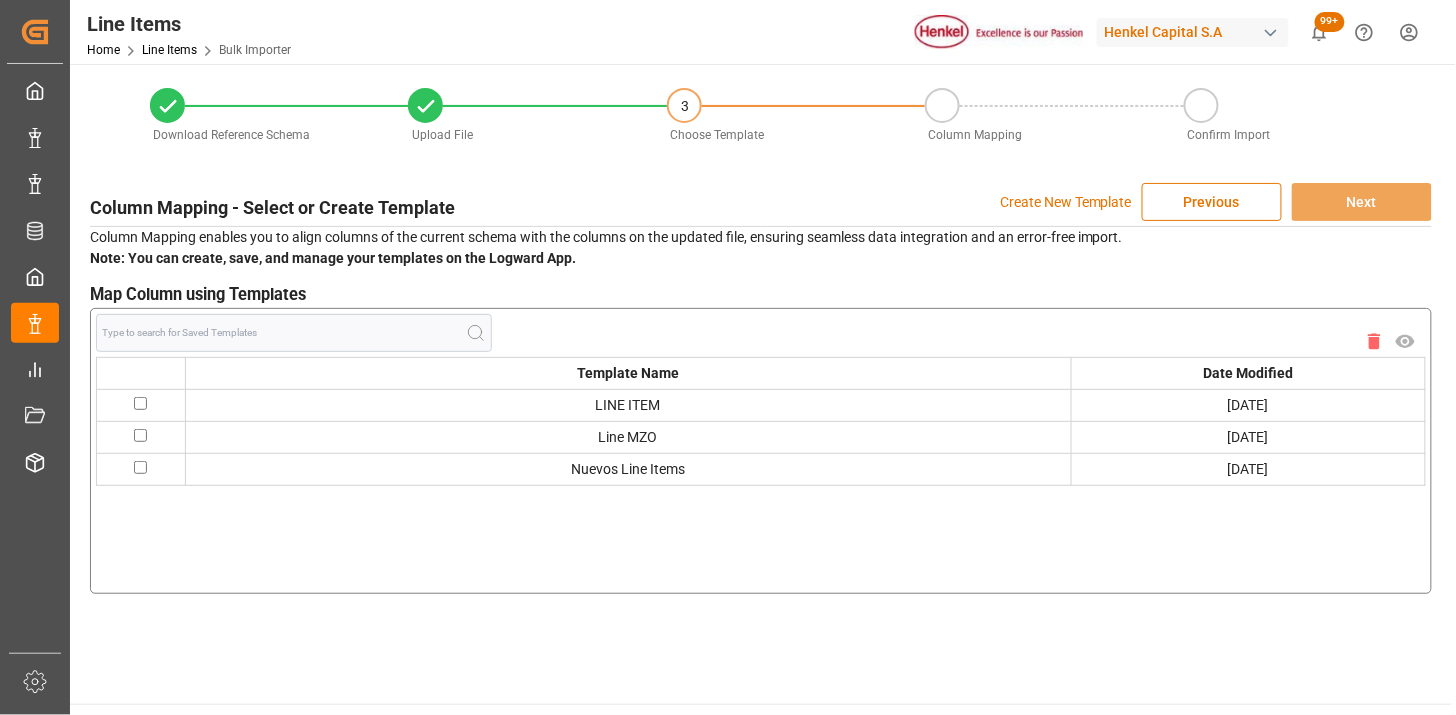 click at bounding box center (140, 403) 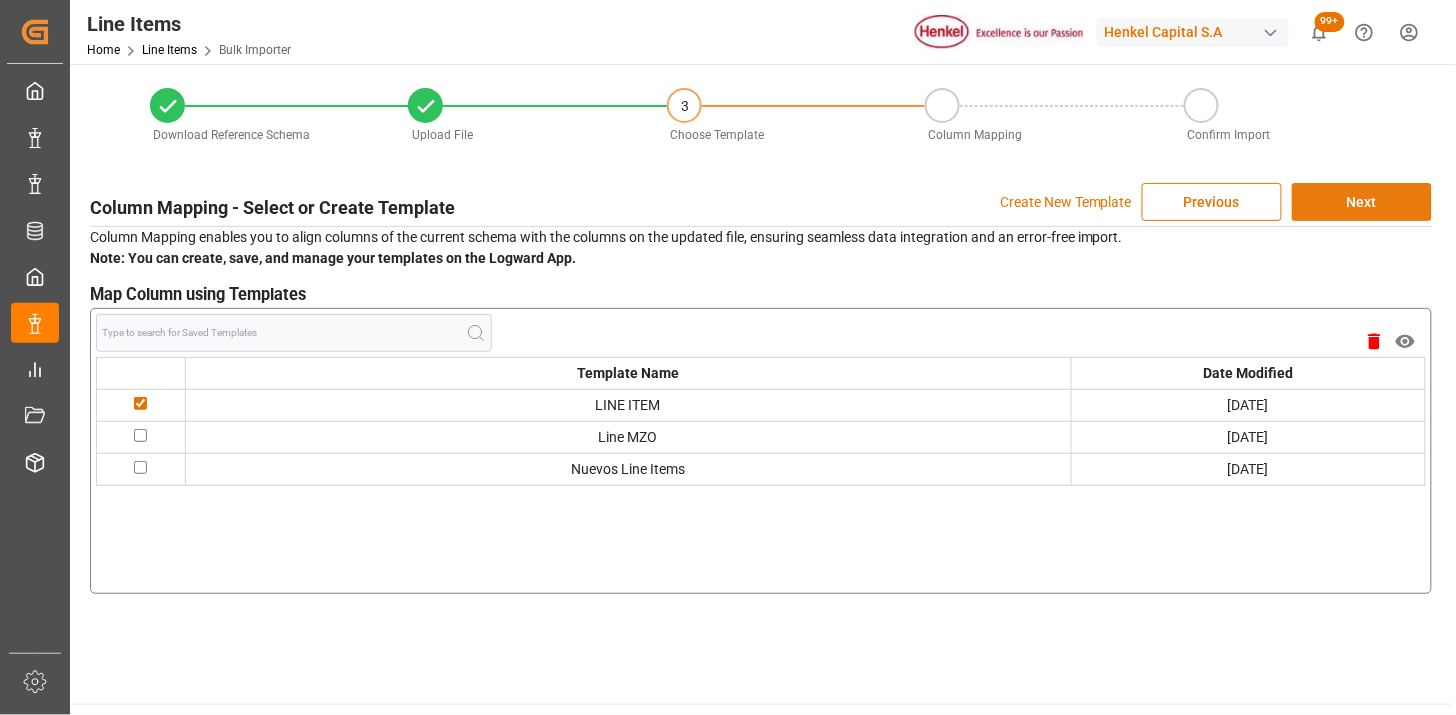click on "Next" at bounding box center (1362, 202) 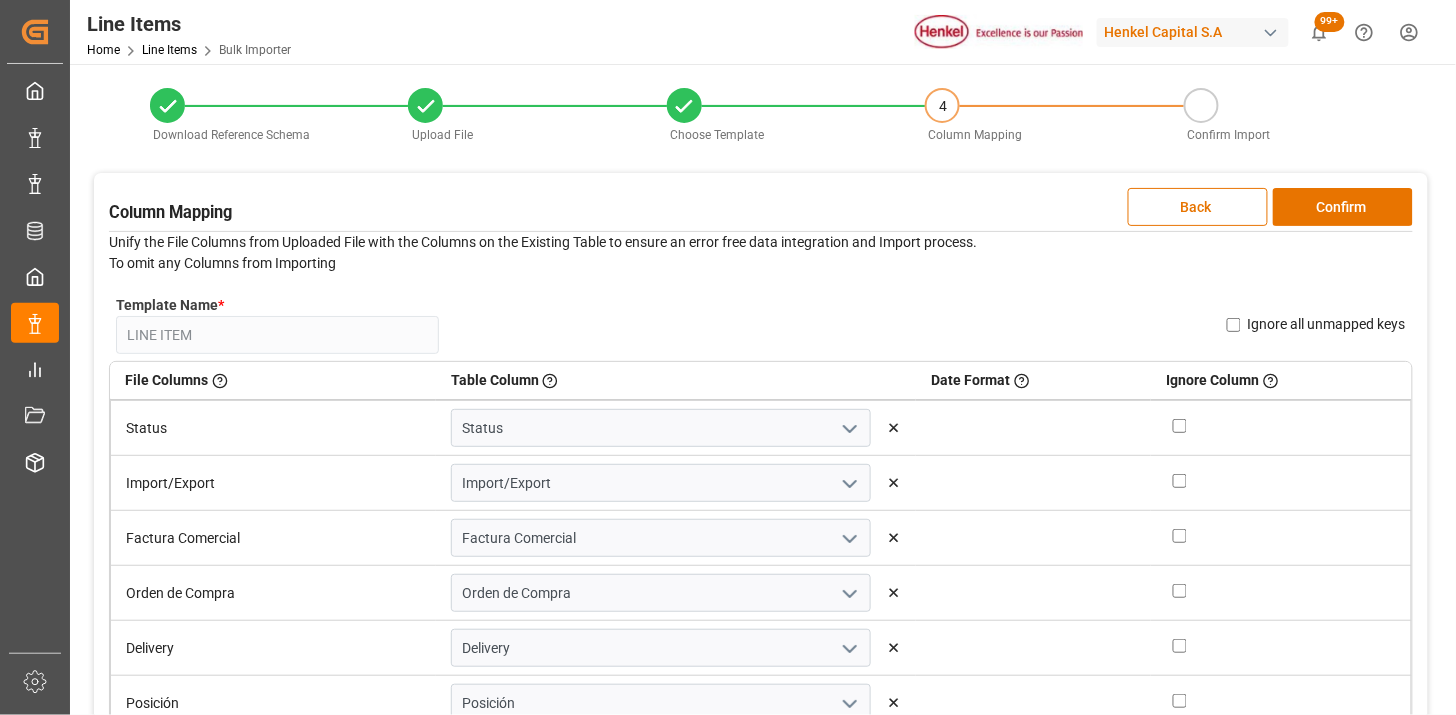 click on "Confirm" at bounding box center (1343, 207) 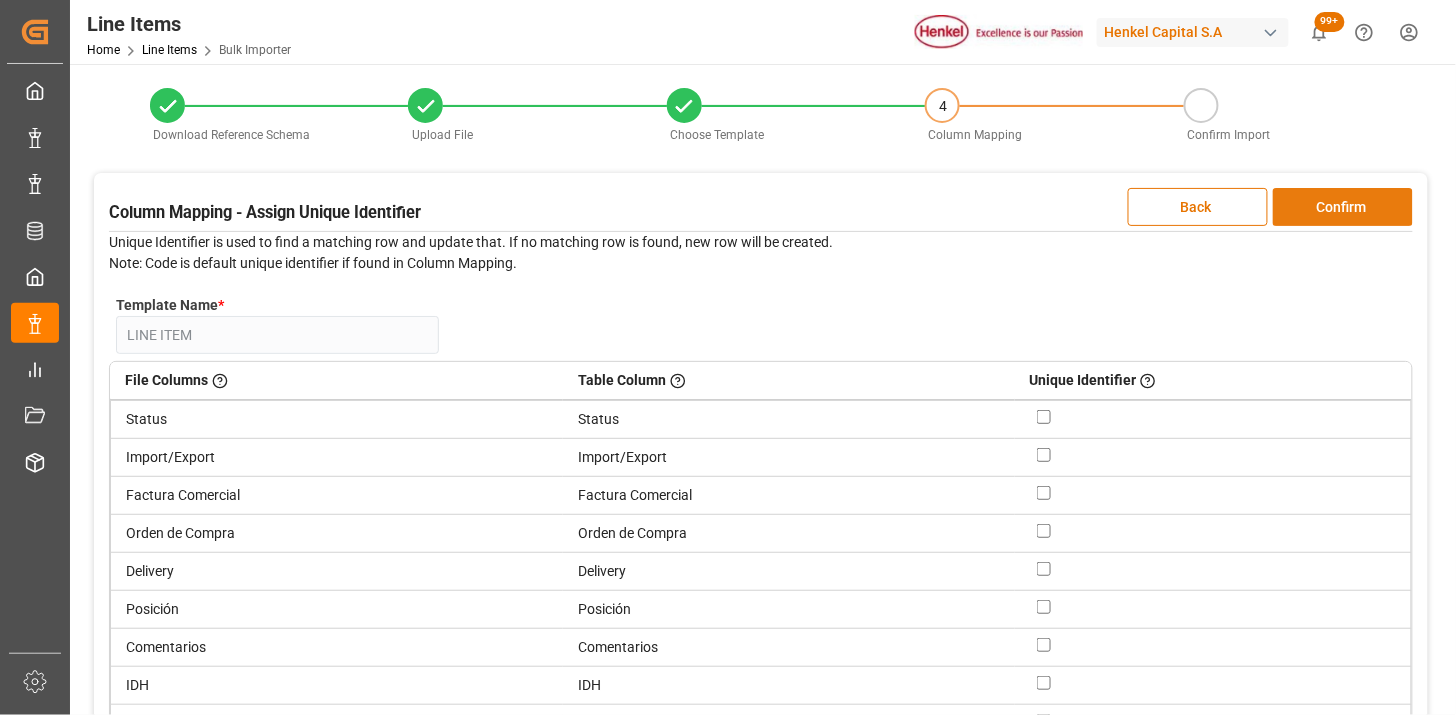 click on "Confirm" at bounding box center (1343, 207) 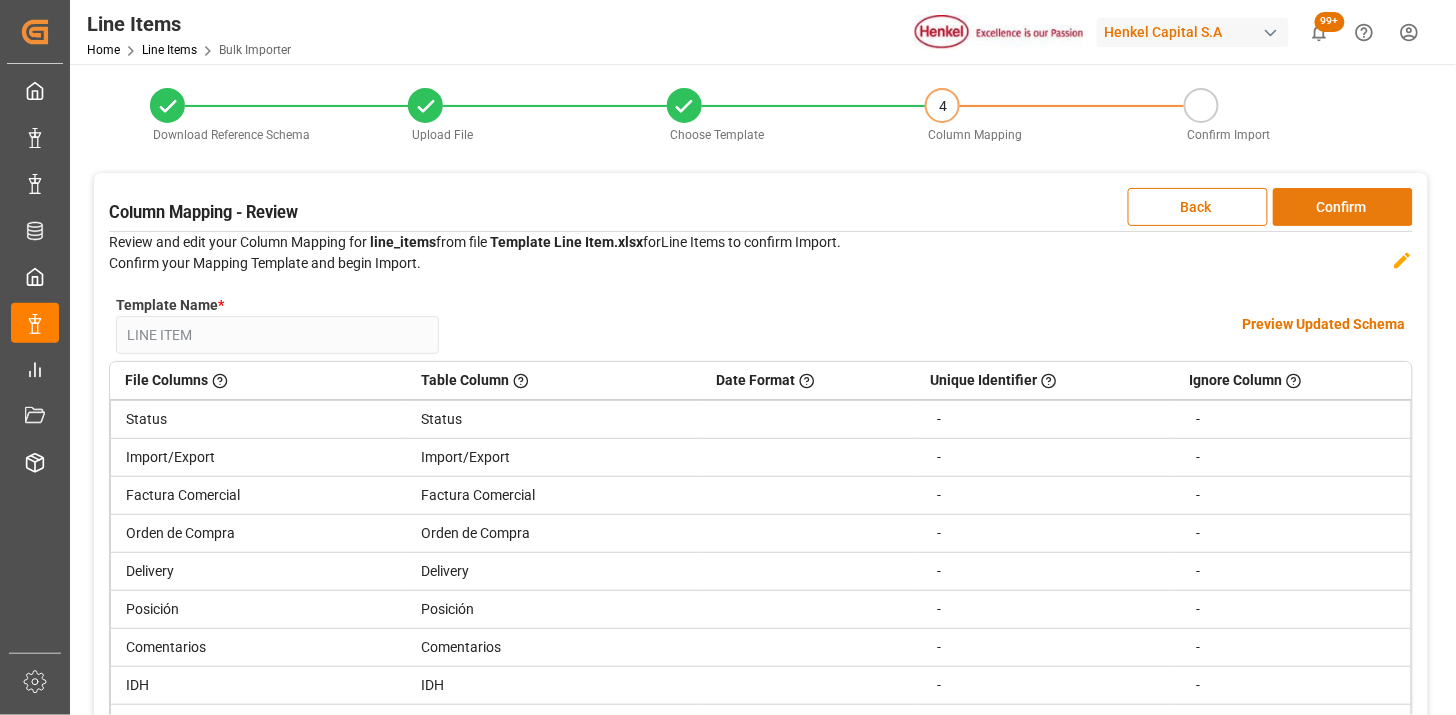 click on "Confirm" at bounding box center (1343, 207) 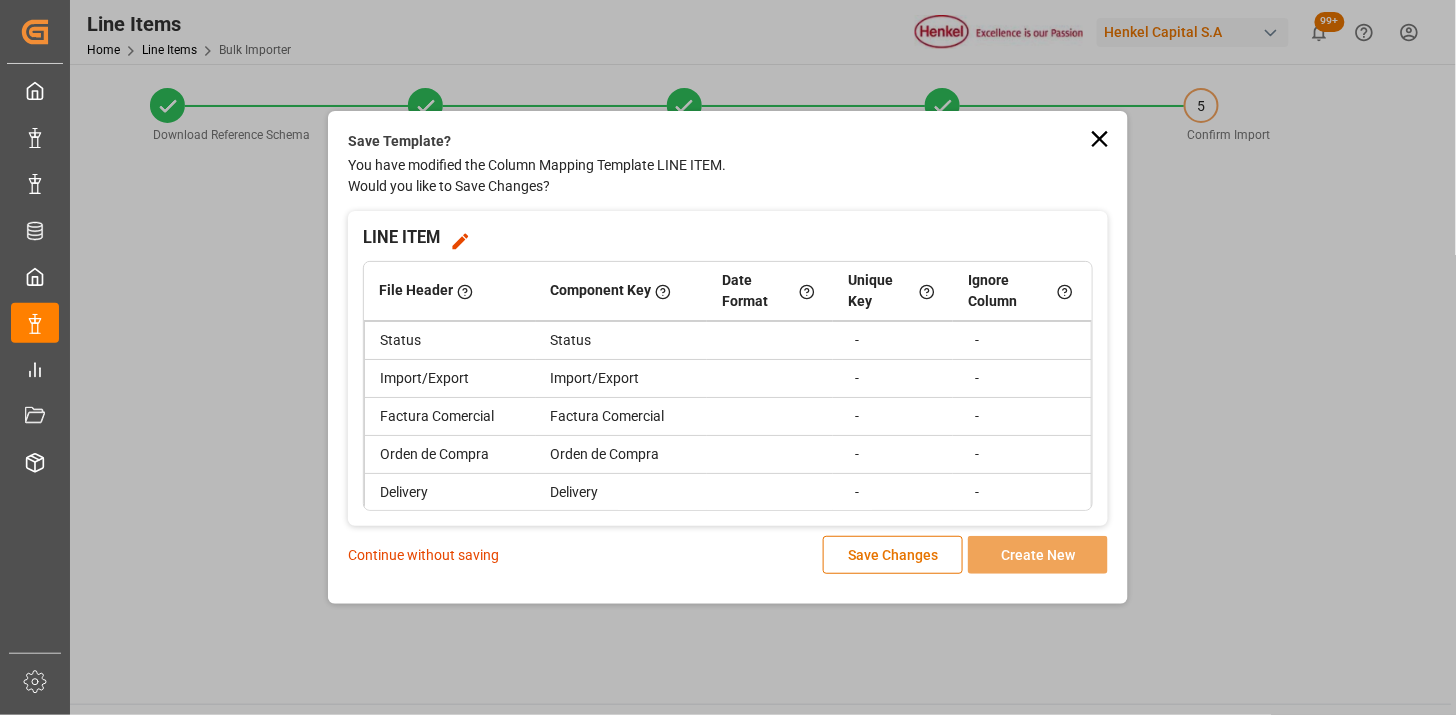 click on "Continue without saving" at bounding box center (423, 555) 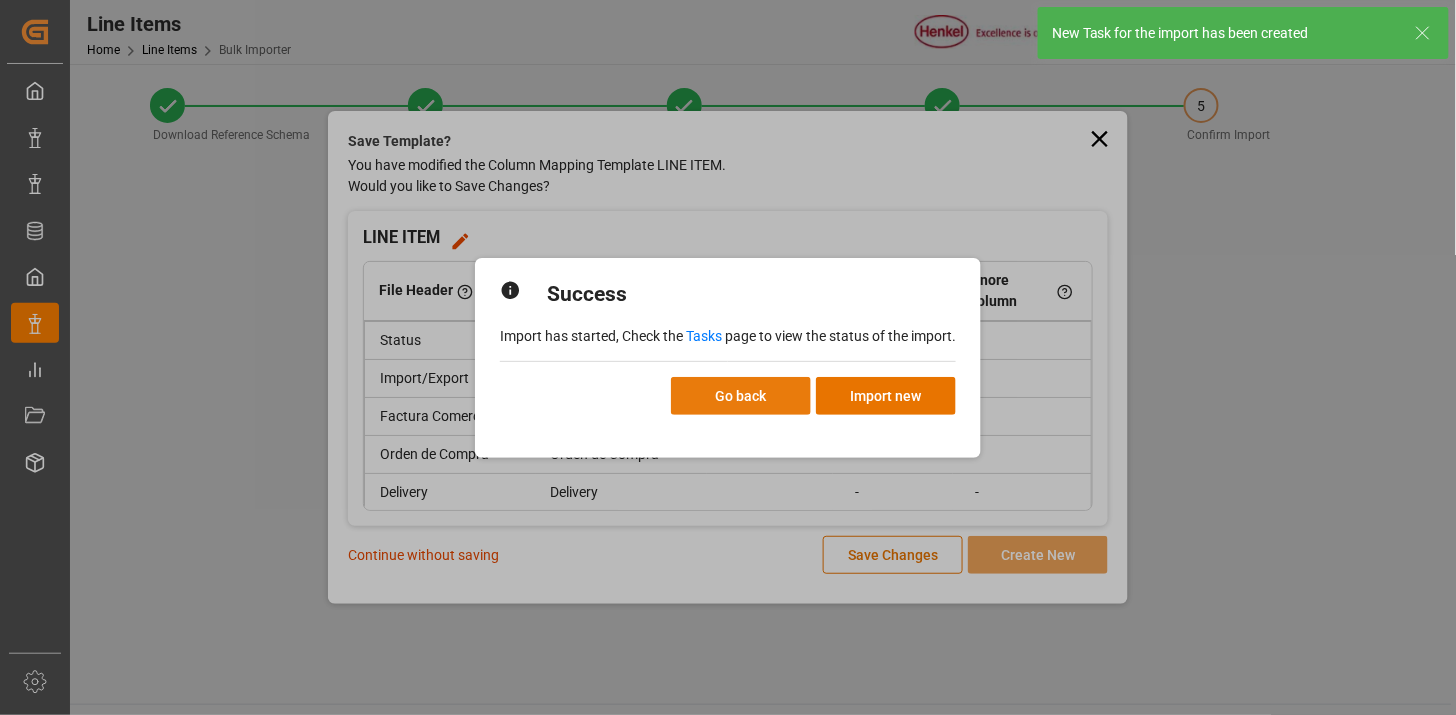 click on "Go back" at bounding box center (741, 396) 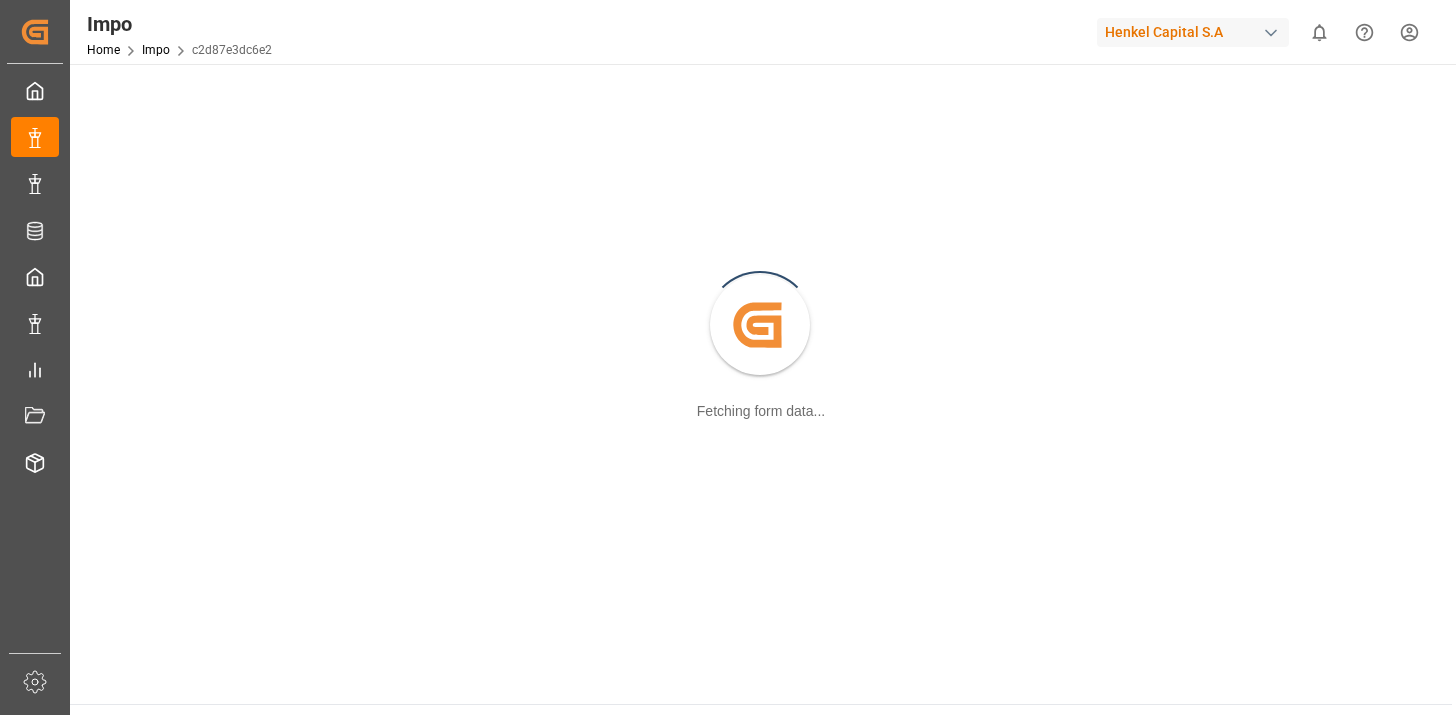 scroll, scrollTop: 0, scrollLeft: 0, axis: both 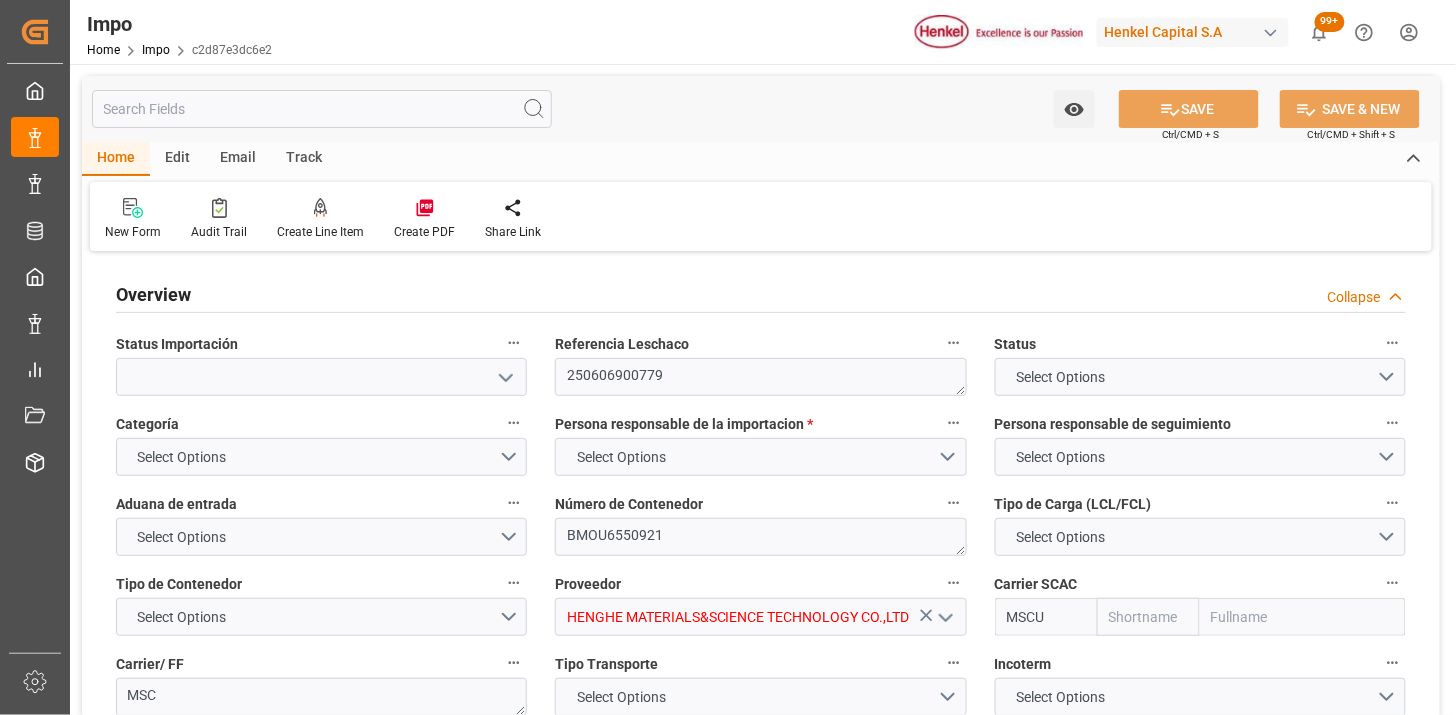 type on "MSC" 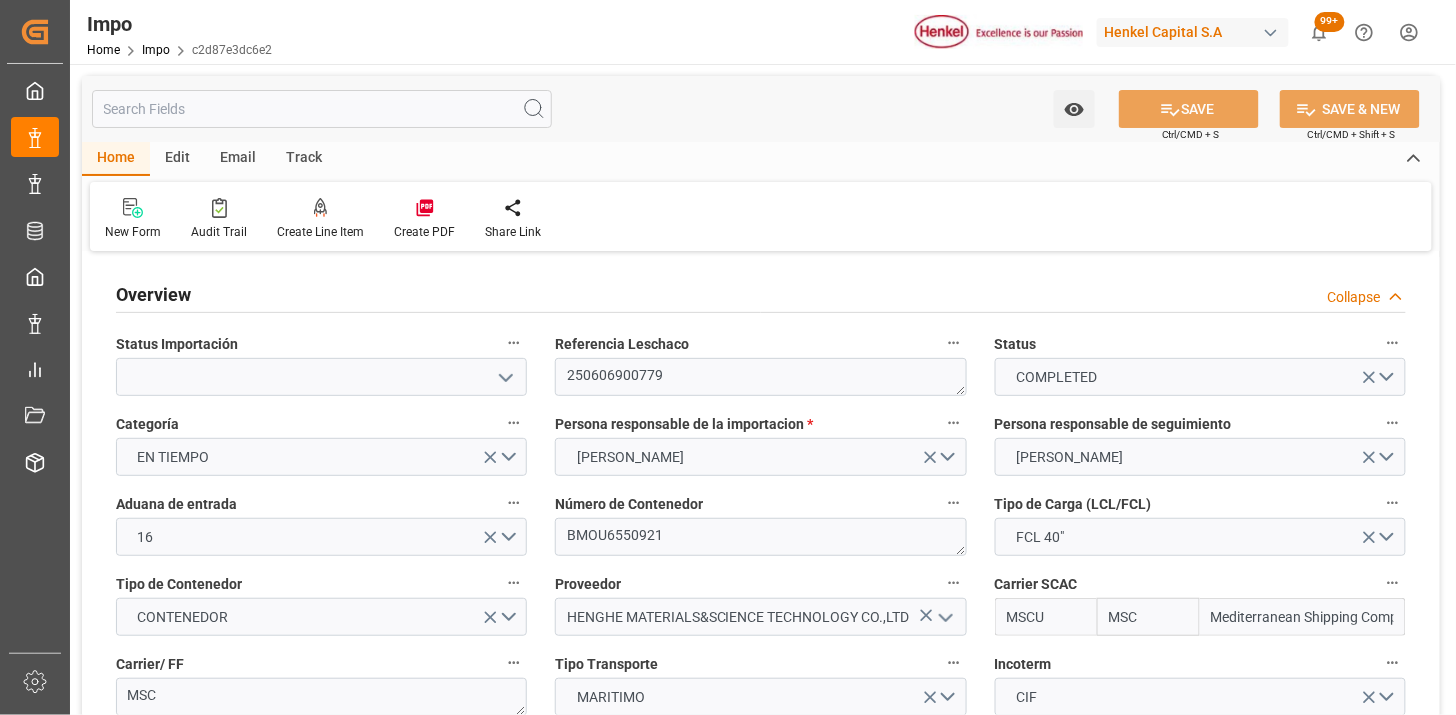 type on "[DATE]" 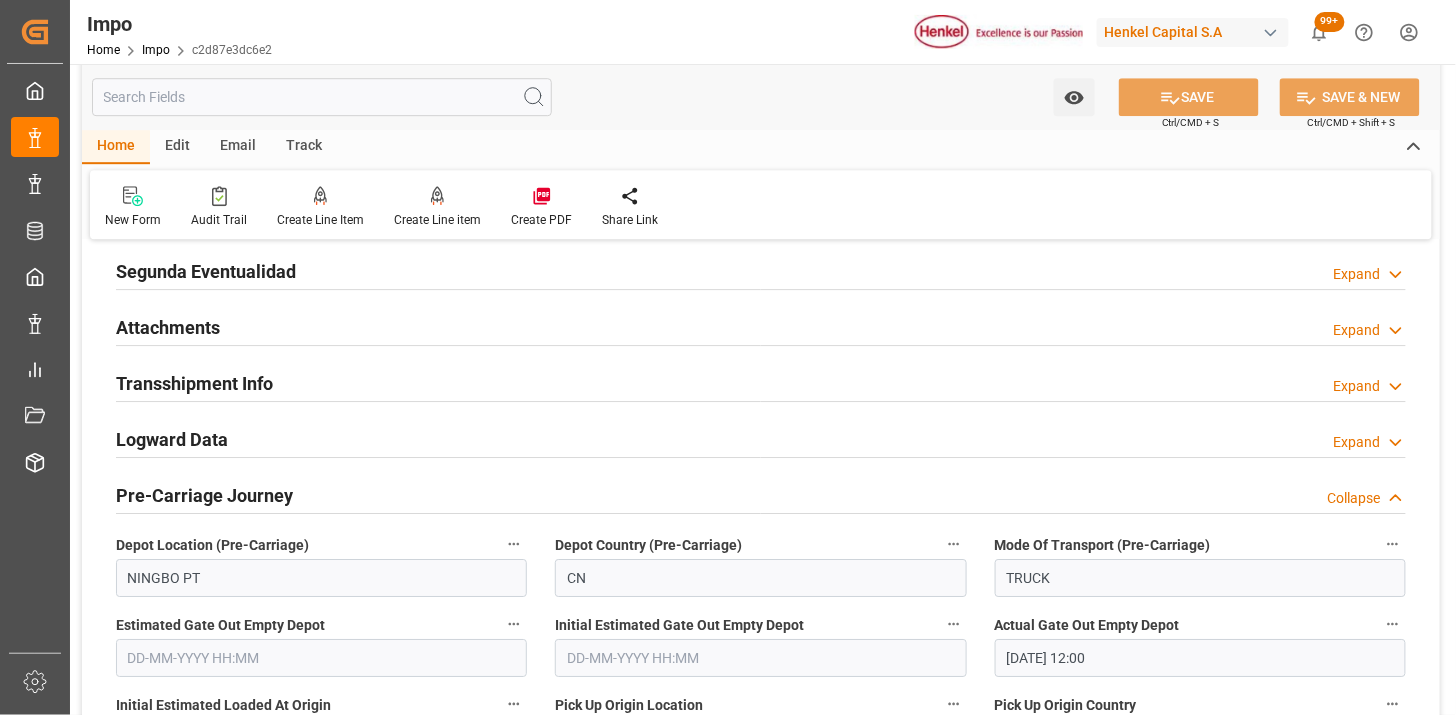 scroll, scrollTop: 1666, scrollLeft: 0, axis: vertical 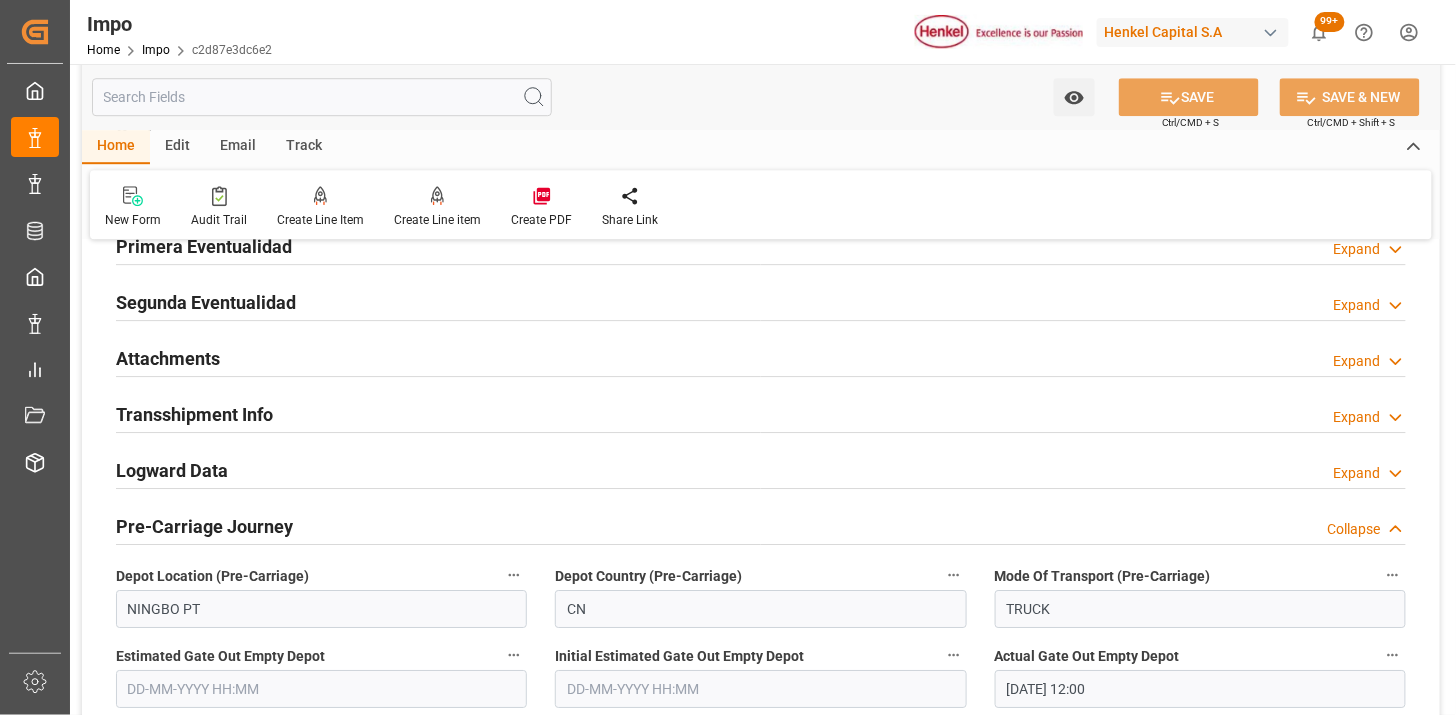 click on "Attachments Expand" at bounding box center [761, 357] 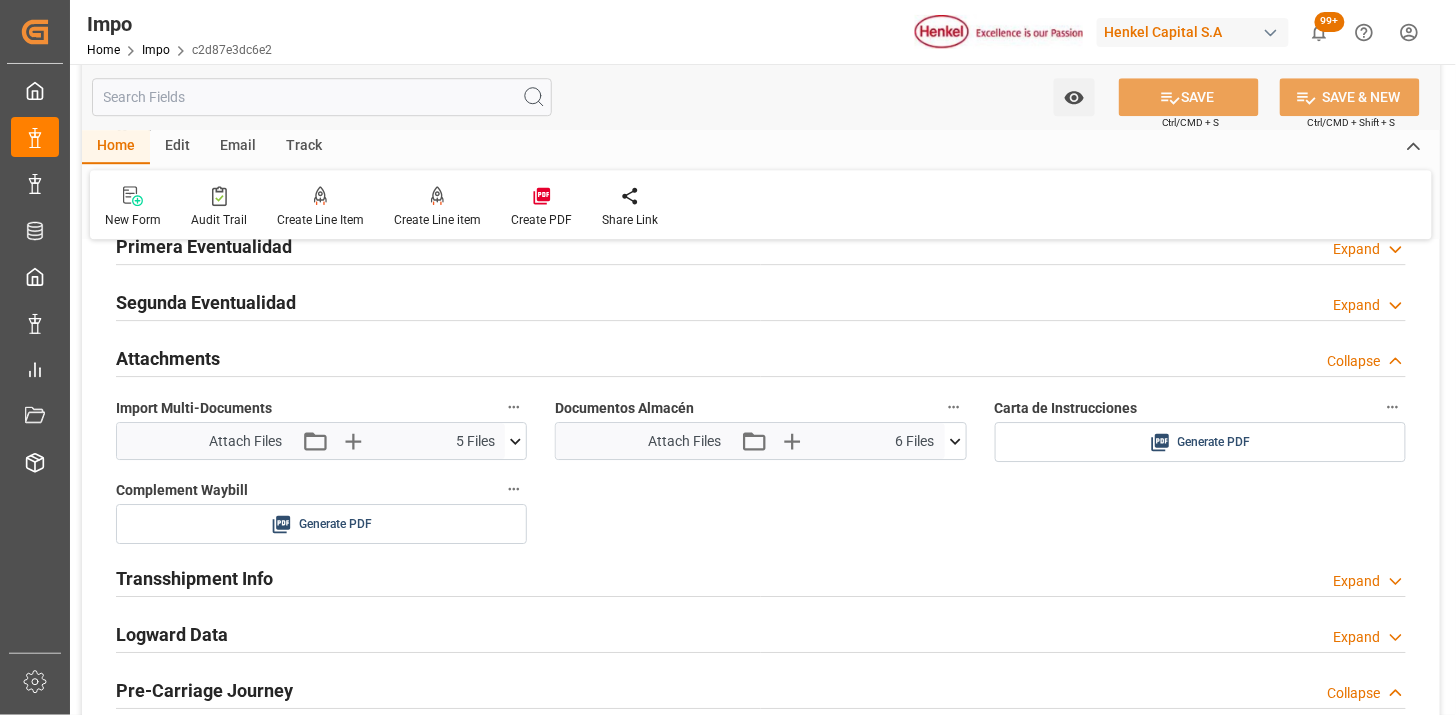 click 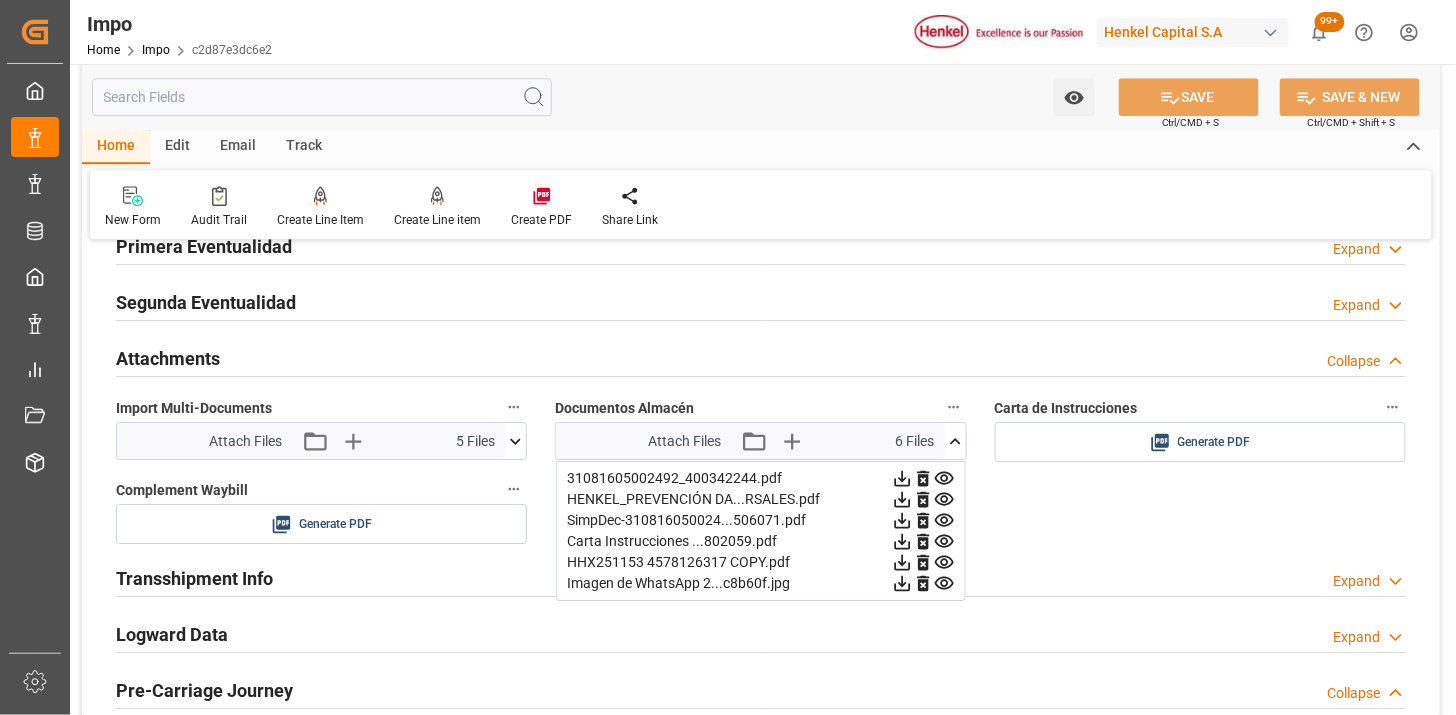 click 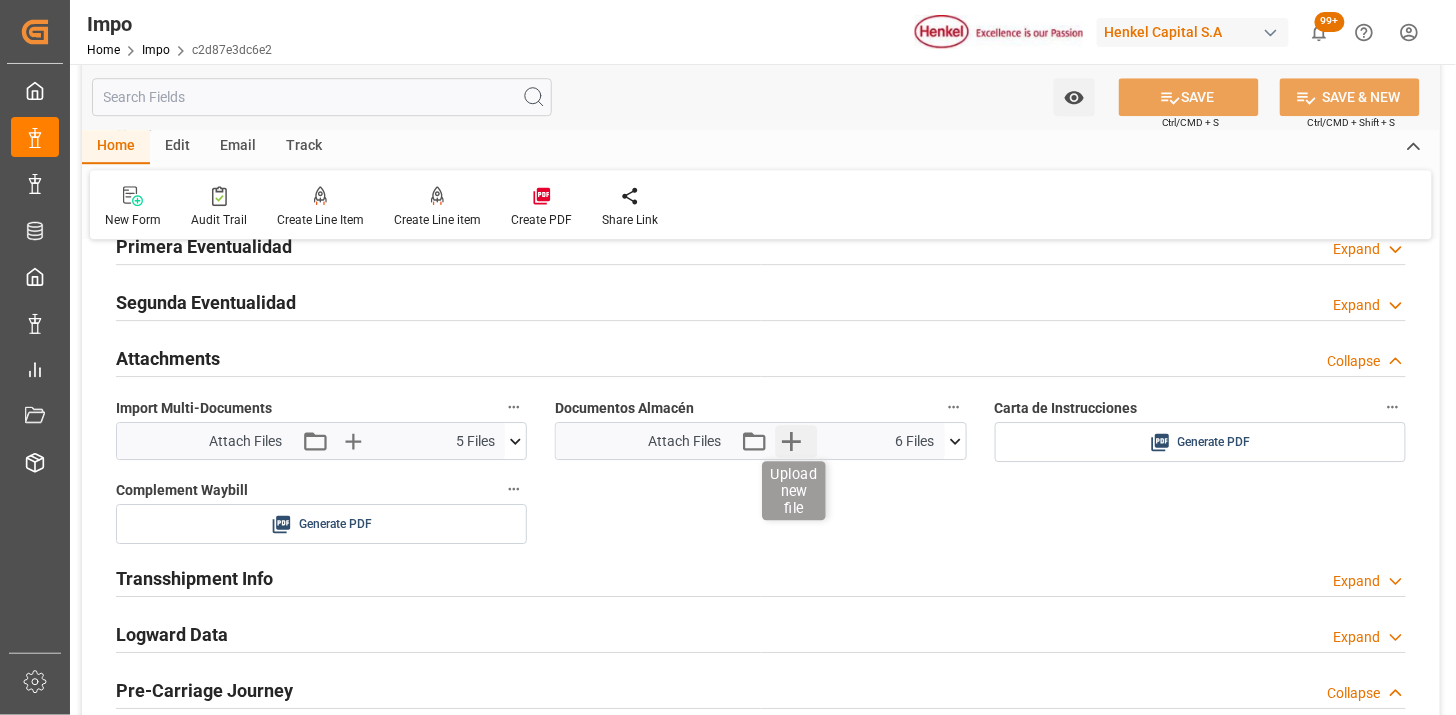 click 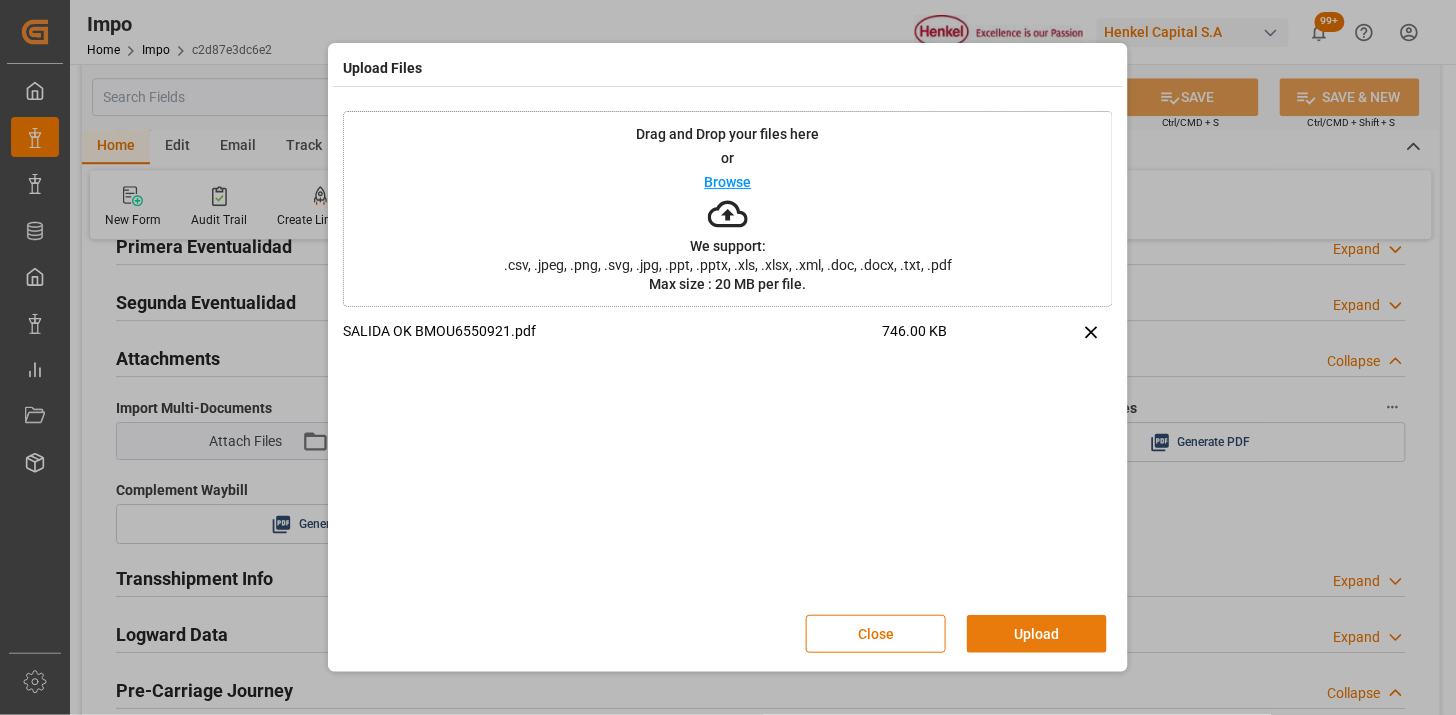 click on "Upload" at bounding box center [1037, 634] 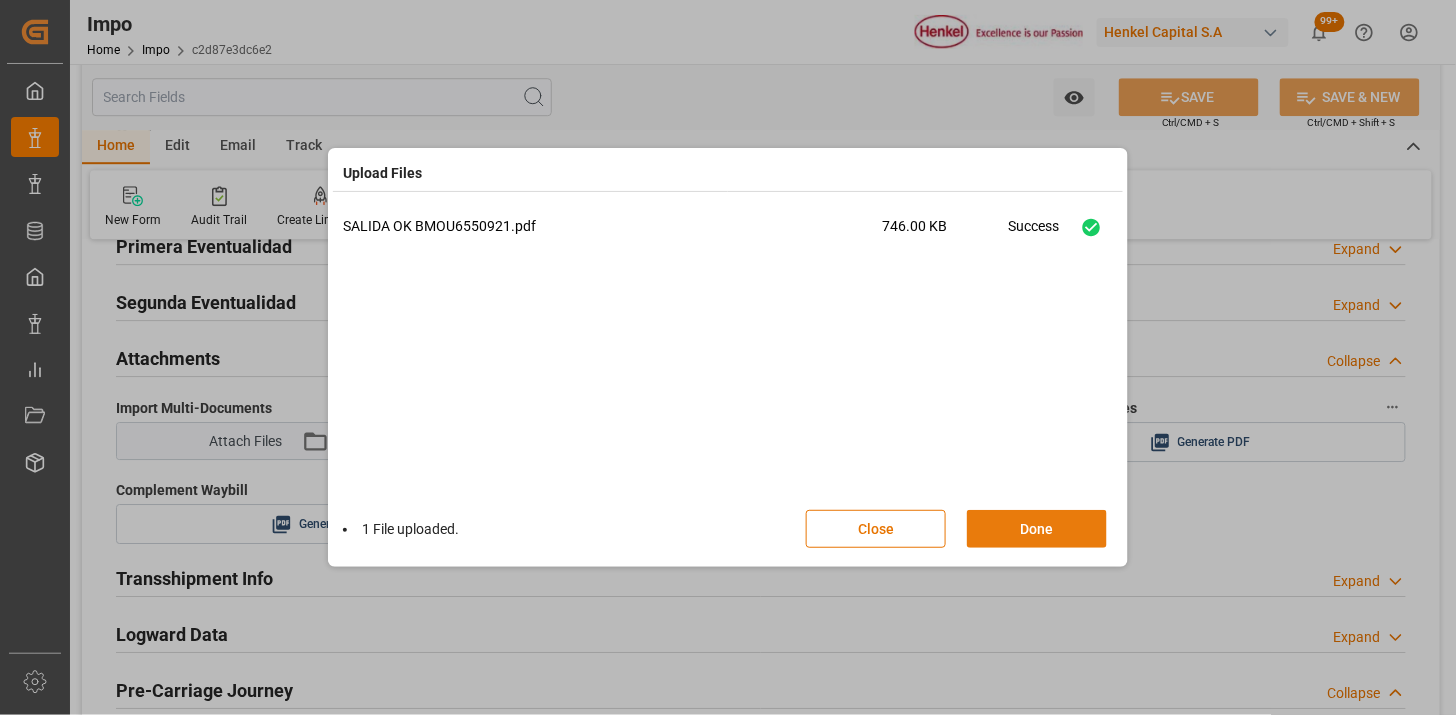 drag, startPoint x: 1045, startPoint y: 517, endPoint x: 1032, endPoint y: 534, distance: 21.400934 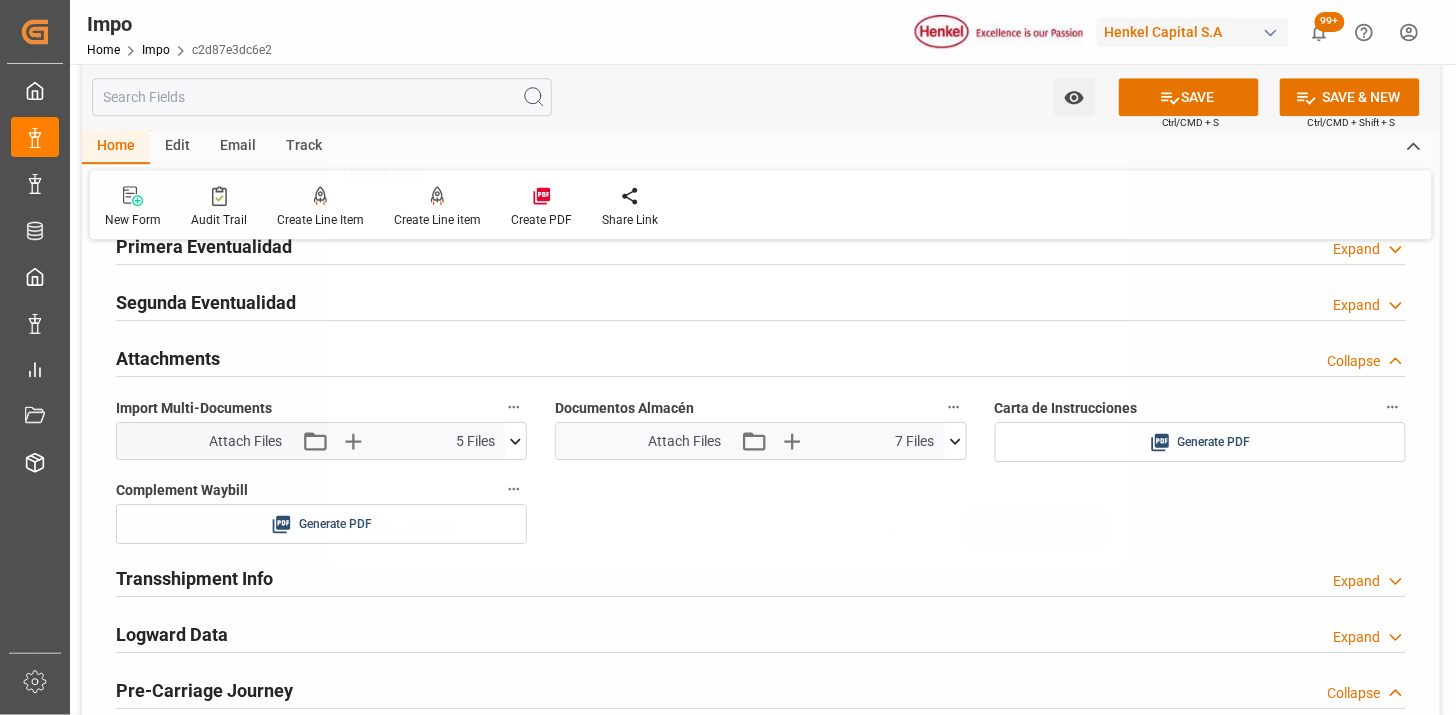 type 